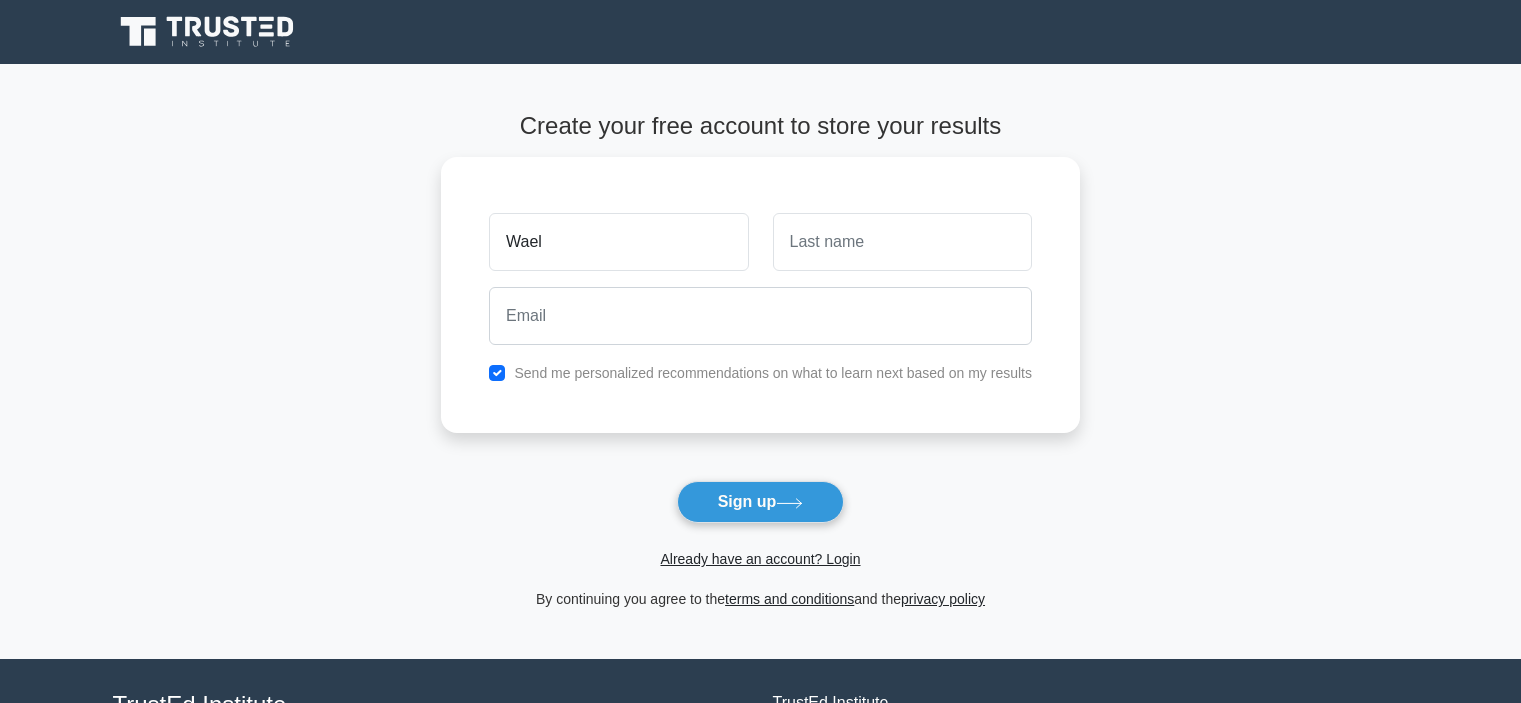 scroll, scrollTop: 0, scrollLeft: 0, axis: both 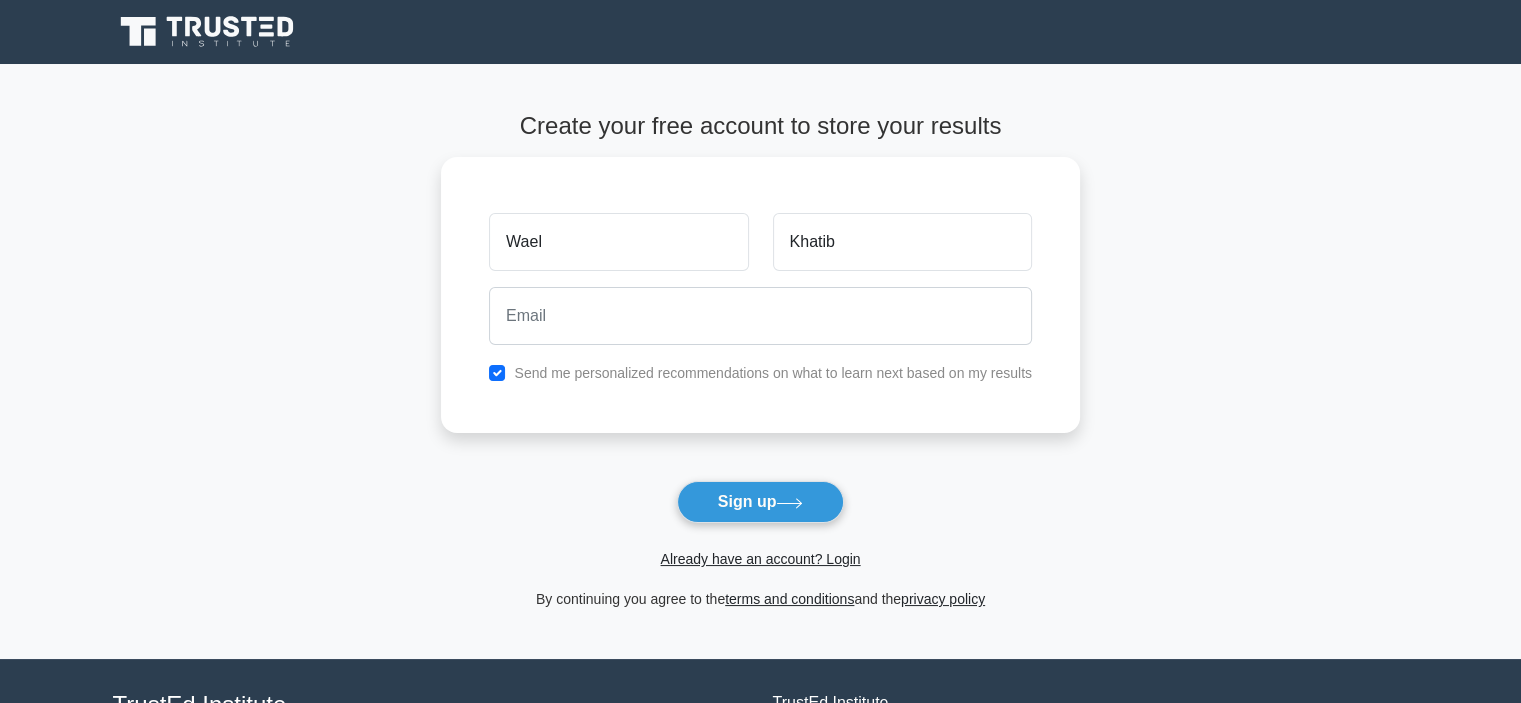 type on "Khatib" 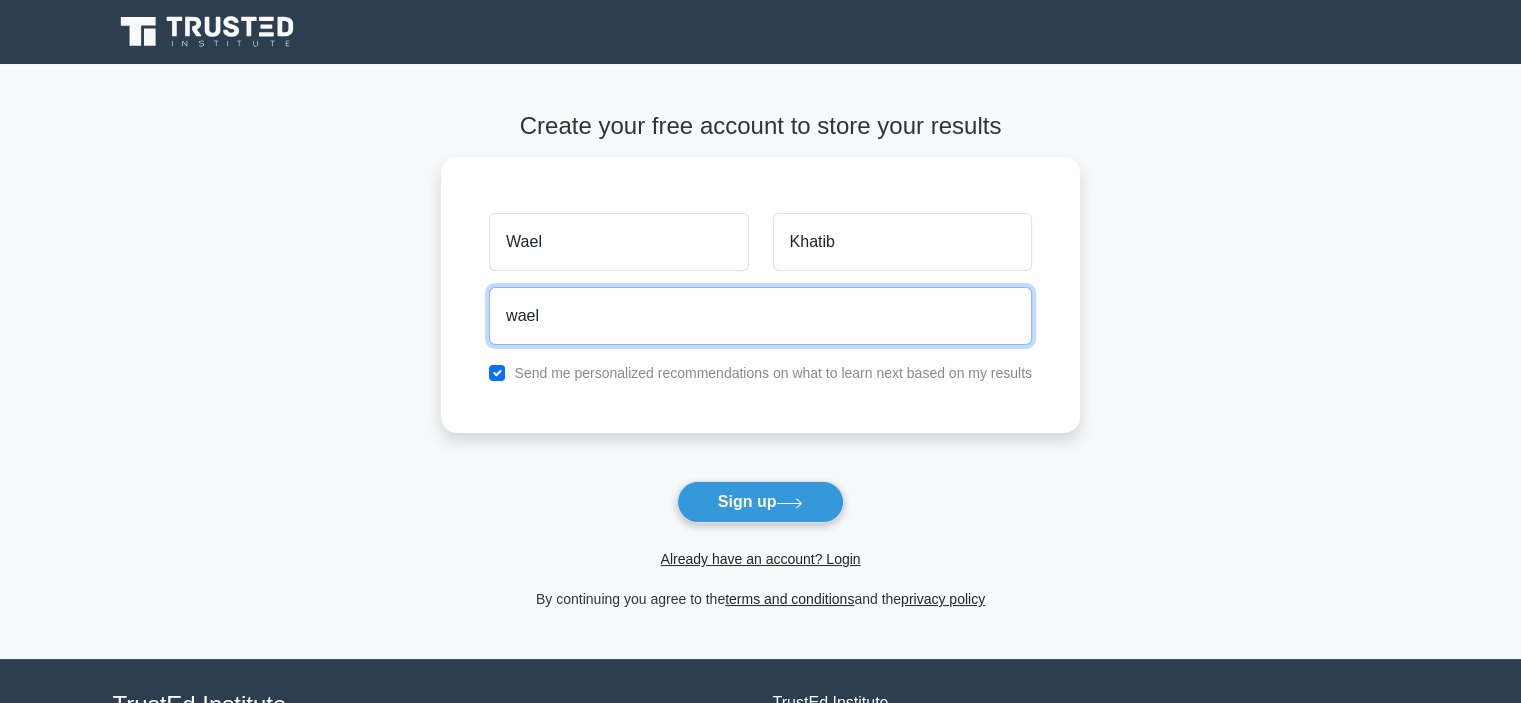 type on "[EMAIL_ADDRESS][DOMAIN_NAME]" 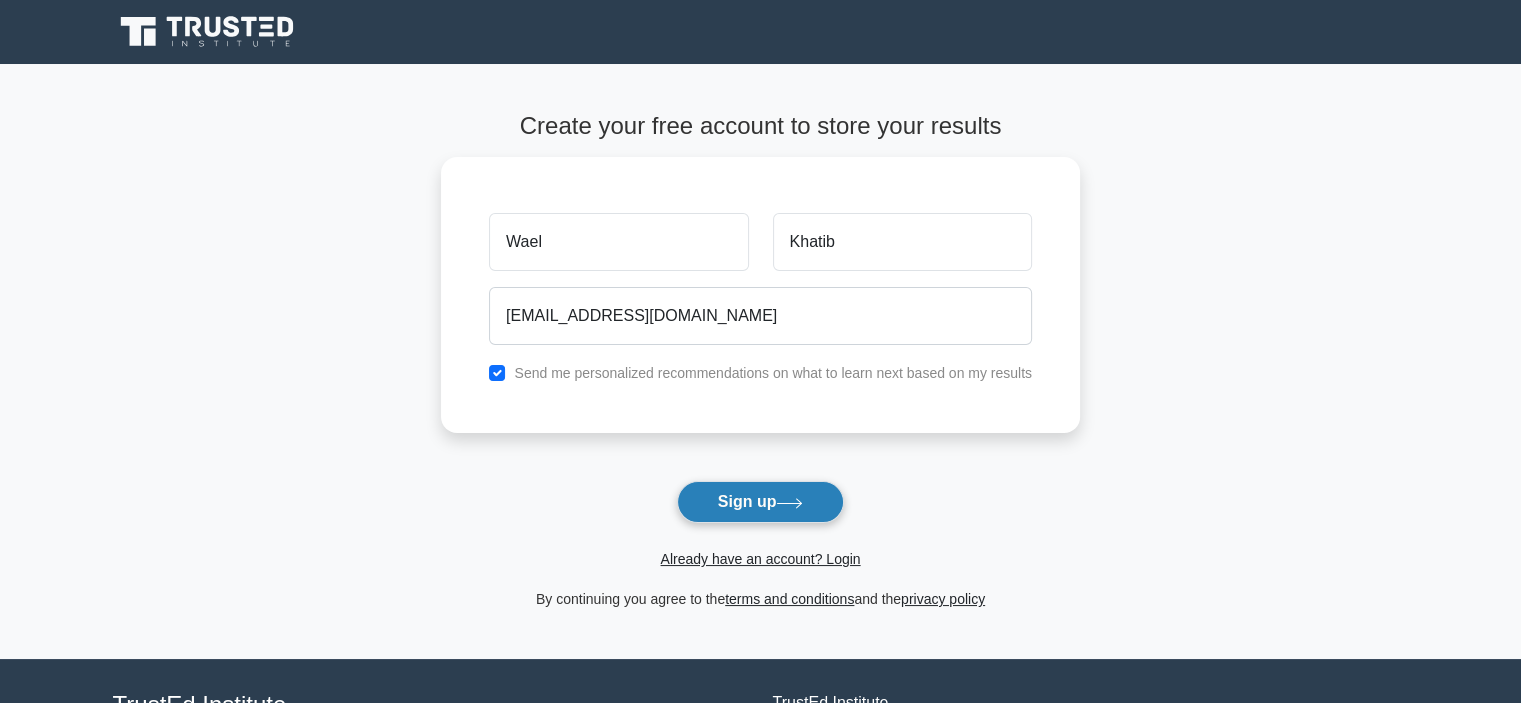 click on "Sign up" at bounding box center (761, 502) 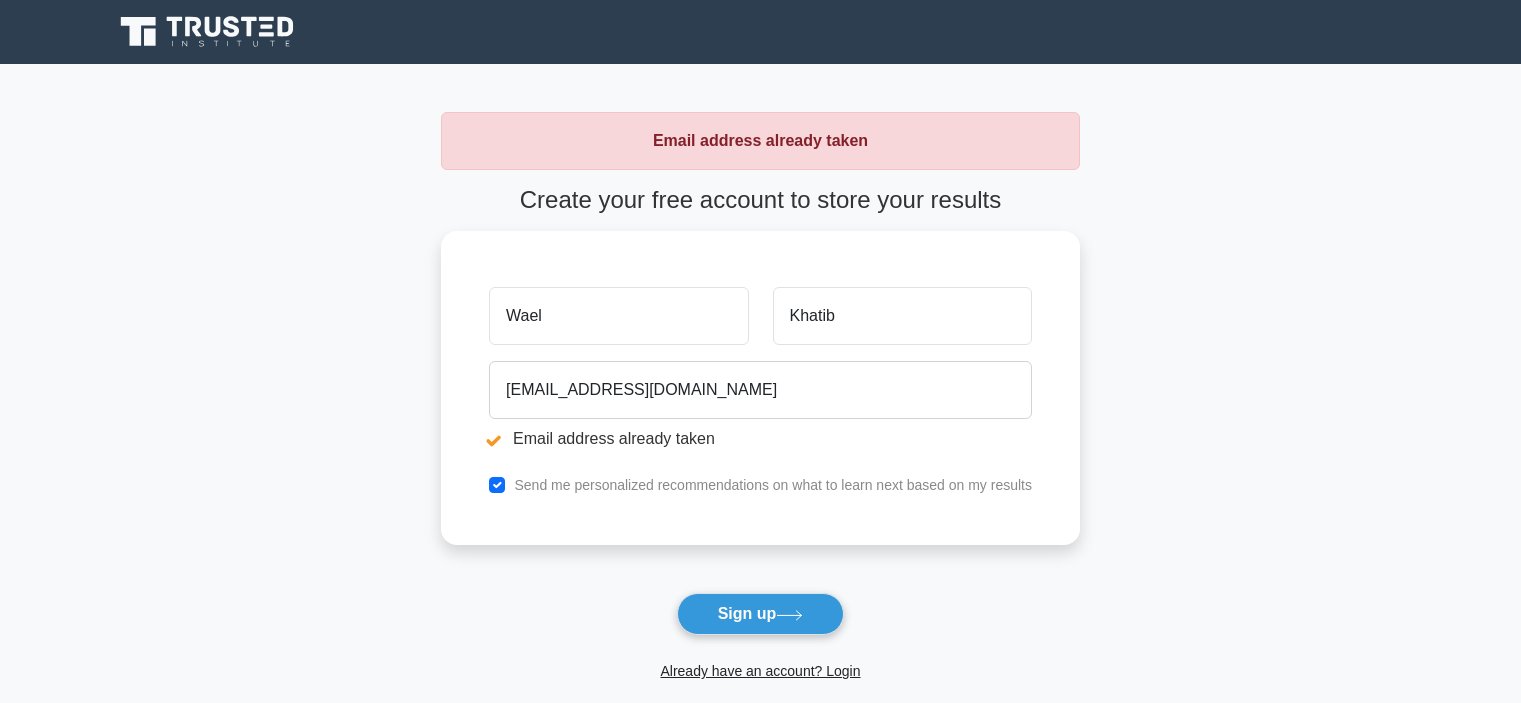scroll, scrollTop: 0, scrollLeft: 0, axis: both 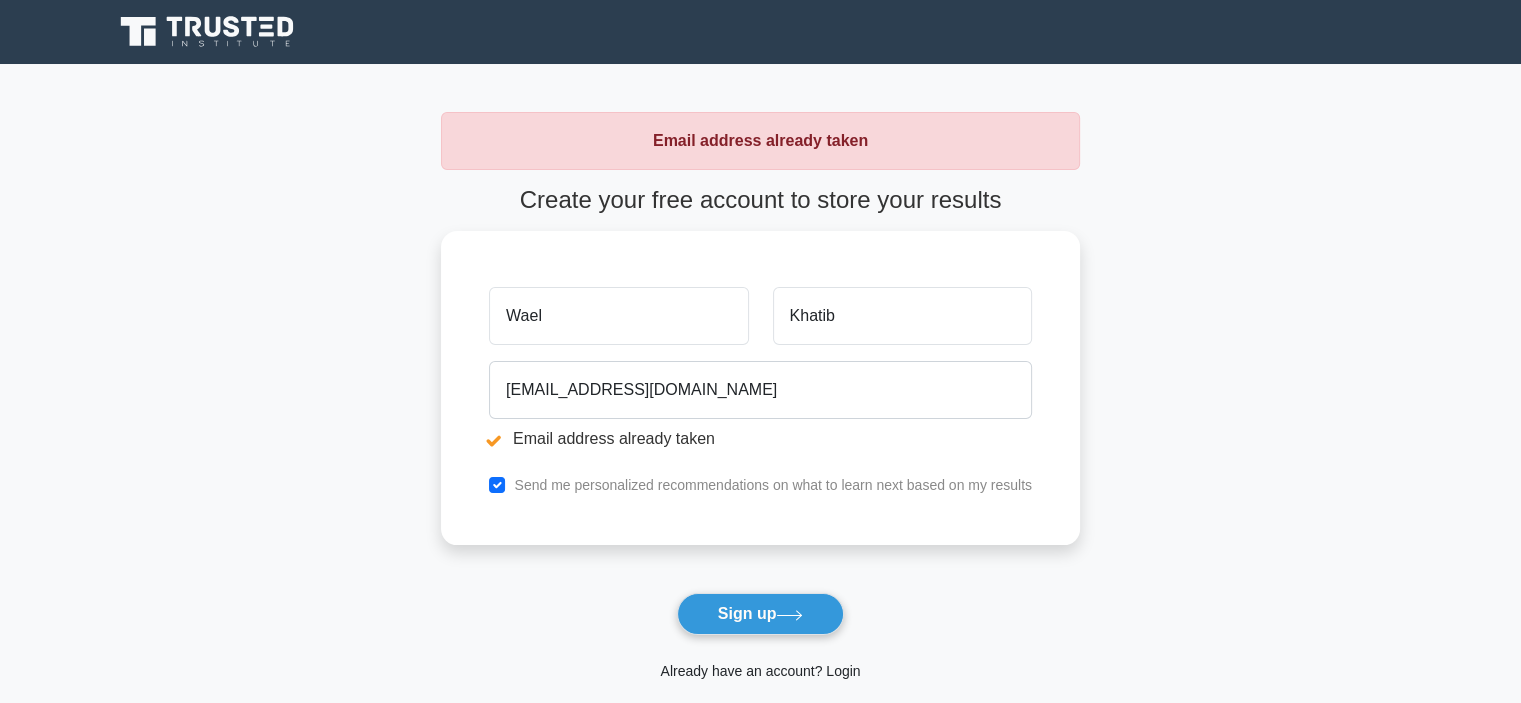 click on "Already have an account? Login" at bounding box center (760, 671) 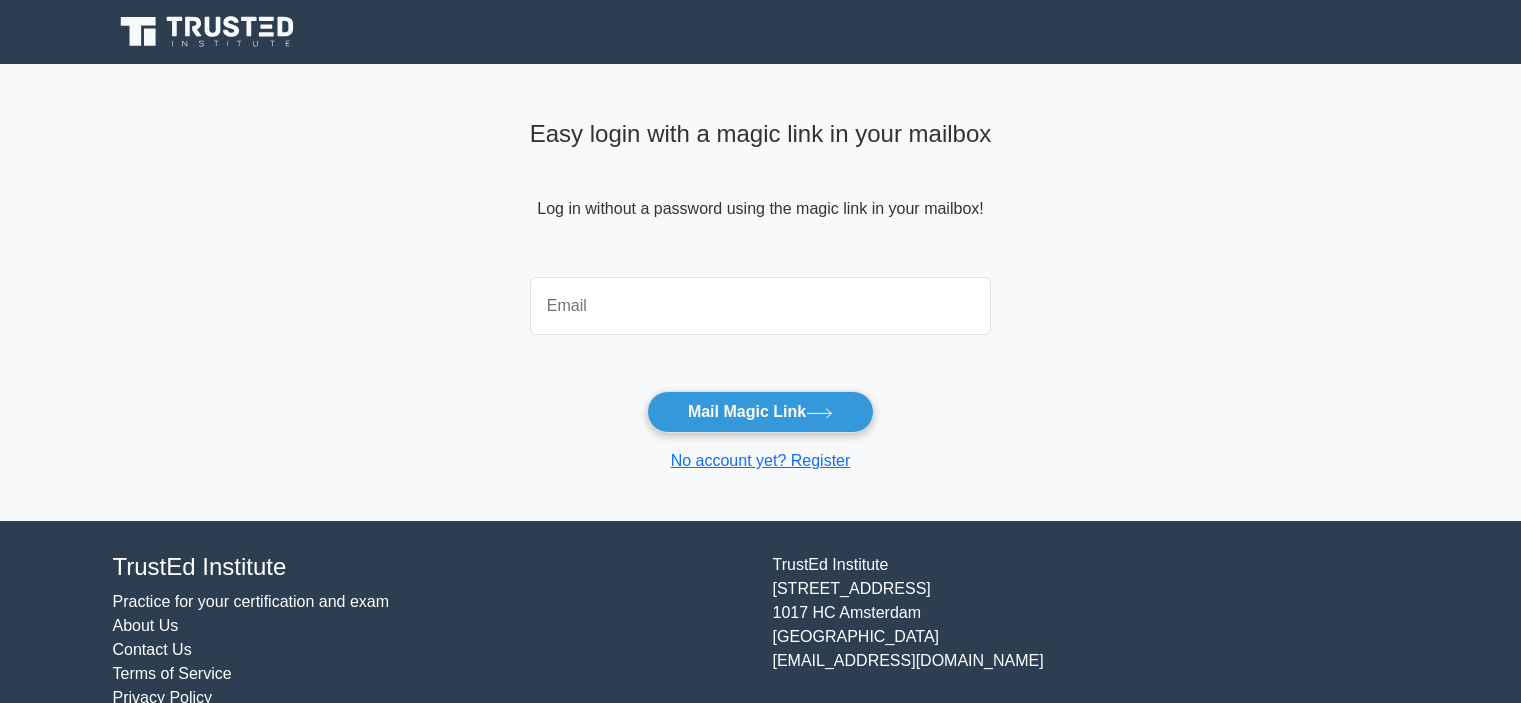 scroll, scrollTop: 0, scrollLeft: 0, axis: both 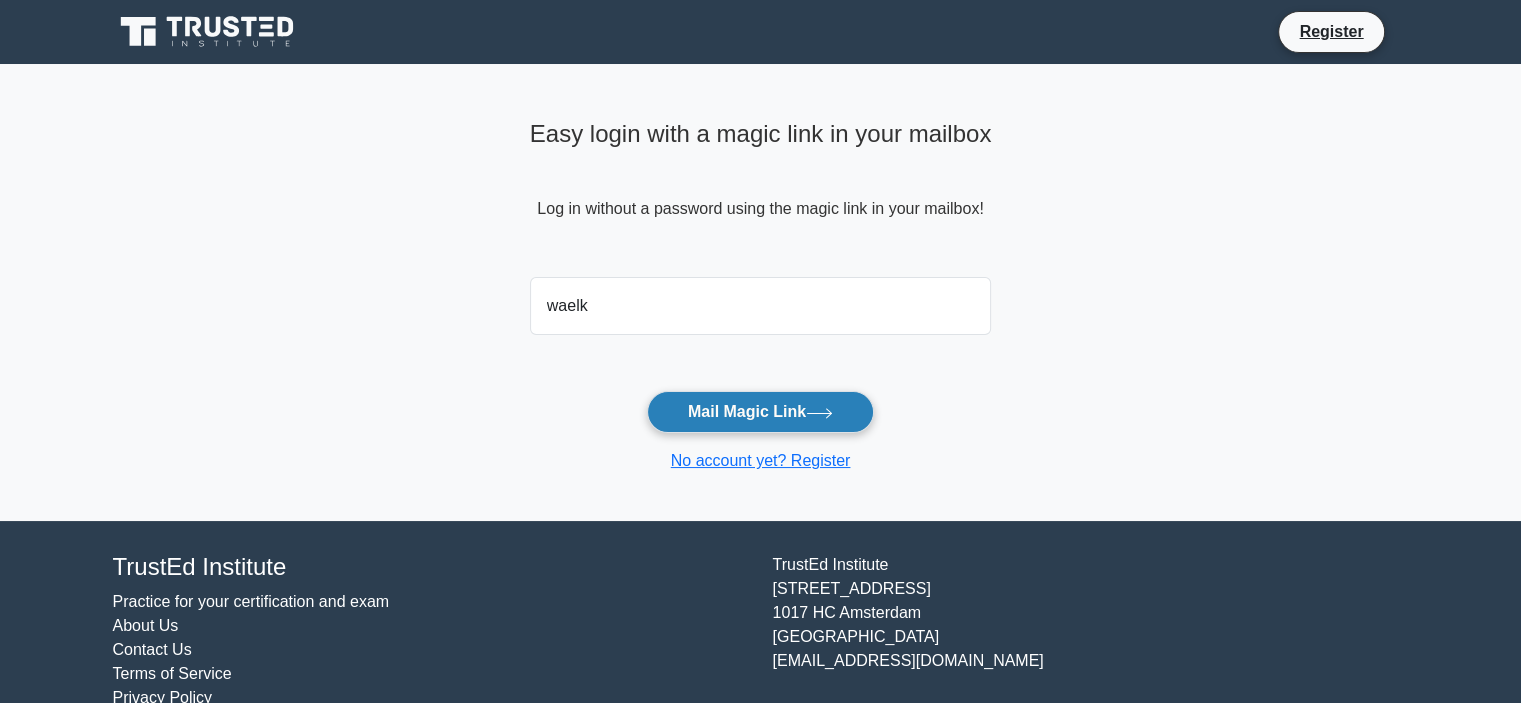 type on "[EMAIL_ADDRESS][DOMAIN_NAME]" 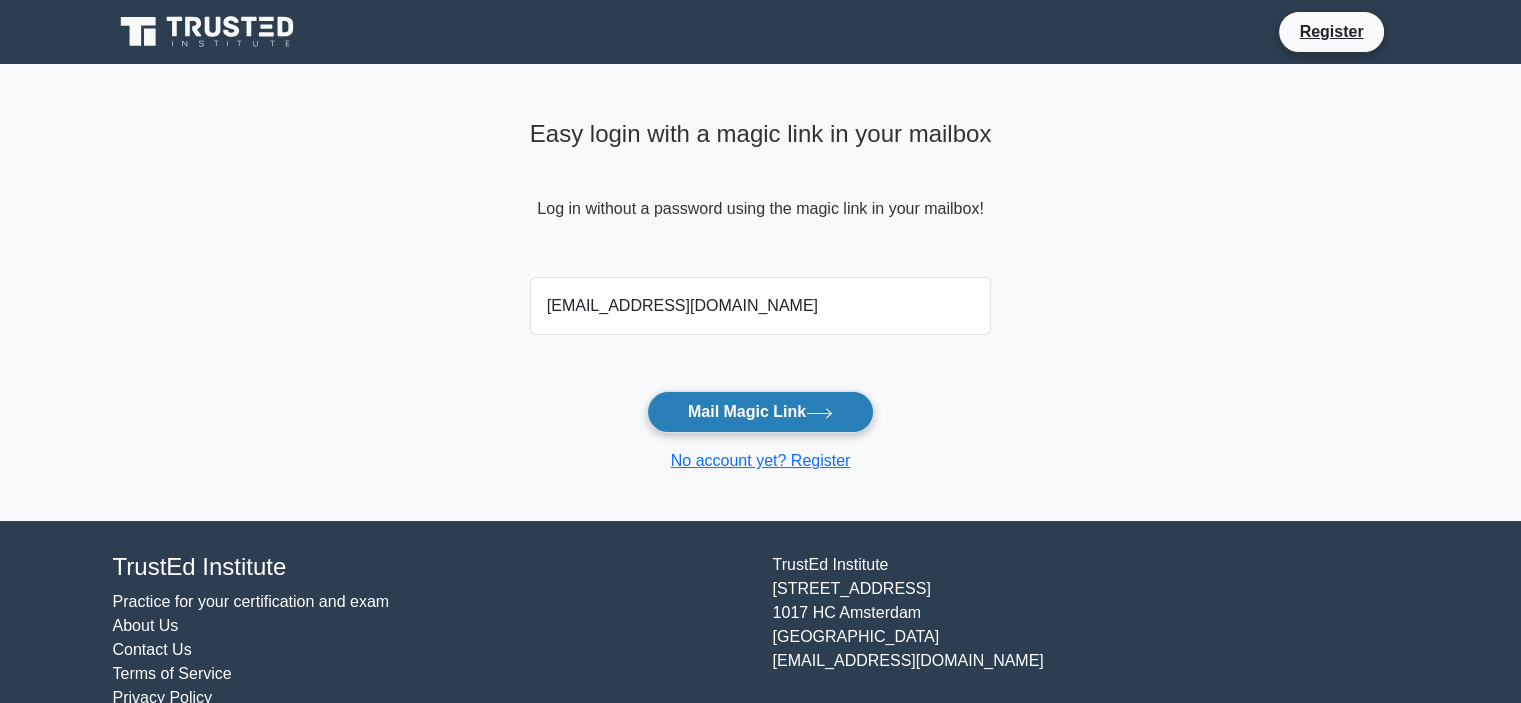 click on "Mail Magic Link" at bounding box center [760, 412] 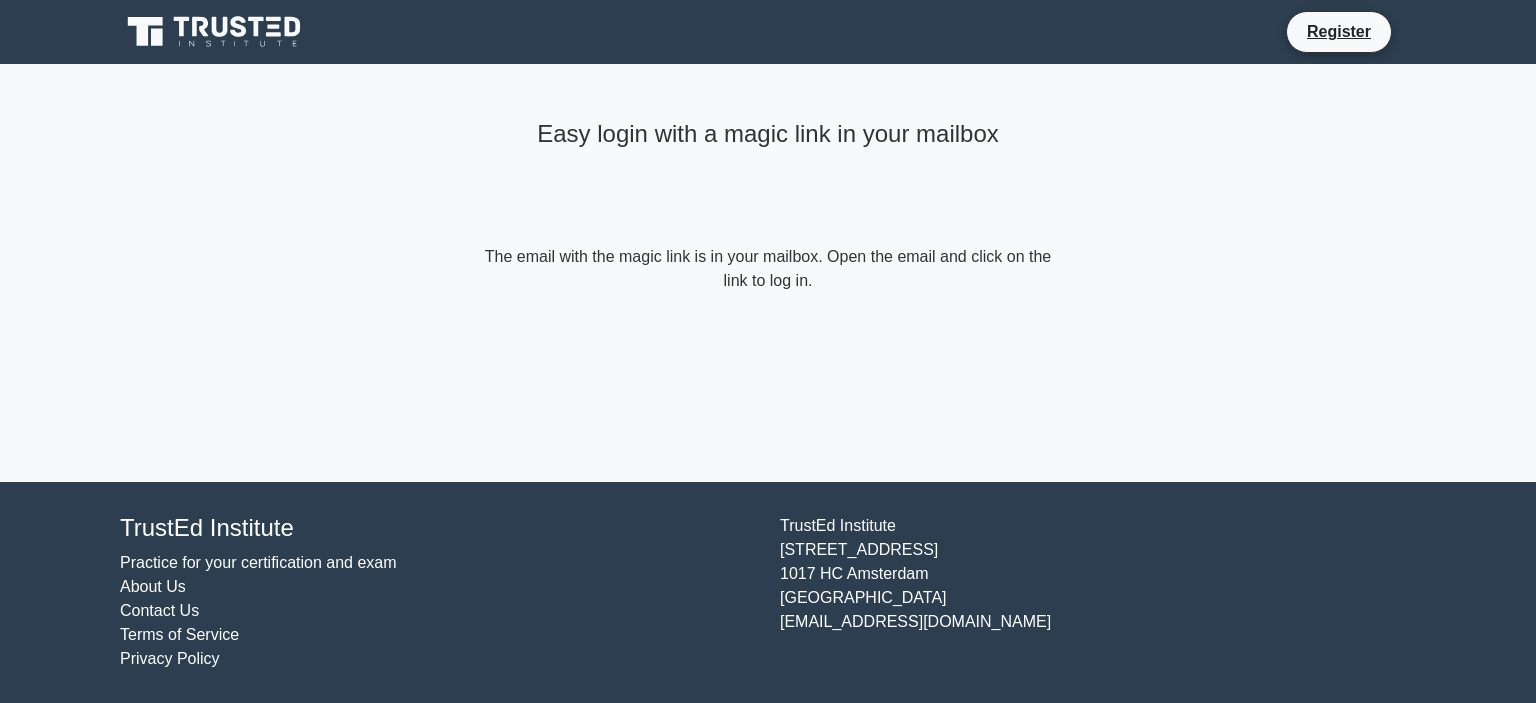scroll, scrollTop: 0, scrollLeft: 0, axis: both 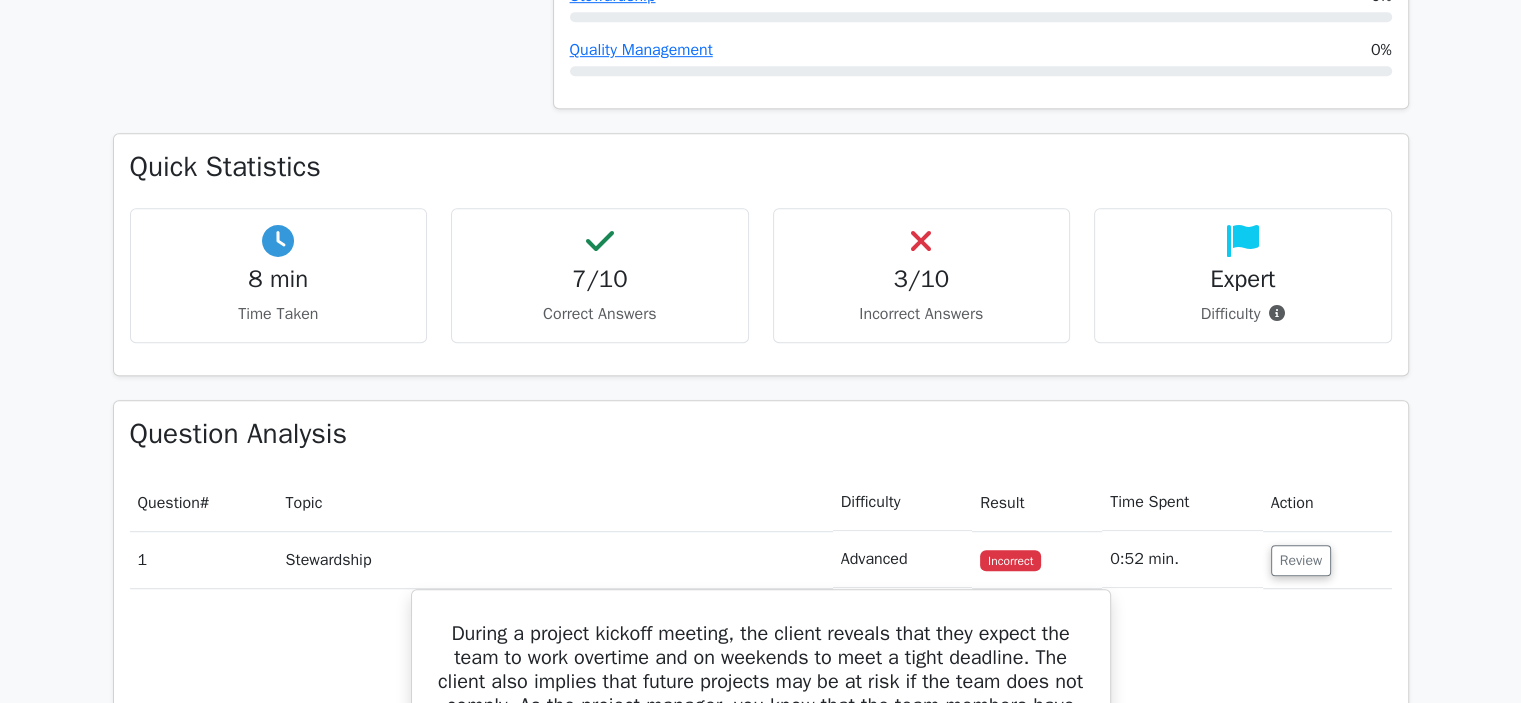 drag, startPoint x: 1528, startPoint y: 62, endPoint x: 1535, endPoint y: 235, distance: 173.14156 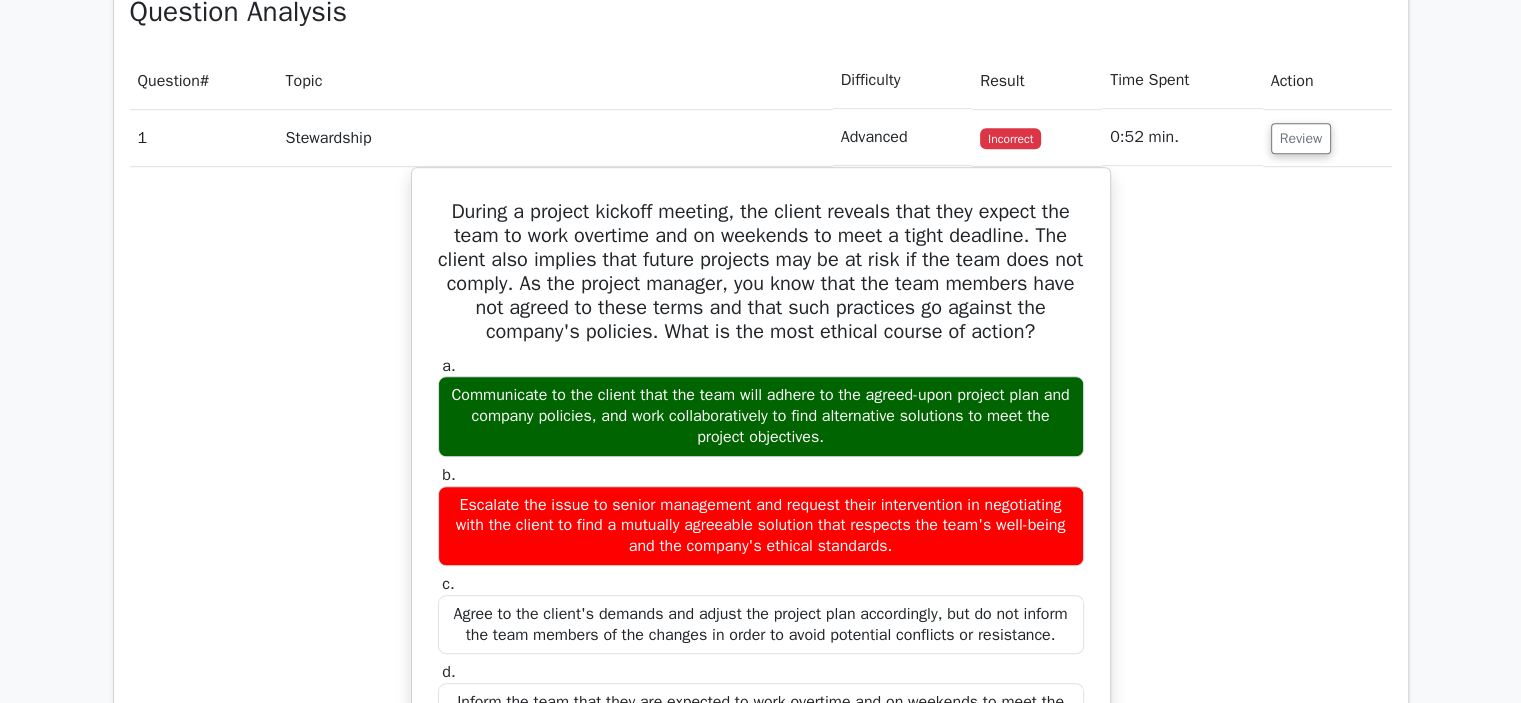 scroll, scrollTop: 1626, scrollLeft: 0, axis: vertical 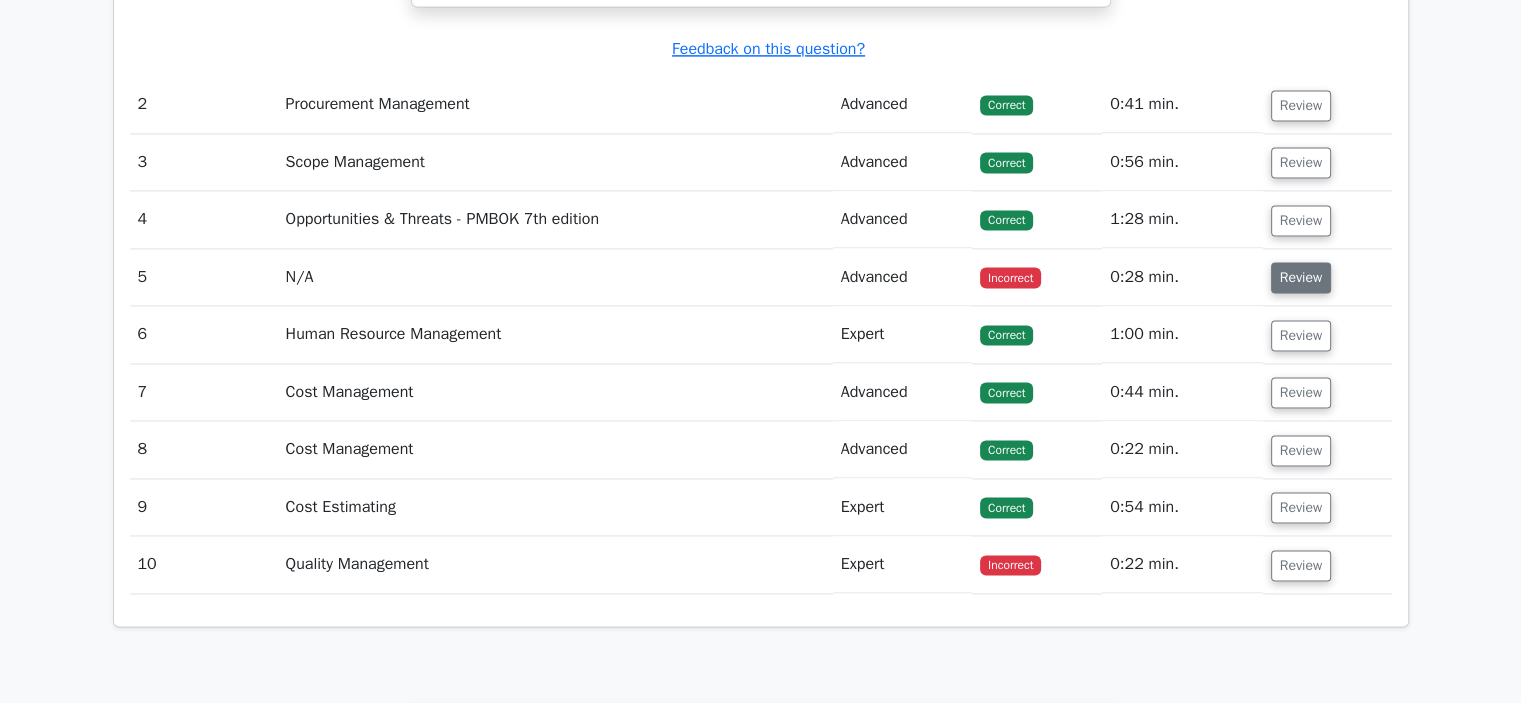 click on "Review" at bounding box center (1301, 277) 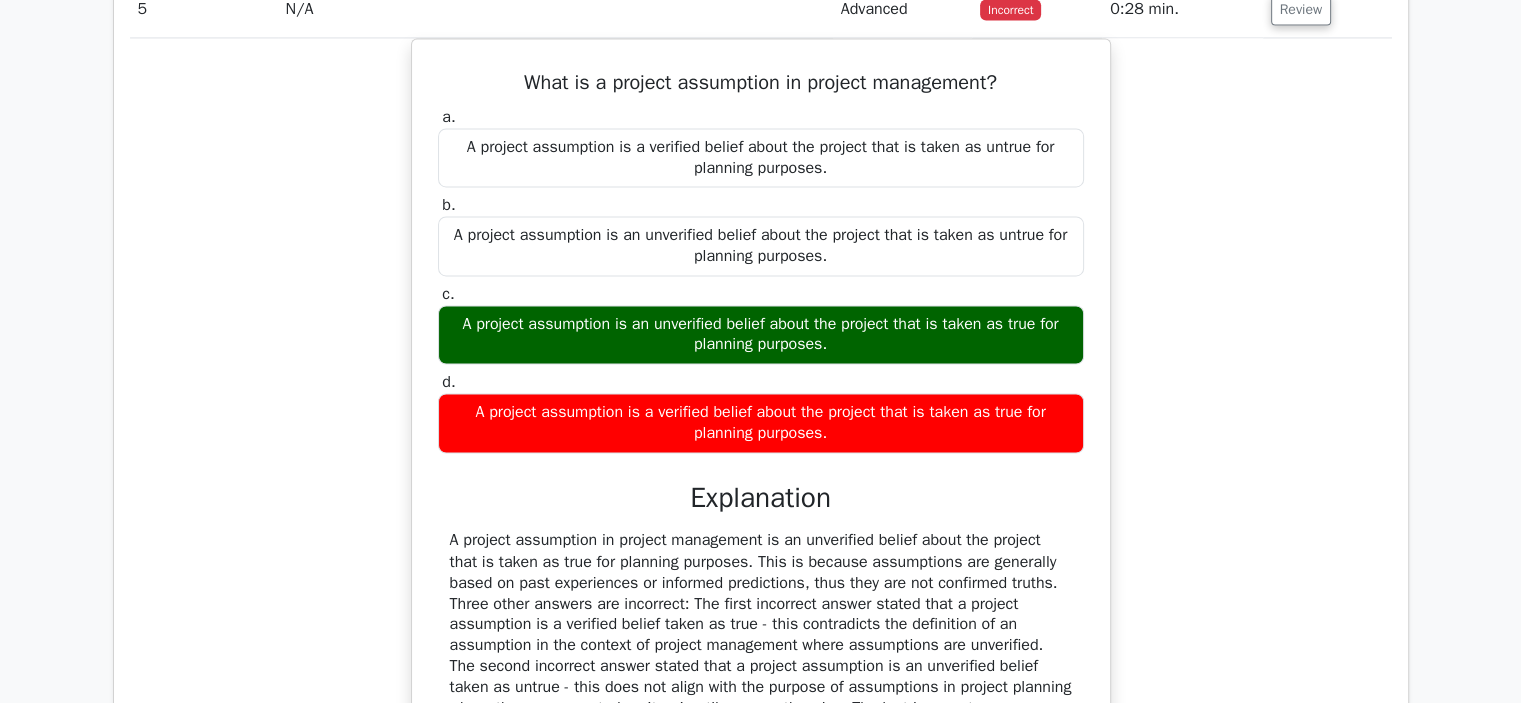 scroll, scrollTop: 3233, scrollLeft: 0, axis: vertical 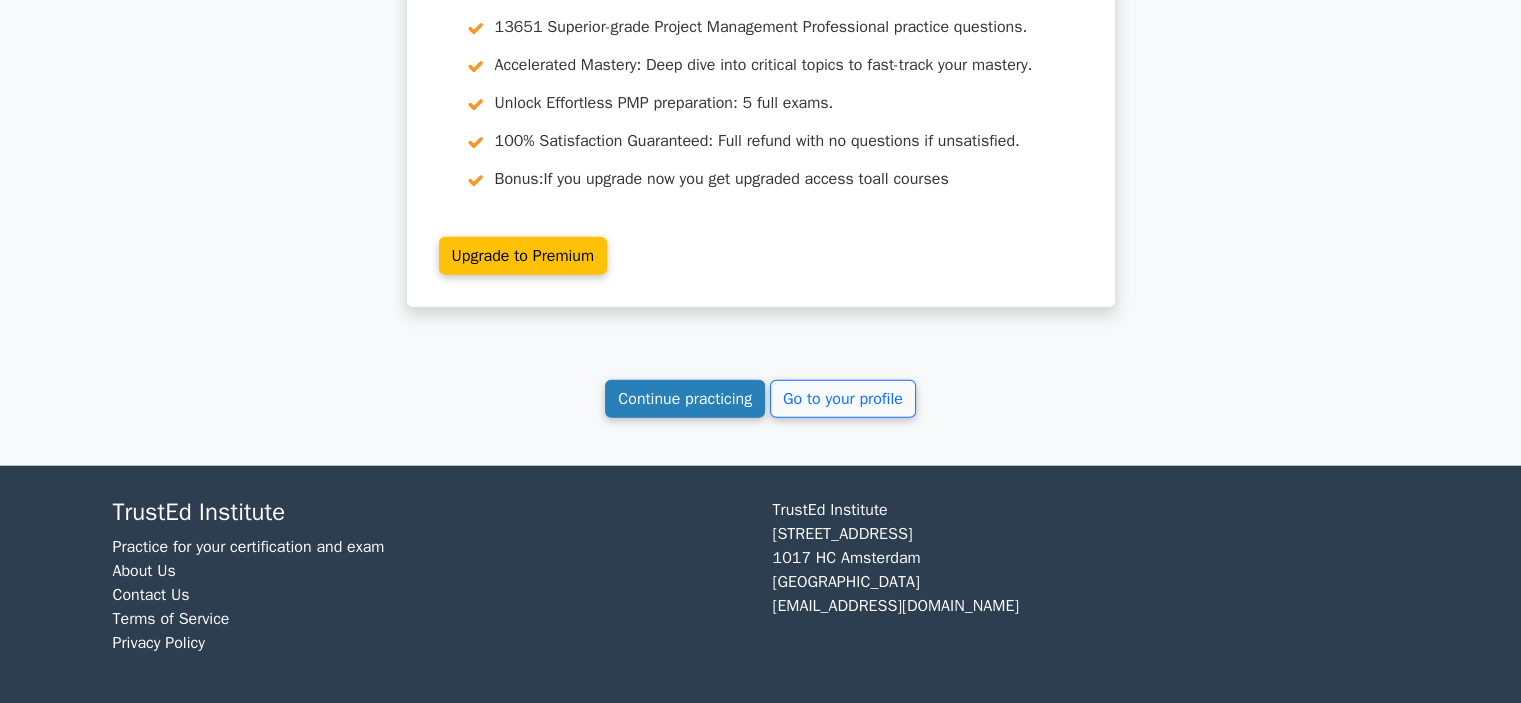 click on "Continue practicing" at bounding box center [685, 399] 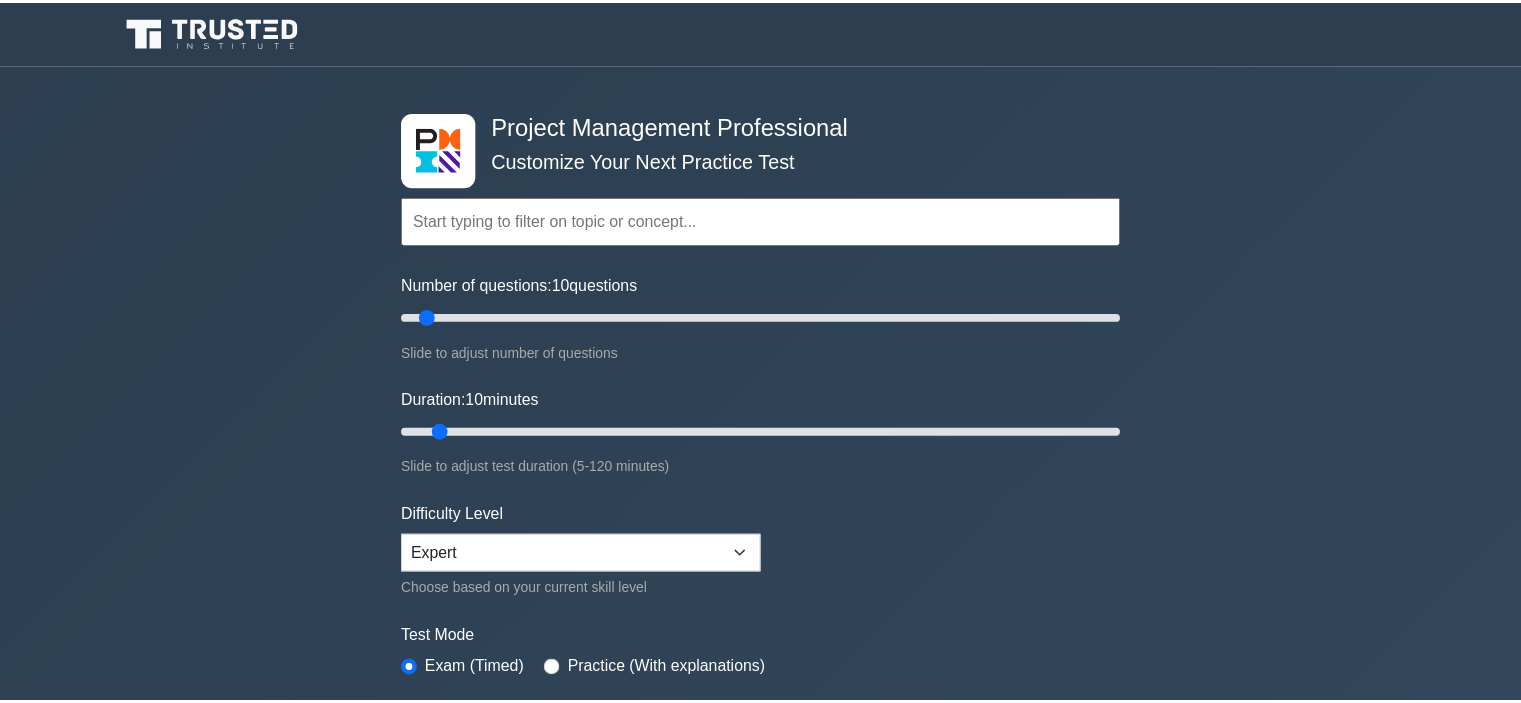 scroll, scrollTop: 0, scrollLeft: 0, axis: both 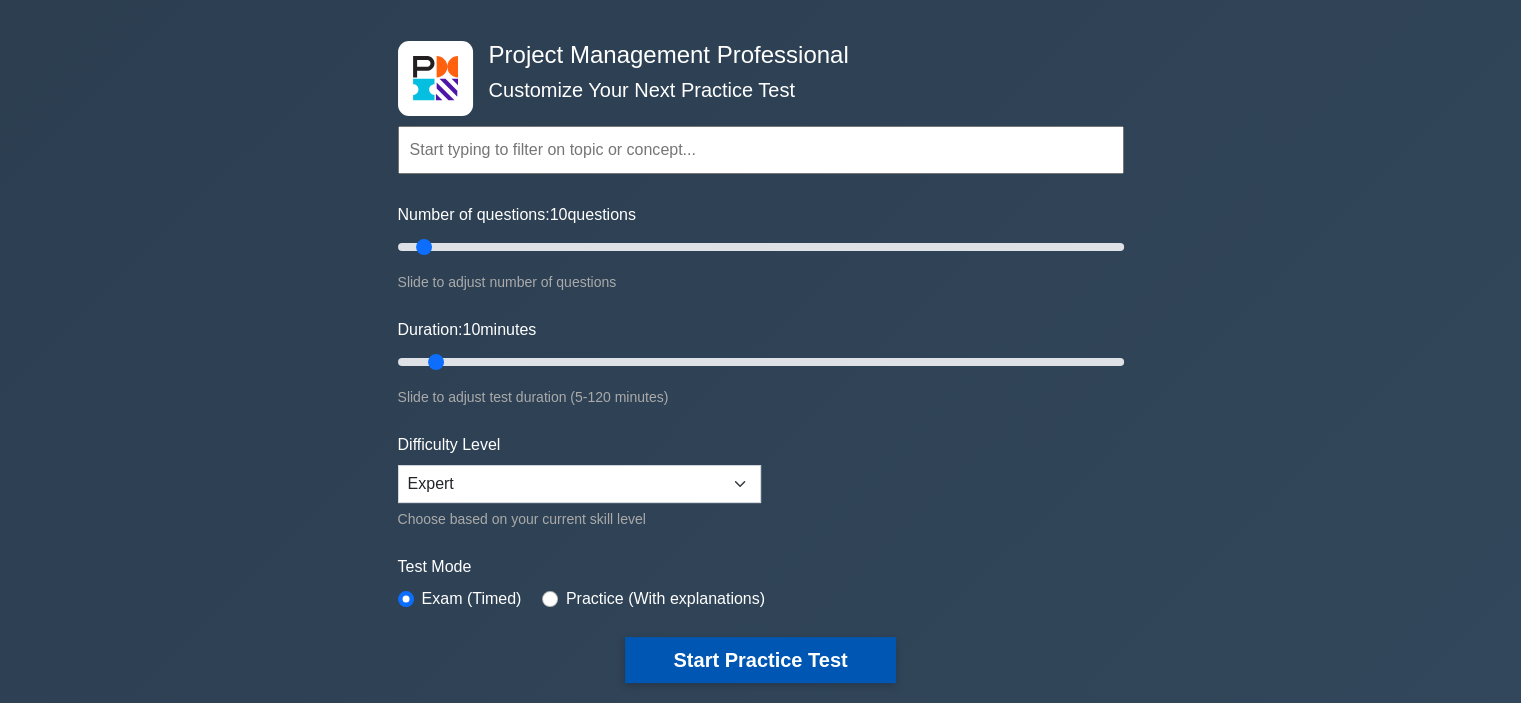 click on "Start Practice Test" at bounding box center (760, 660) 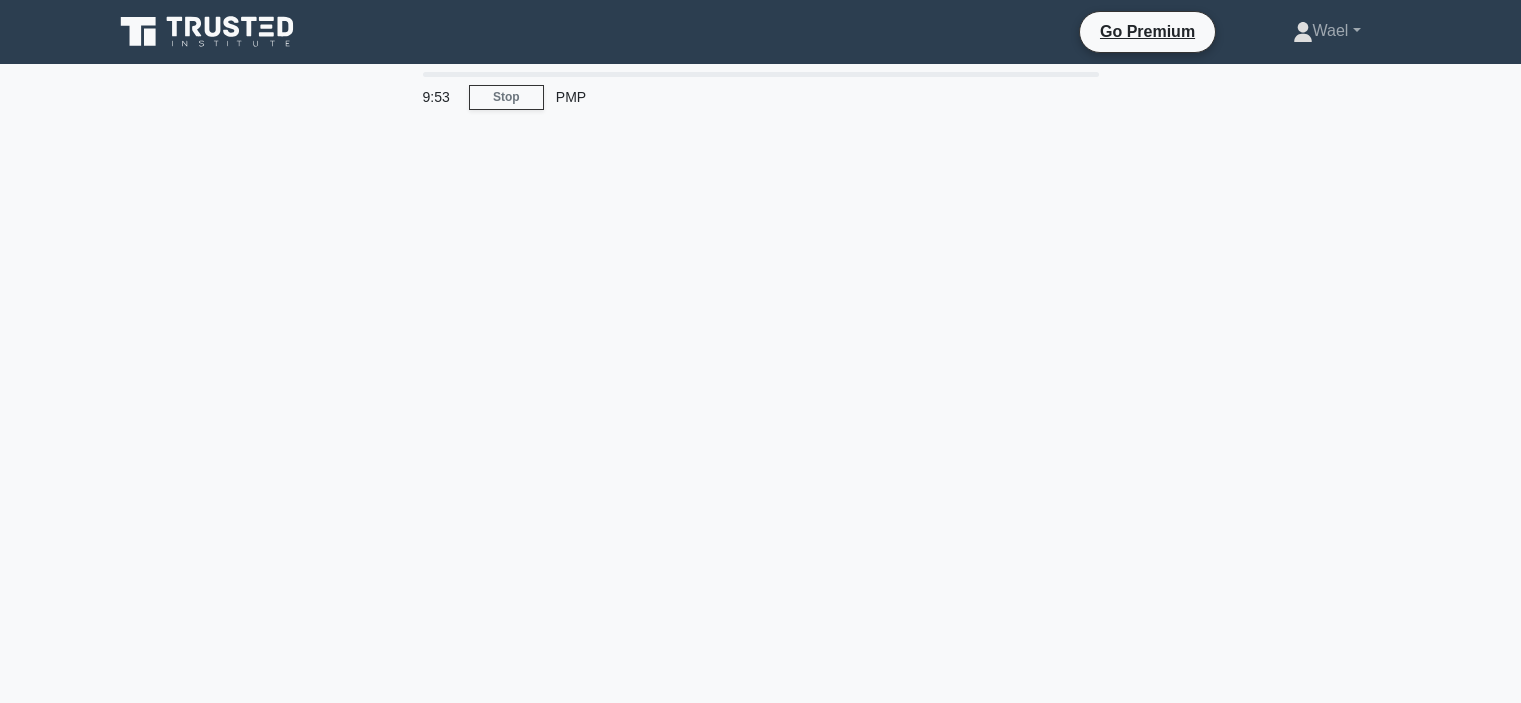 scroll, scrollTop: 0, scrollLeft: 0, axis: both 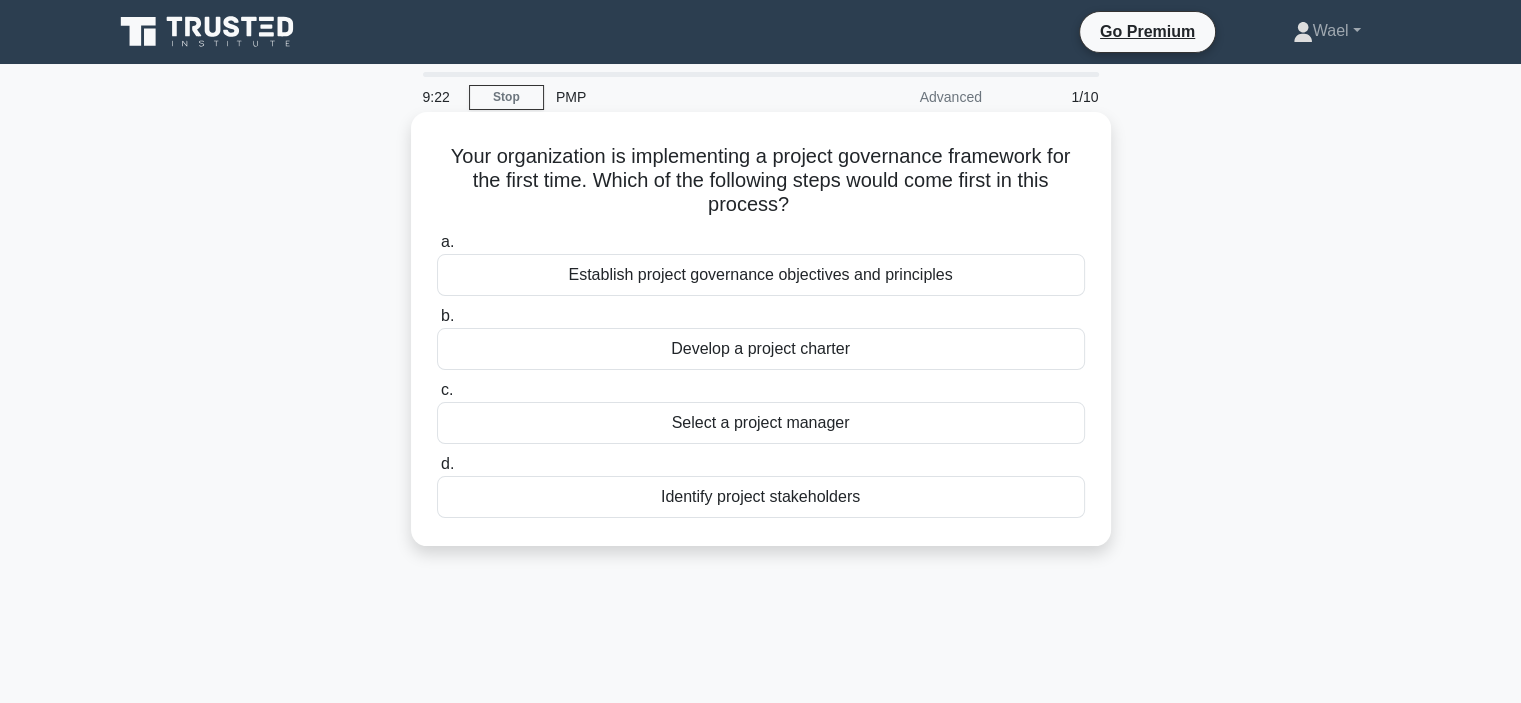 click on "Establish project governance objectives and principles" at bounding box center (761, 275) 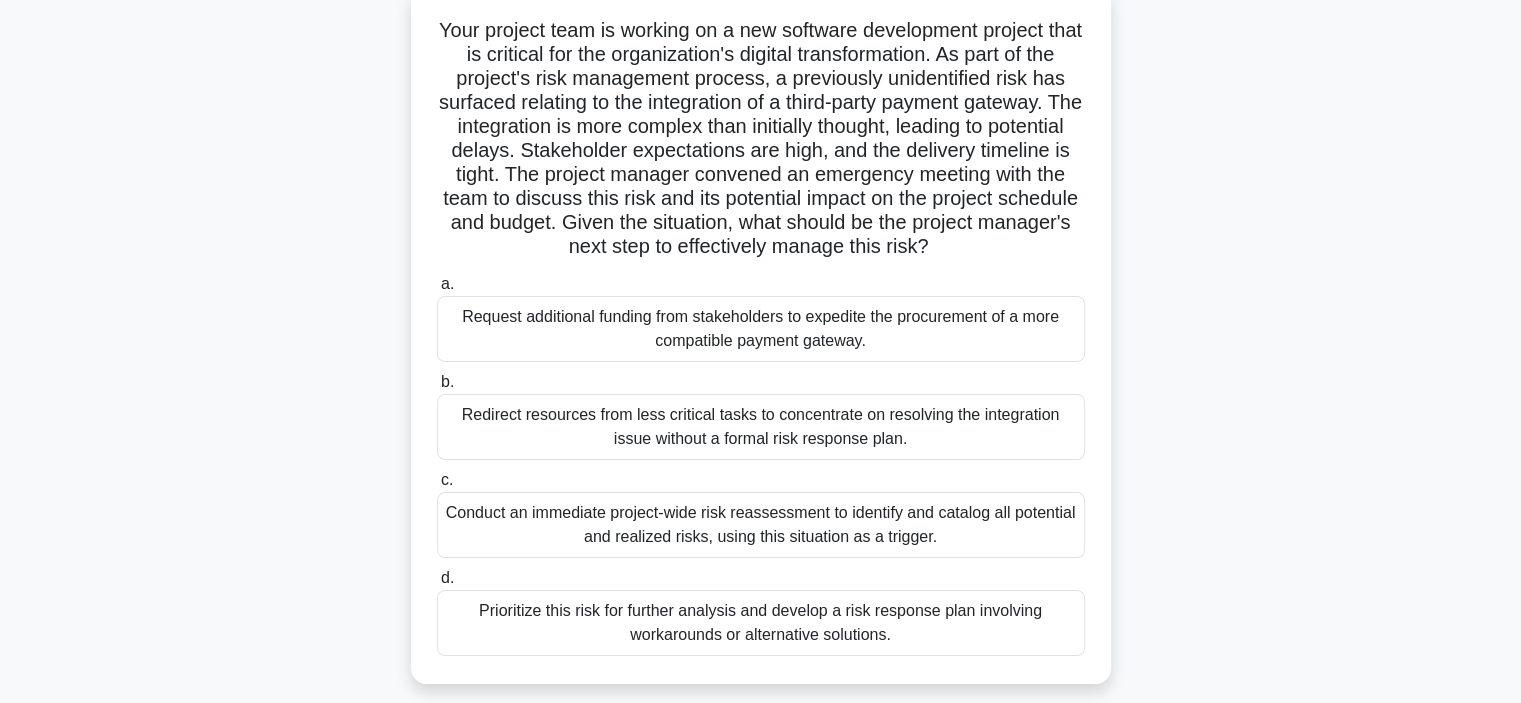 scroll, scrollTop: 133, scrollLeft: 0, axis: vertical 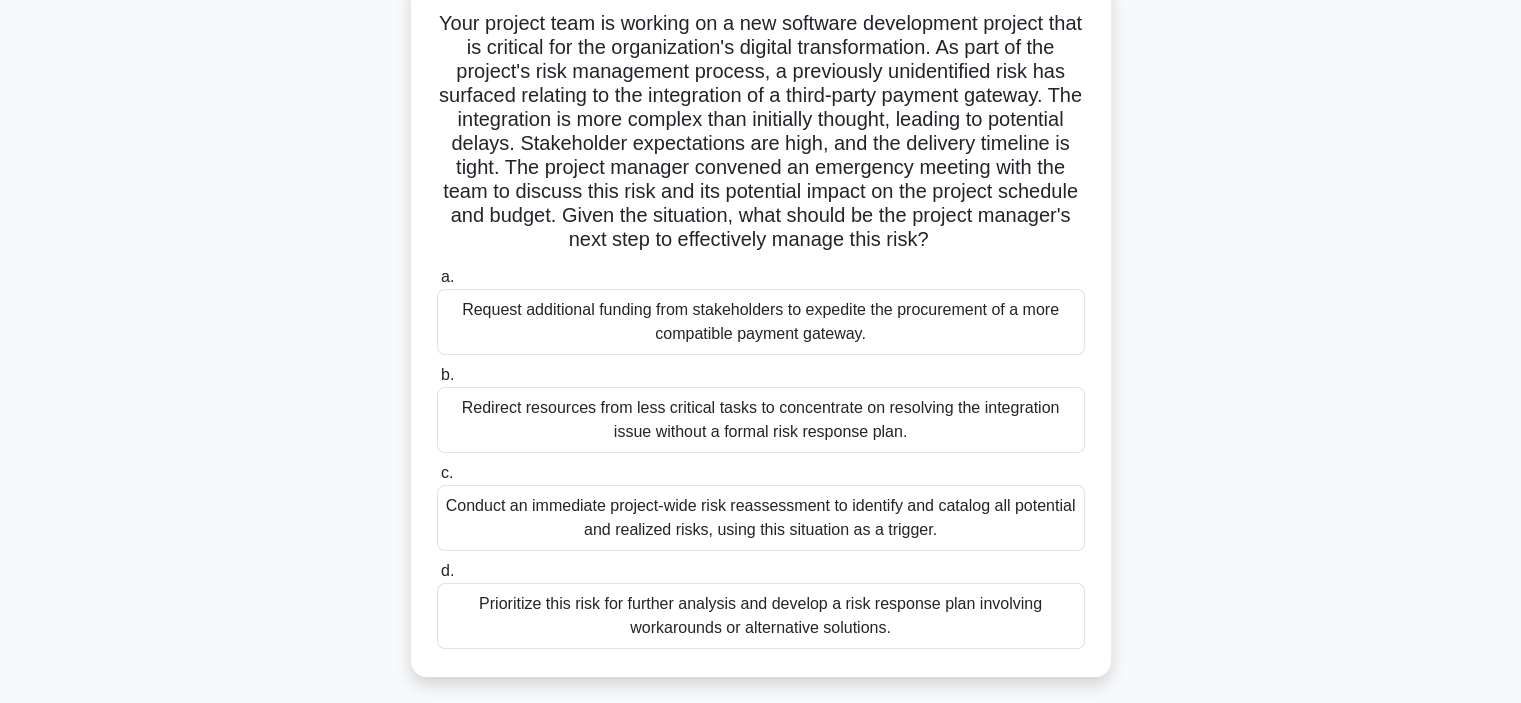 click on "Prioritize this risk for further analysis and develop a risk response plan involving workarounds or alternative solutions." at bounding box center (761, 616) 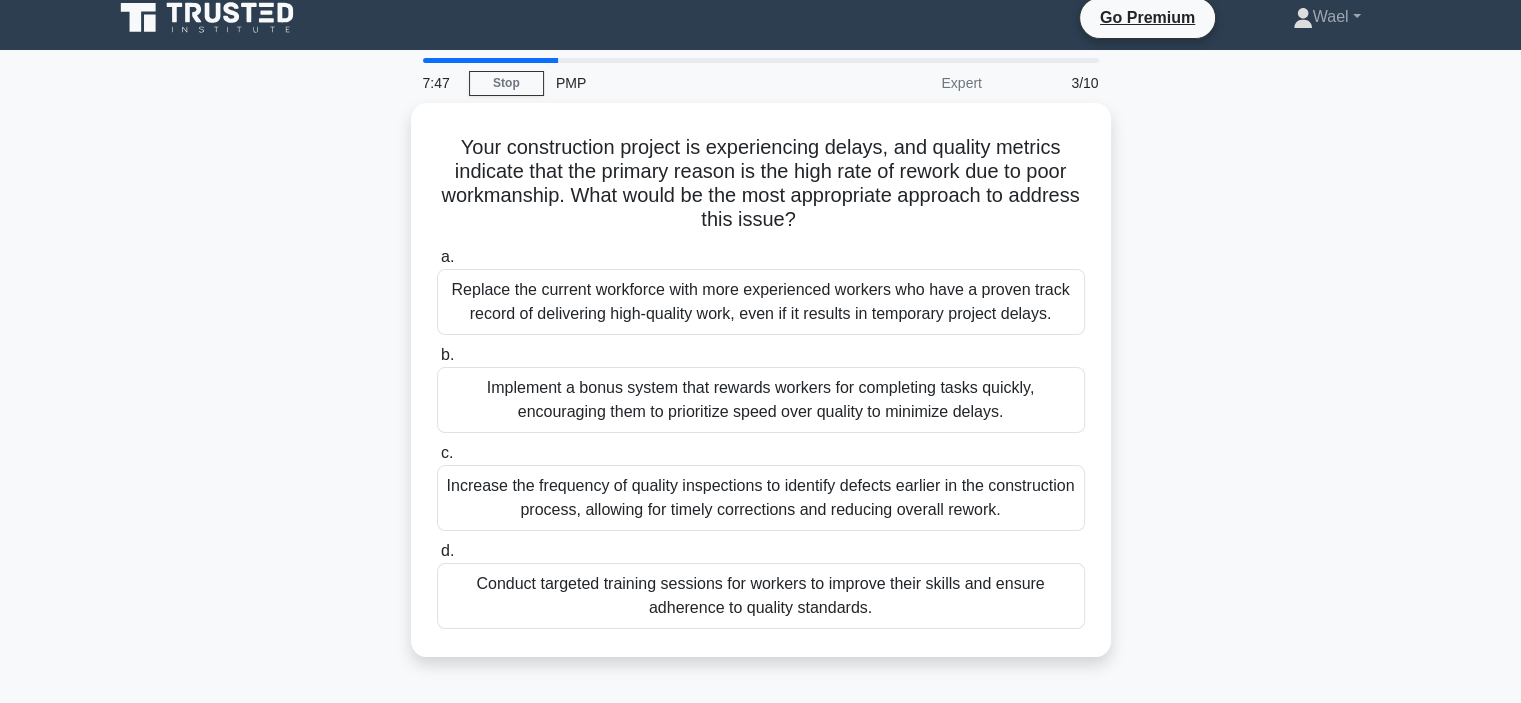 scroll, scrollTop: 0, scrollLeft: 0, axis: both 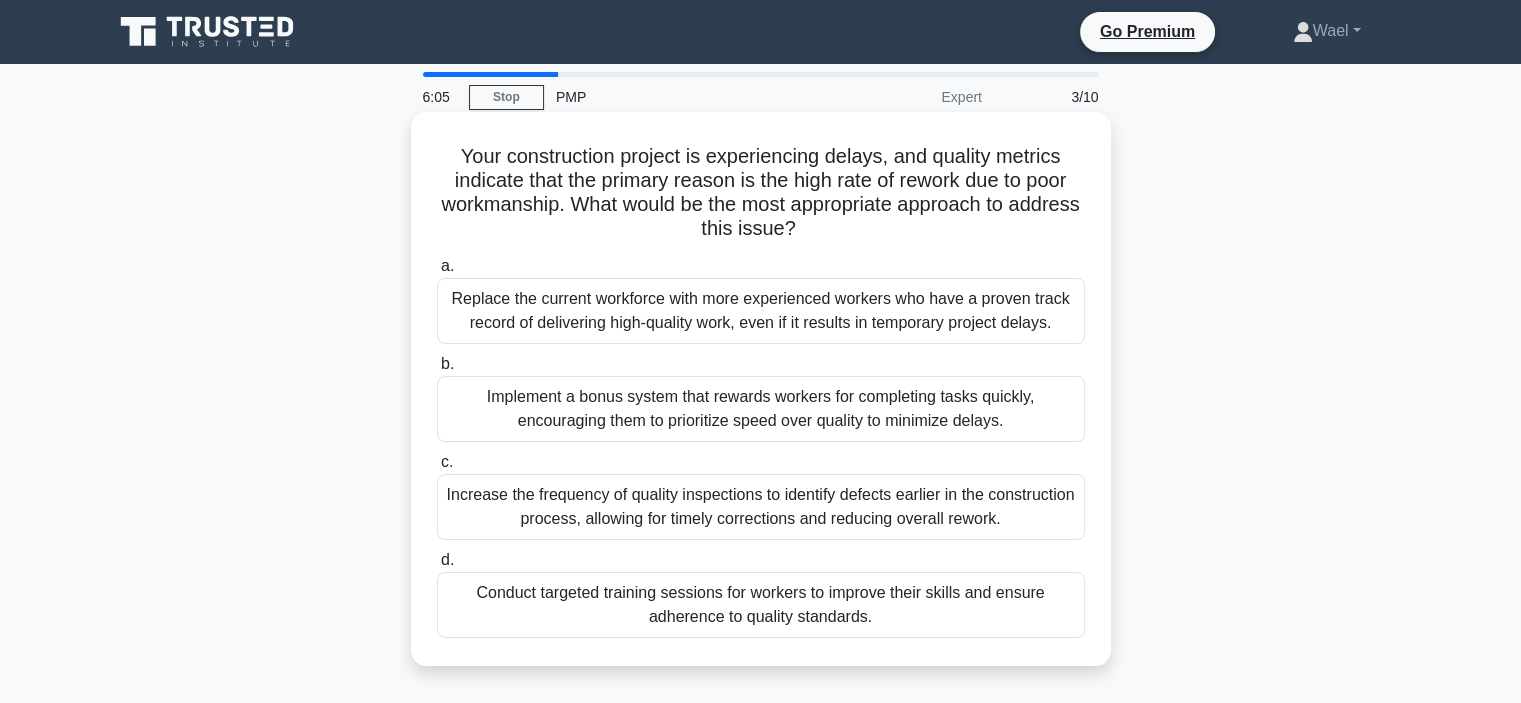 click on "Increase the frequency of quality inspections to identify defects earlier in the construction process, allowing for timely corrections and reducing overall rework." at bounding box center [761, 507] 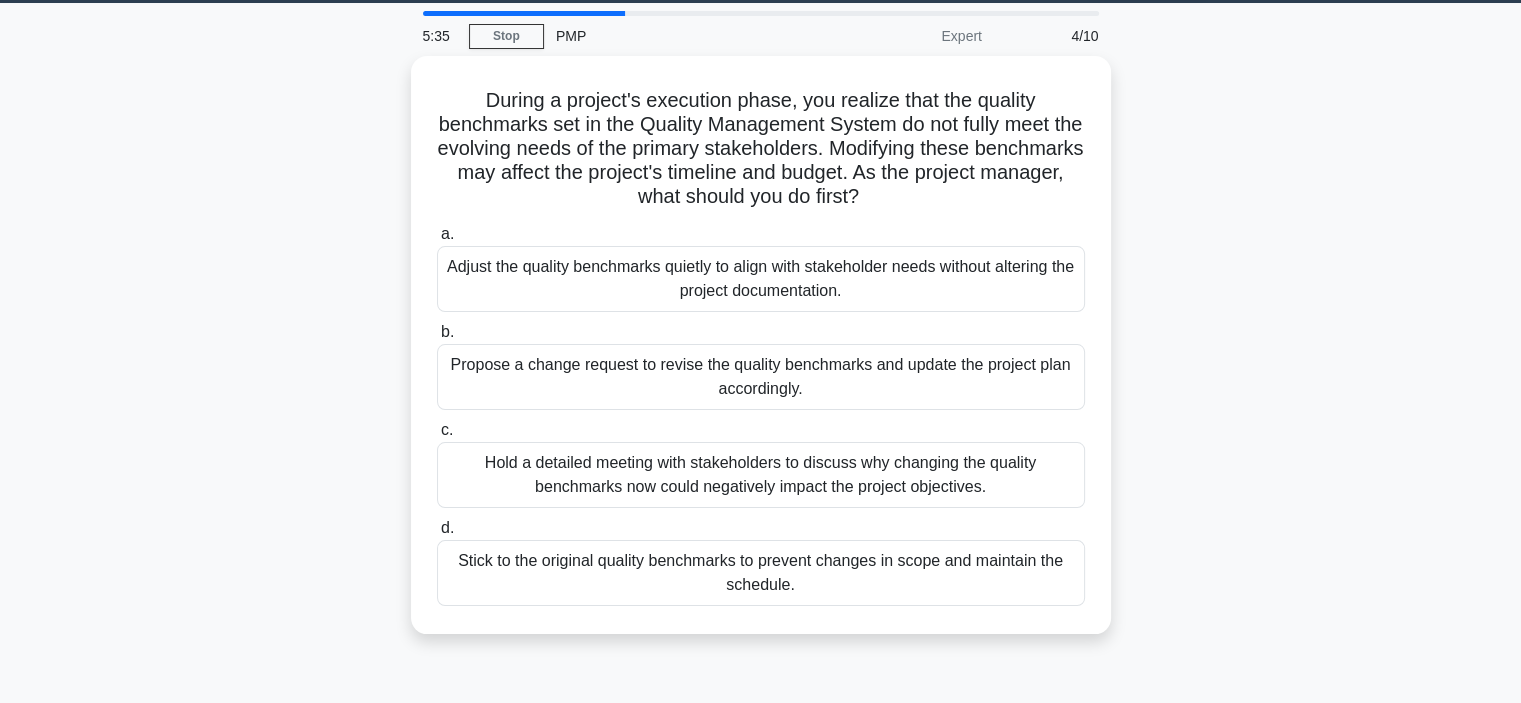 scroll, scrollTop: 62, scrollLeft: 0, axis: vertical 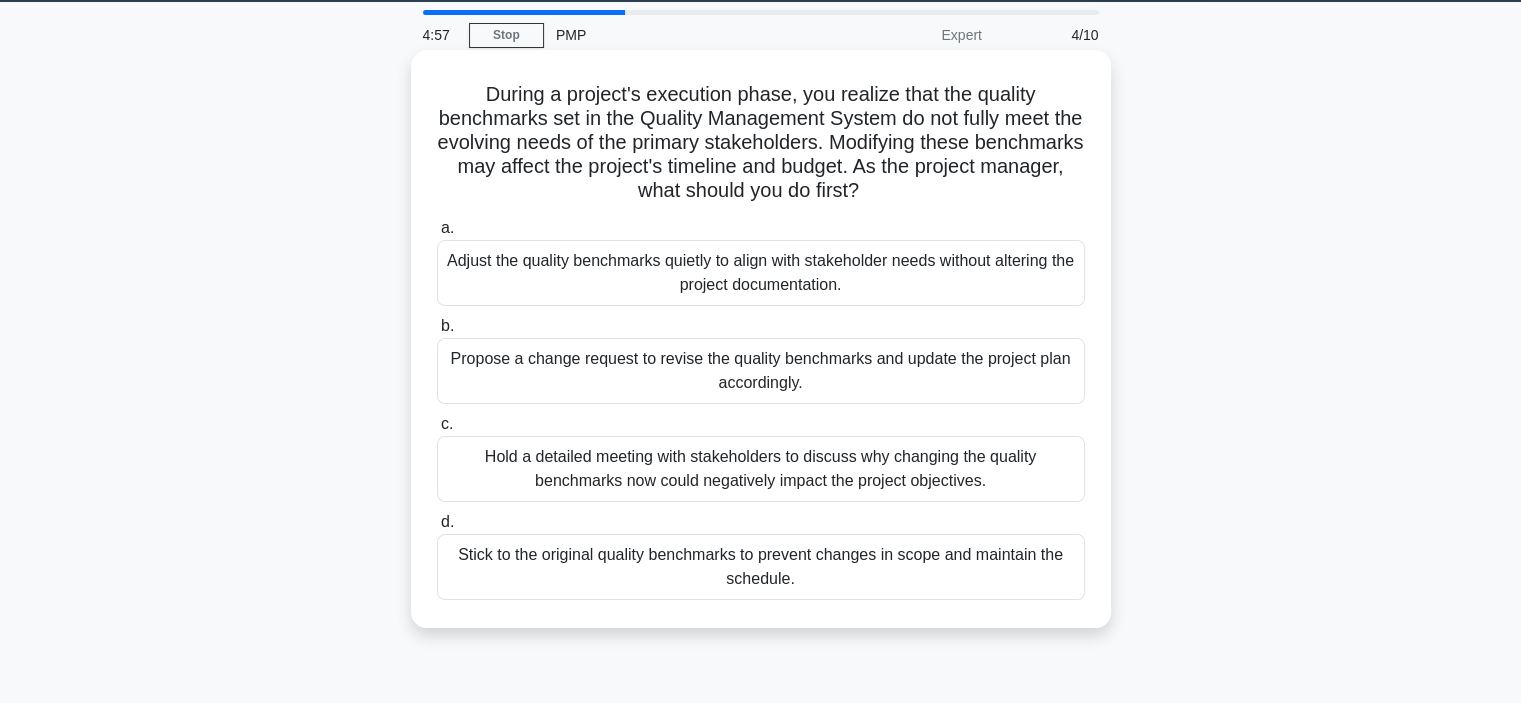 click on "Propose a change request to revise the quality benchmarks and update the project plan accordingly." at bounding box center [761, 371] 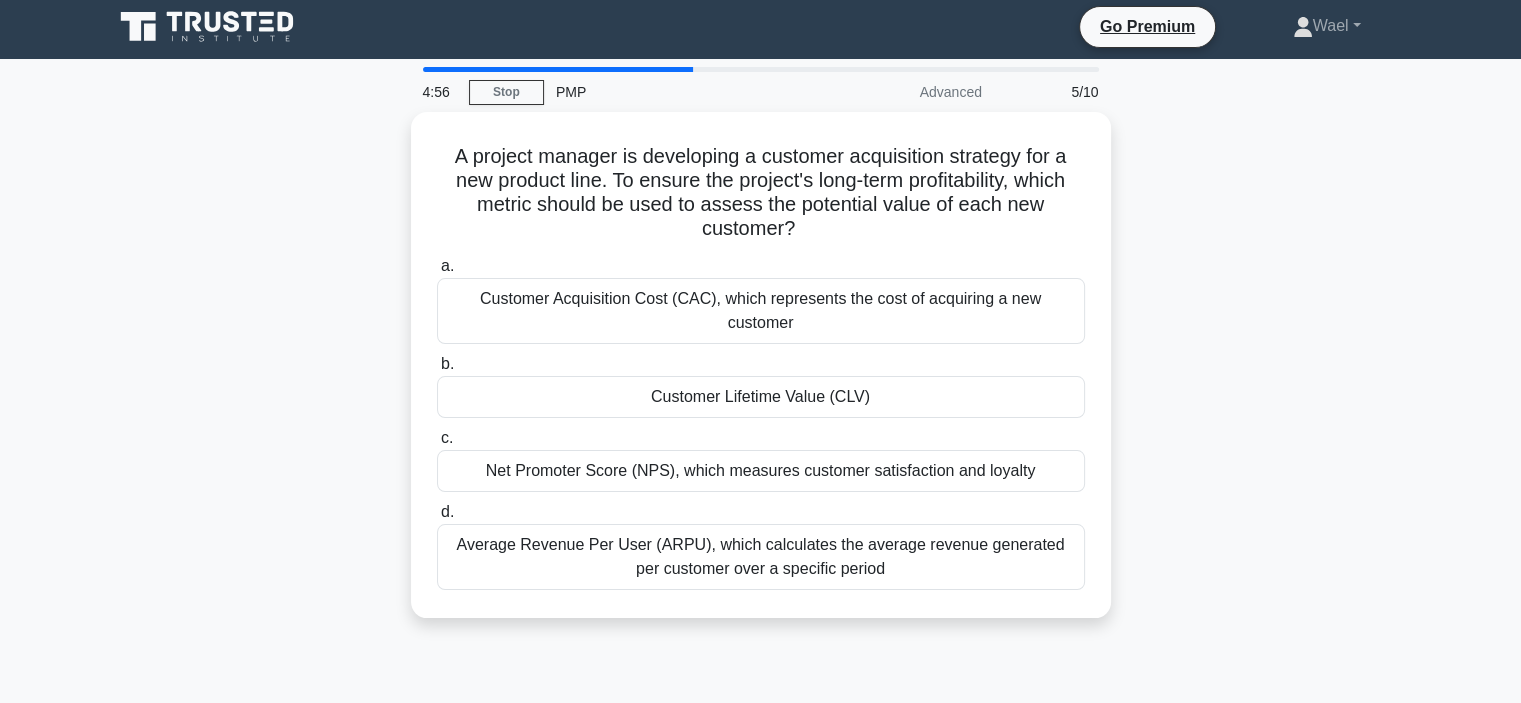 scroll, scrollTop: 0, scrollLeft: 0, axis: both 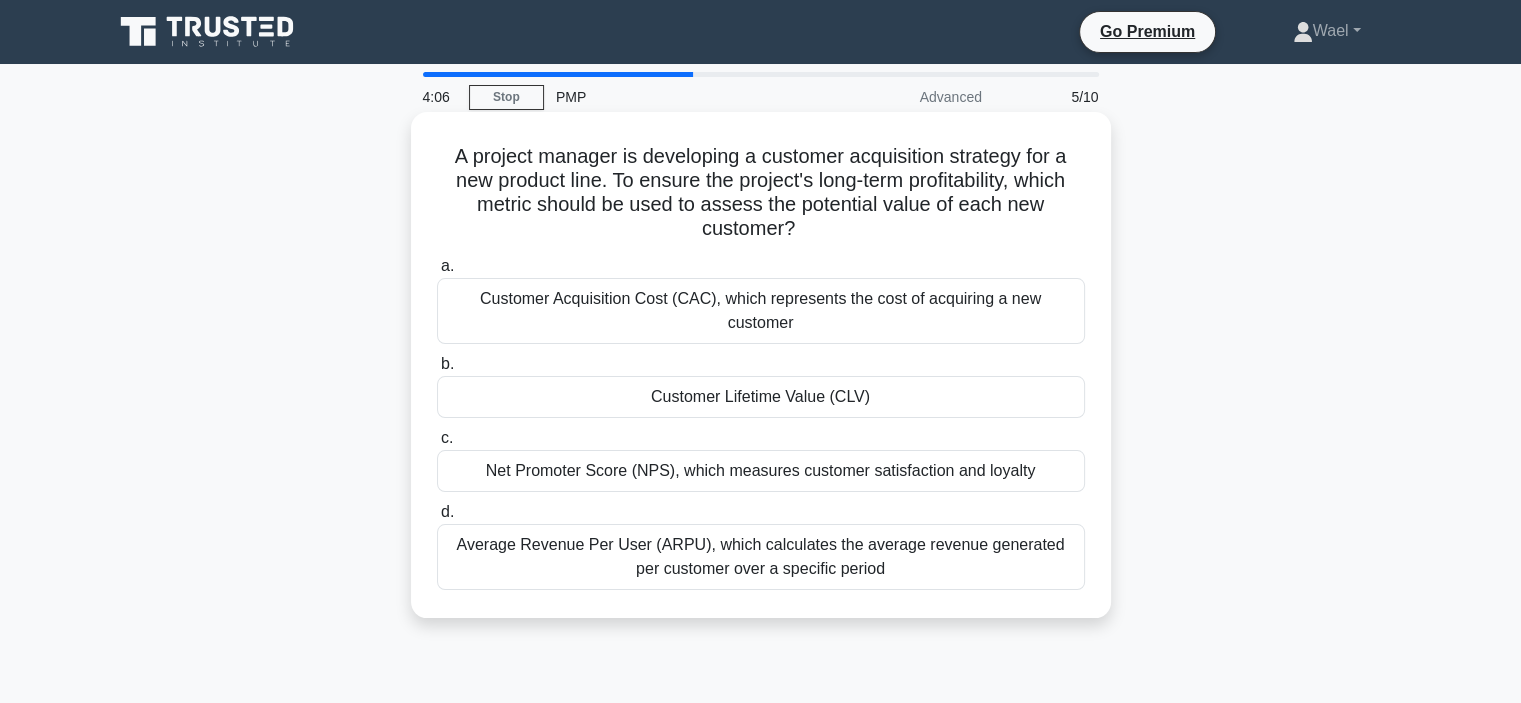 click on "Customer Acquisition Cost (CAC), which represents the cost of acquiring a new customer" at bounding box center [761, 311] 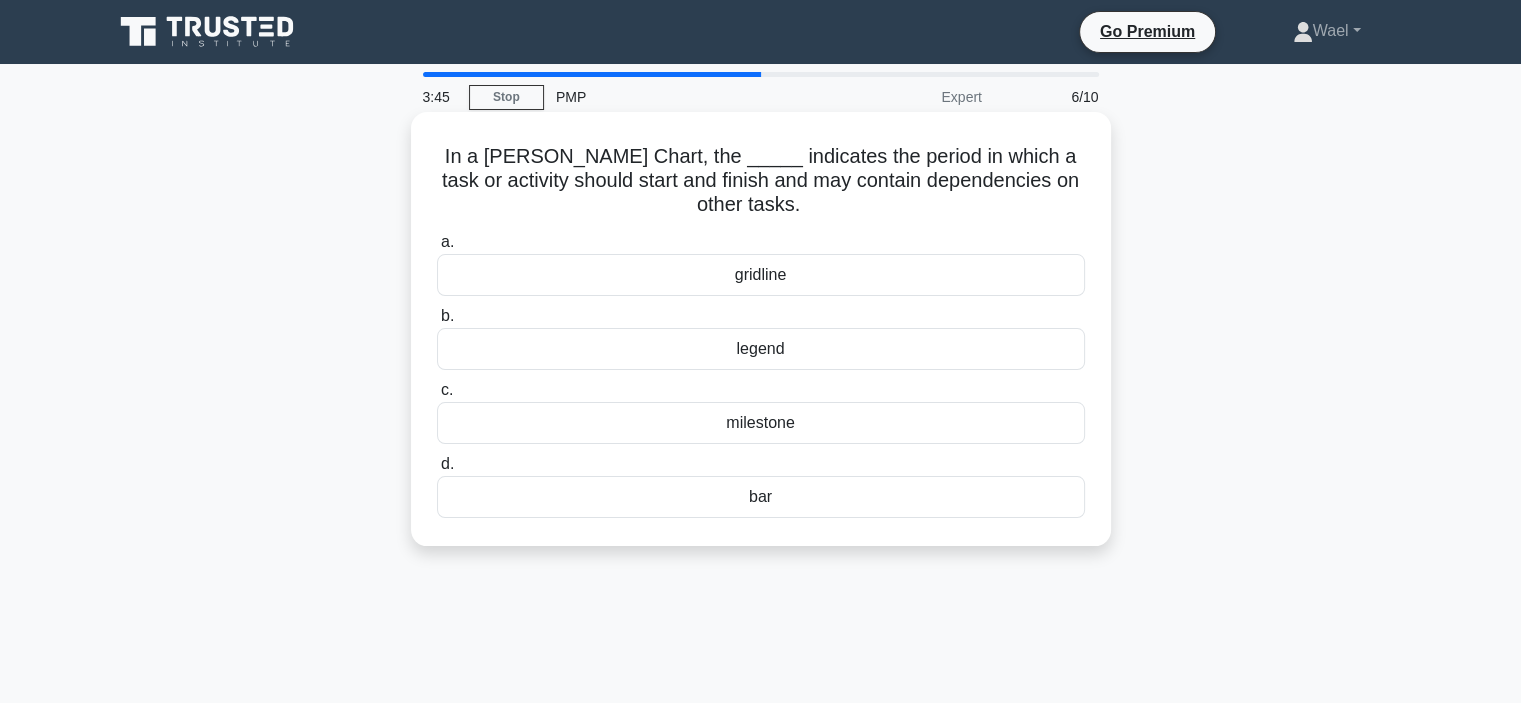 click on "bar" at bounding box center (761, 497) 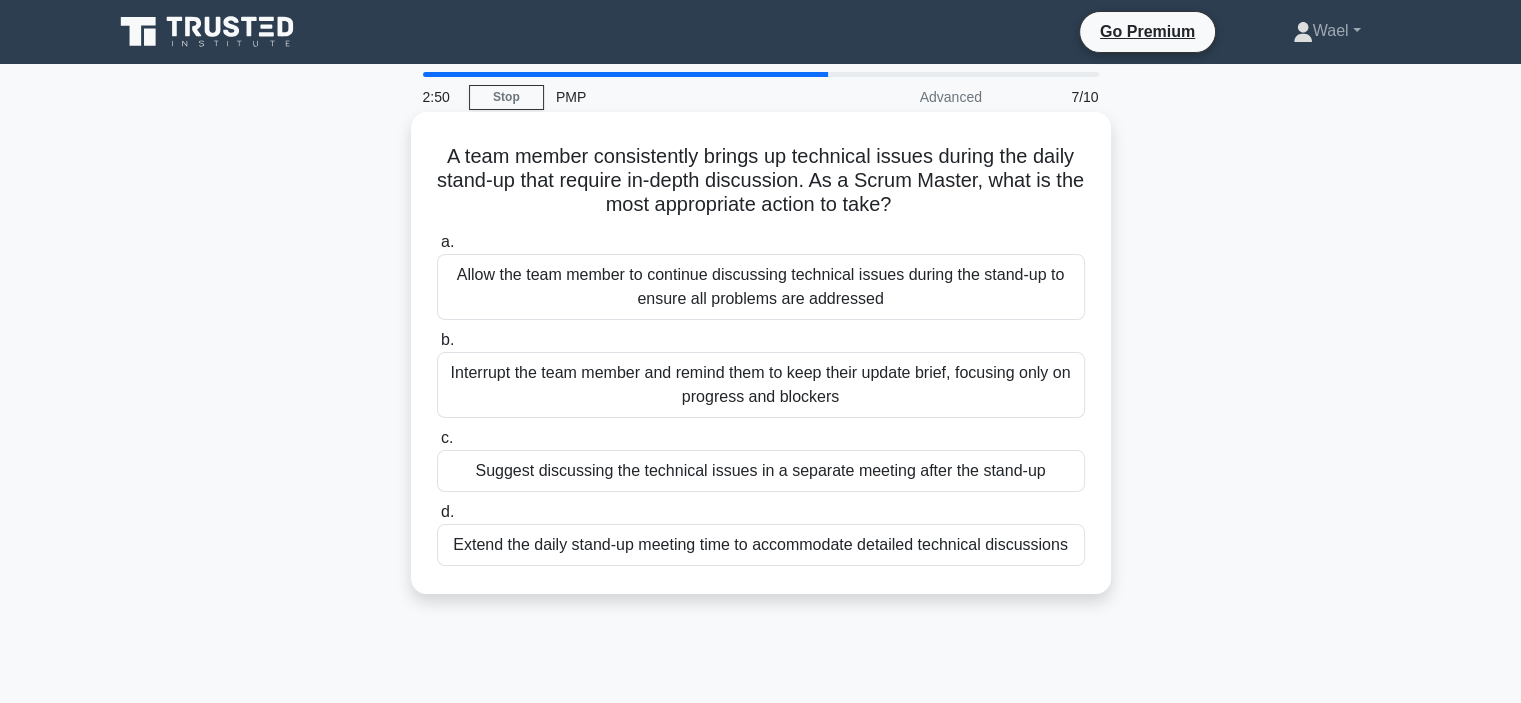 click on "Suggest discussing the technical issues in a separate meeting after the stand-up" at bounding box center (761, 471) 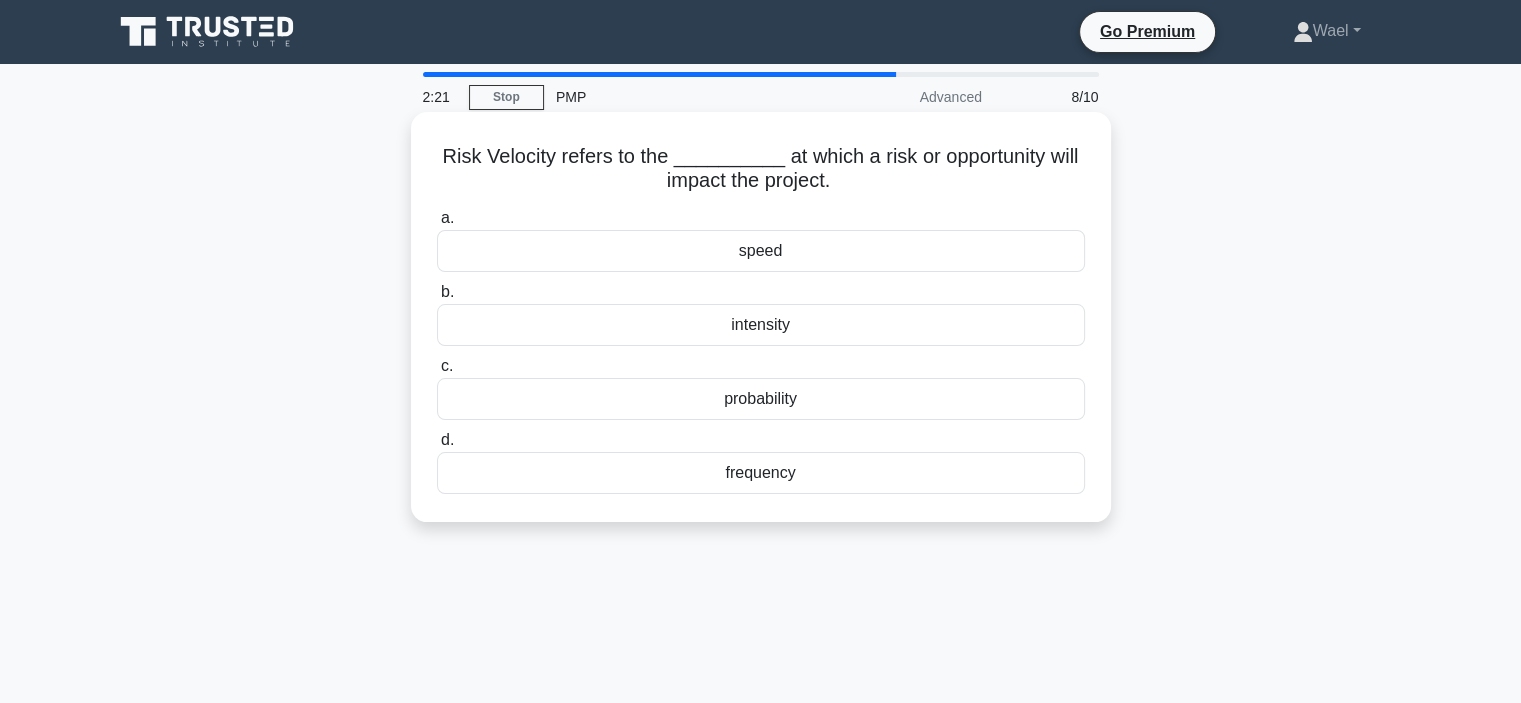 click on "probability" at bounding box center [761, 399] 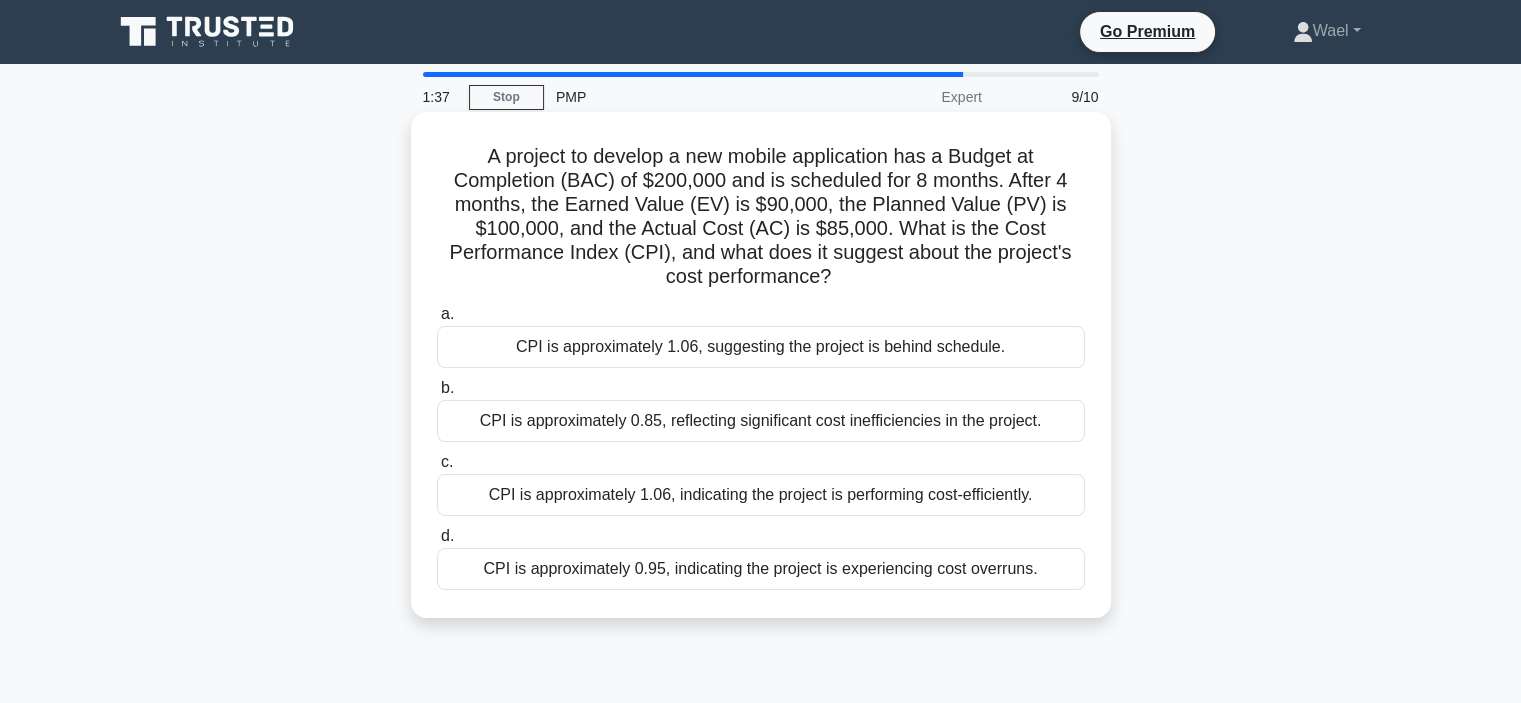 click on "CPI is approximately 1.06, suggesting the project is behind schedule." at bounding box center (761, 347) 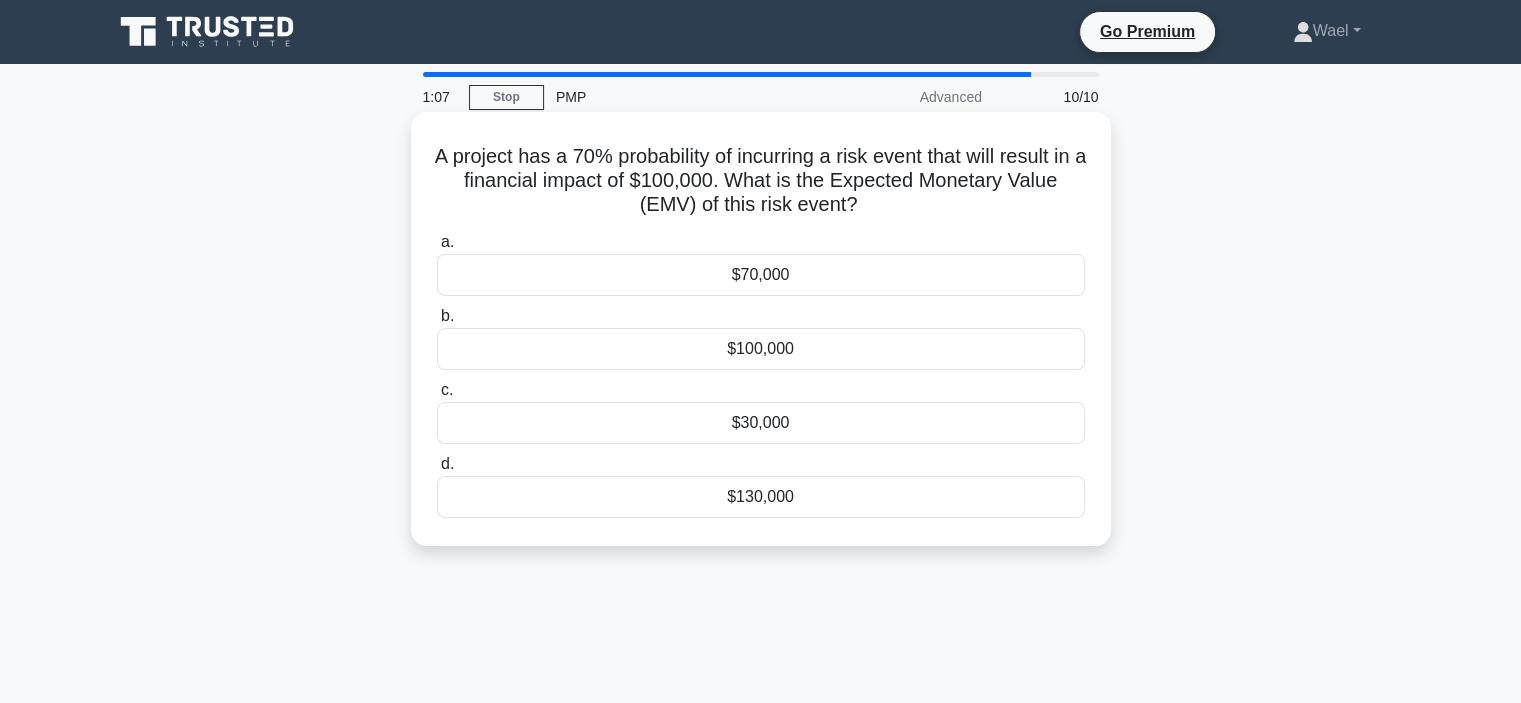click on "$70,000" at bounding box center [761, 275] 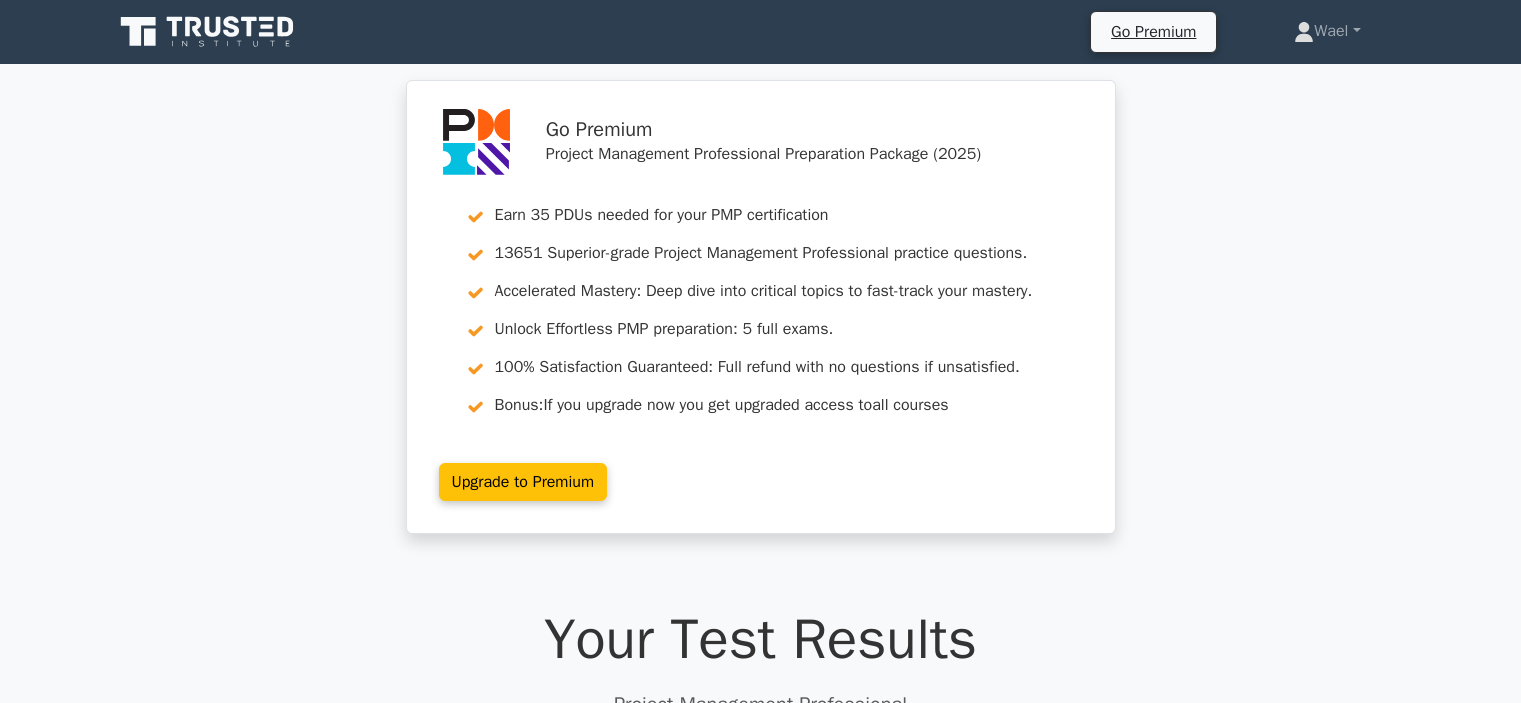 scroll, scrollTop: 0, scrollLeft: 0, axis: both 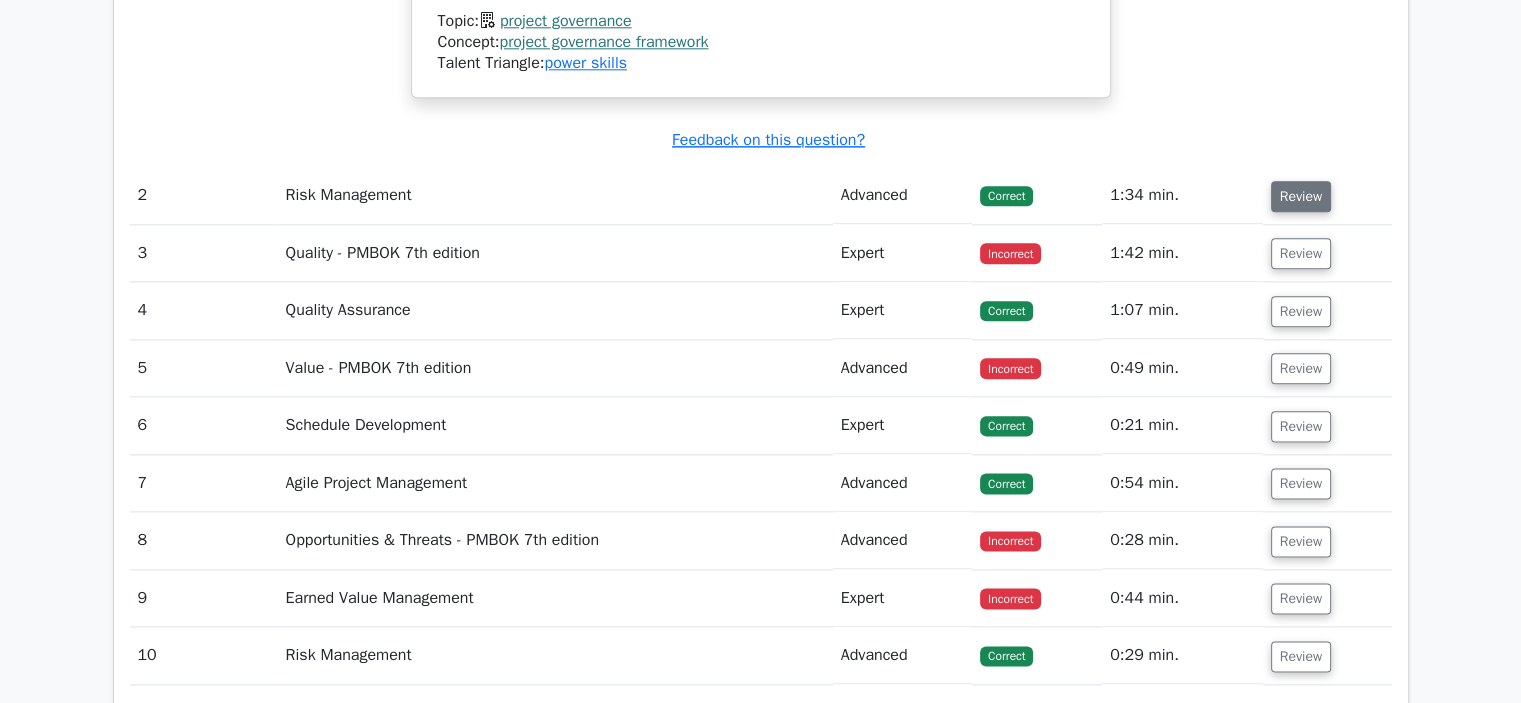 click on "Review" at bounding box center [1301, 196] 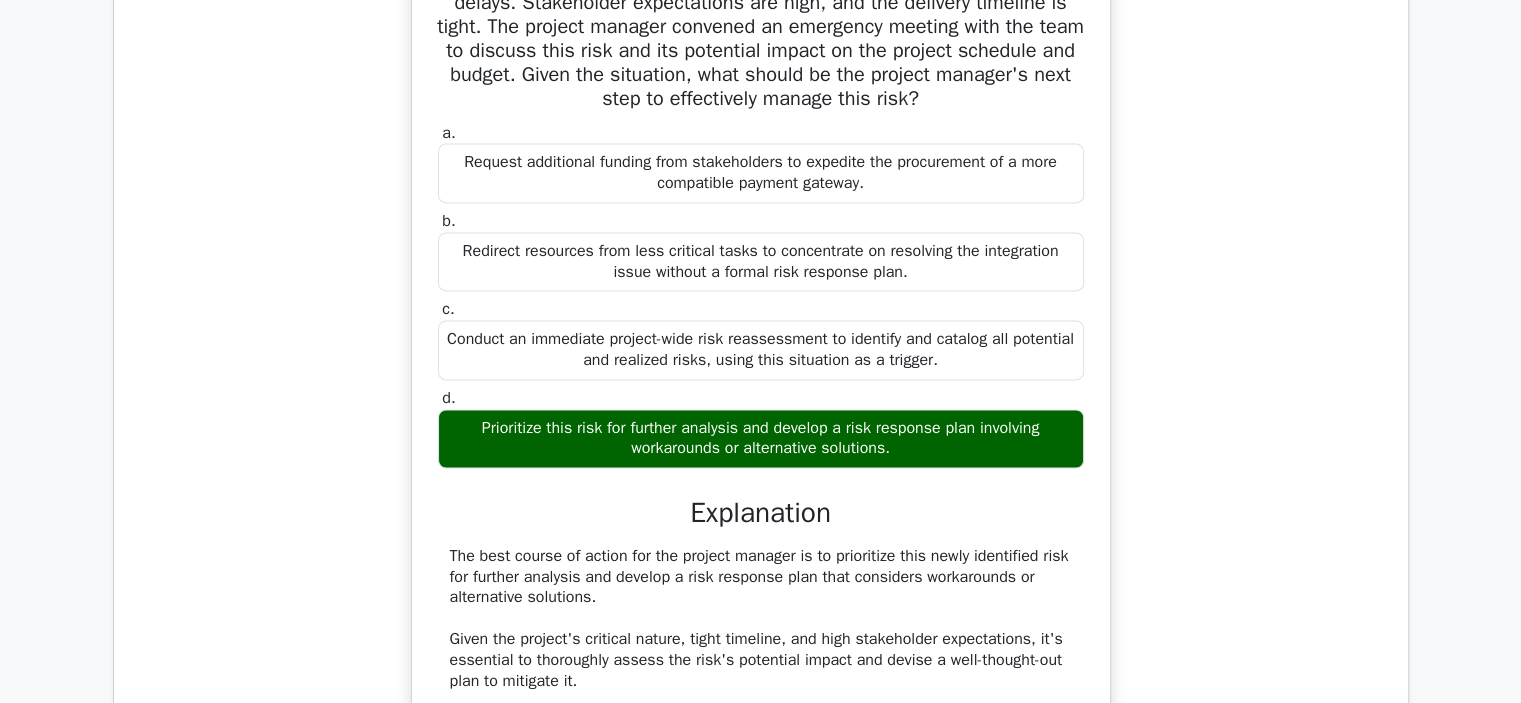scroll, scrollTop: 2867, scrollLeft: 0, axis: vertical 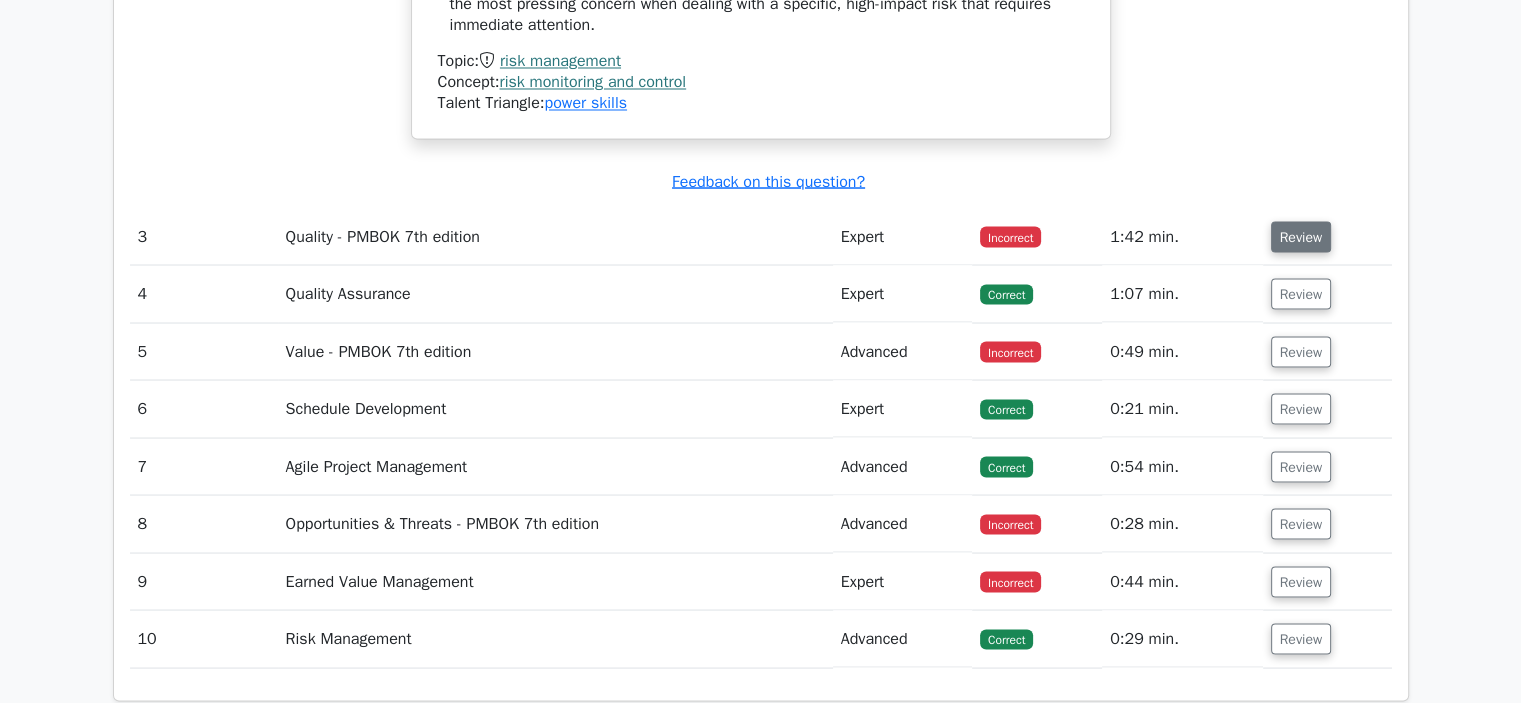 click on "Review" at bounding box center [1301, 236] 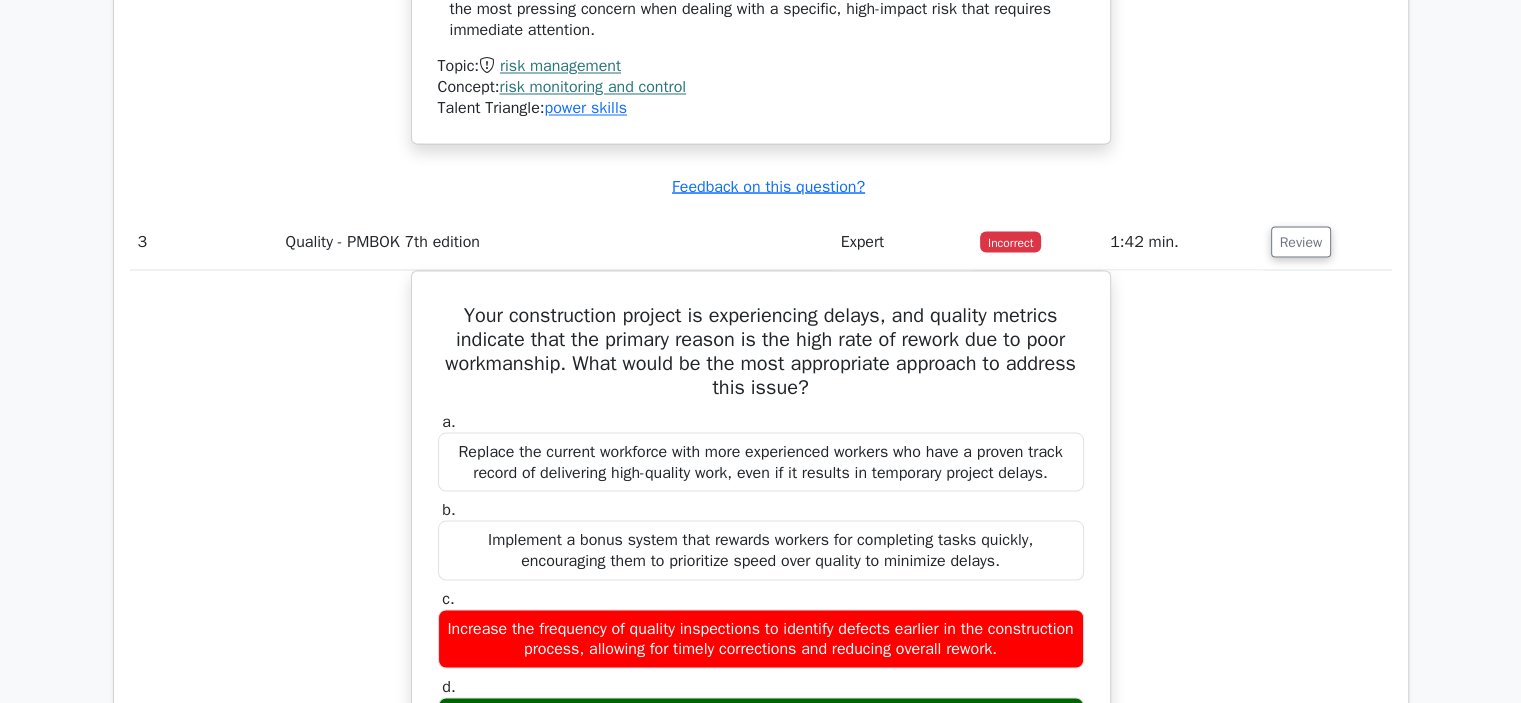 drag, startPoint x: 1304, startPoint y: 261, endPoint x: 1535, endPoint y: 488, distance: 323.86725 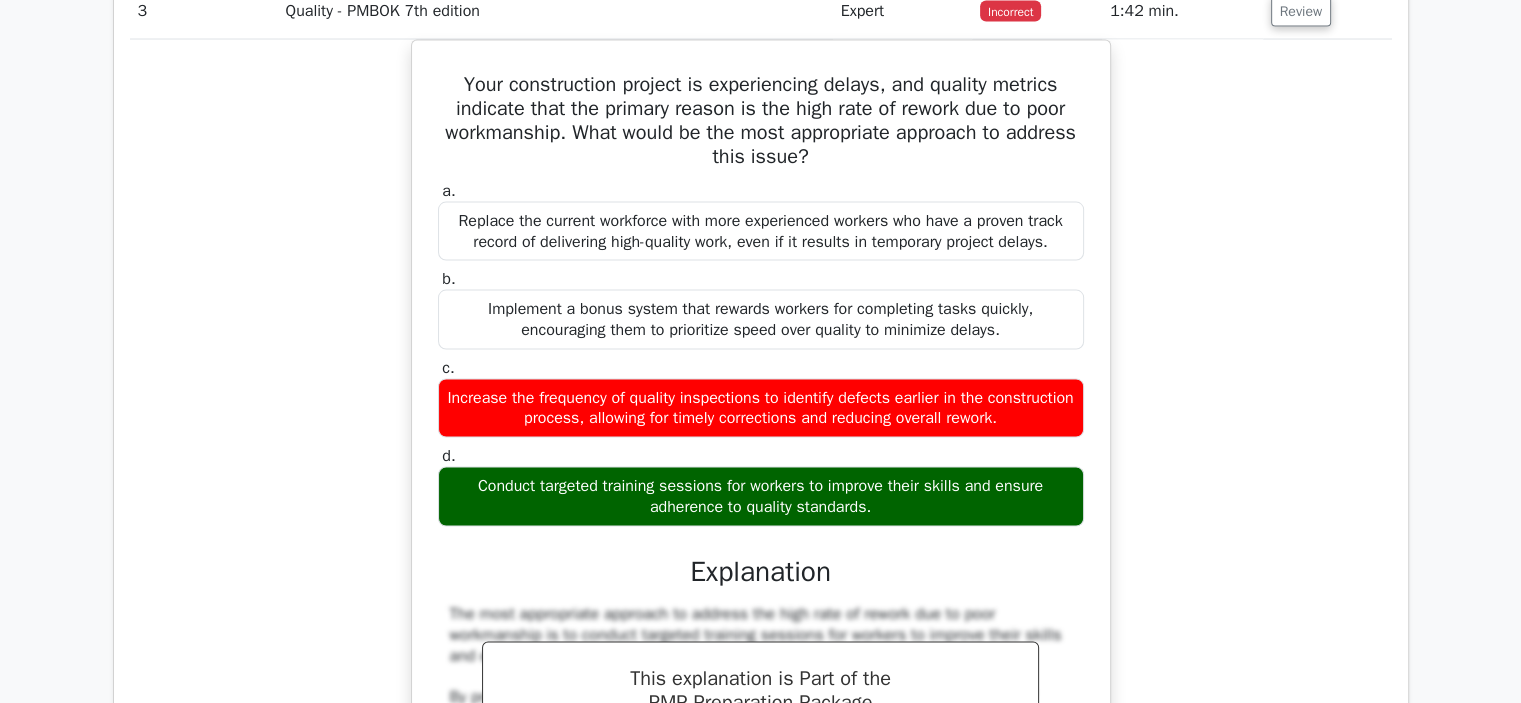 scroll, scrollTop: 4039, scrollLeft: 0, axis: vertical 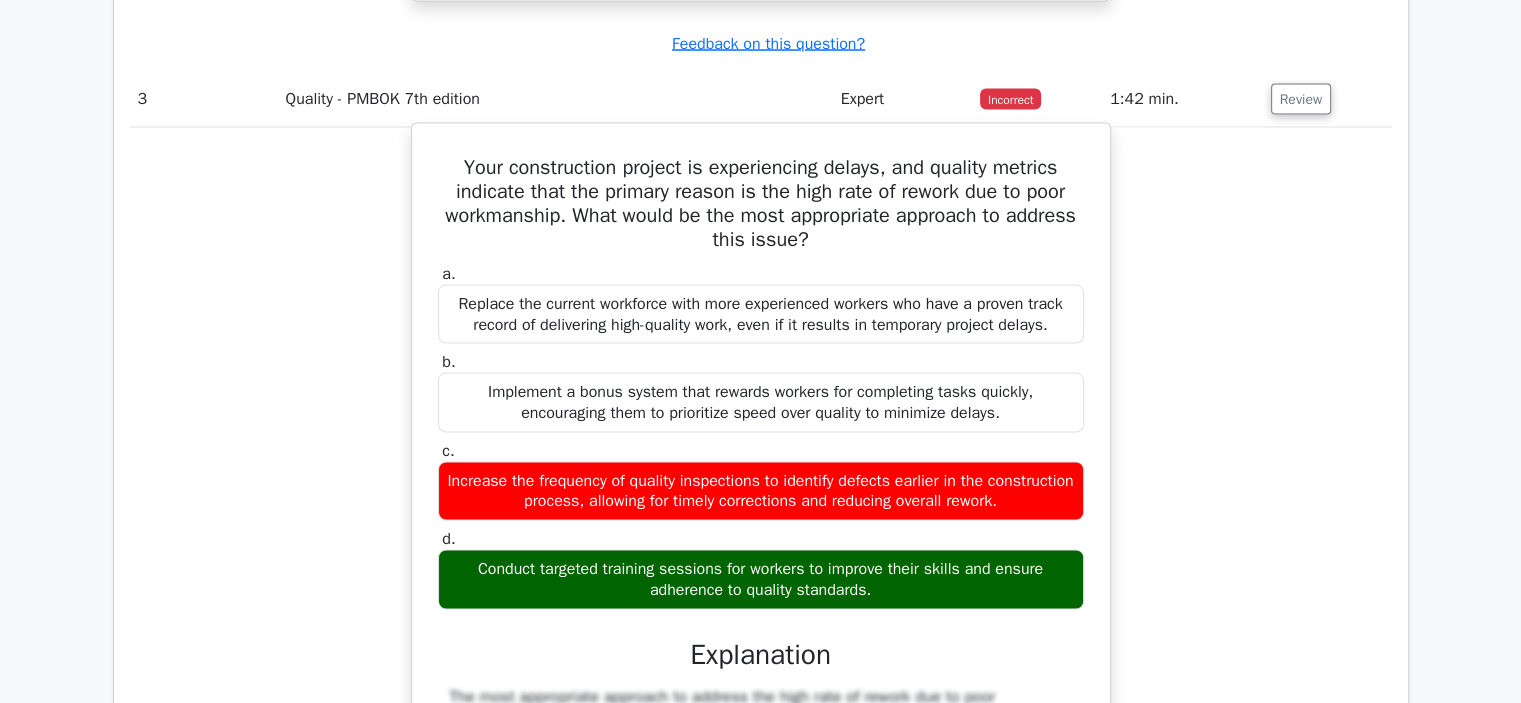 drag, startPoint x: 448, startPoint y: 182, endPoint x: 949, endPoint y: 603, distance: 654.40204 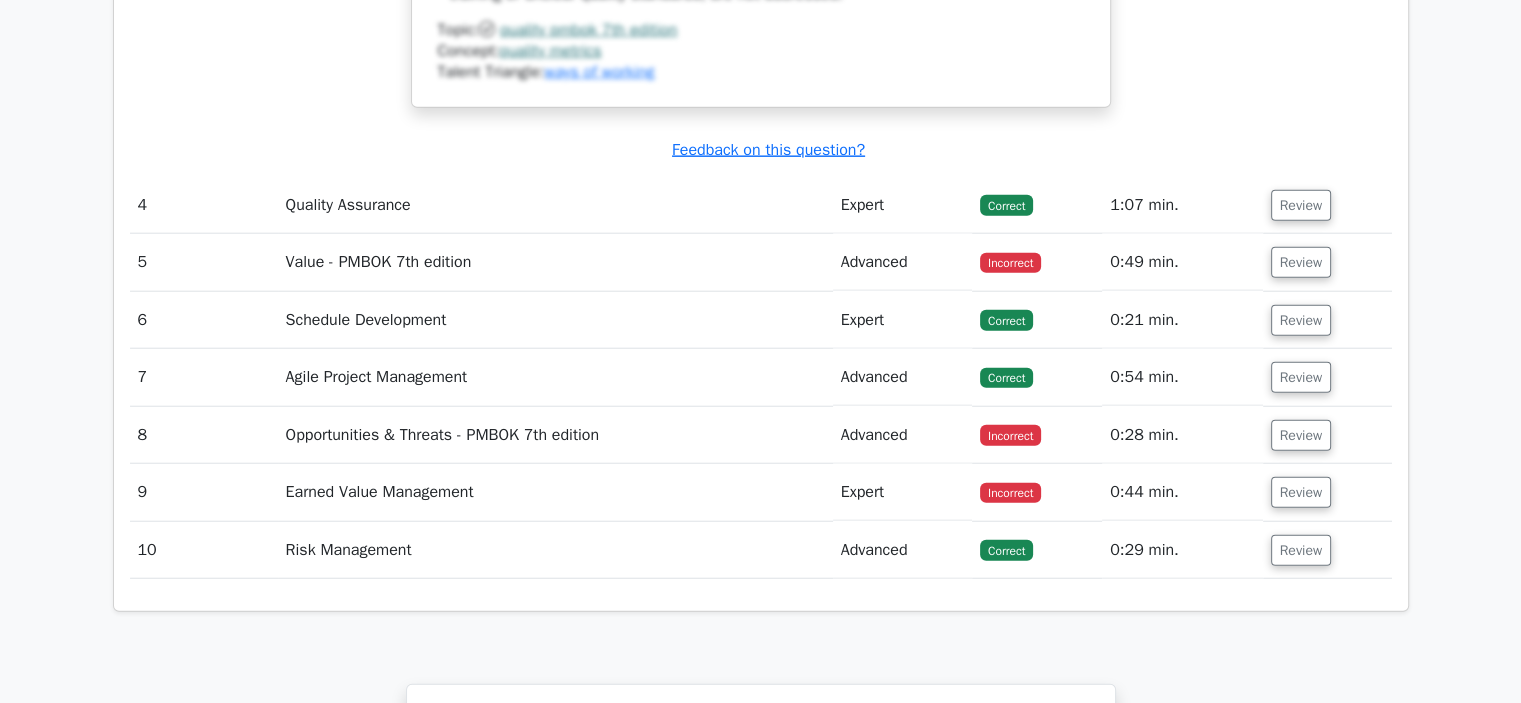 scroll, scrollTop: 5012, scrollLeft: 0, axis: vertical 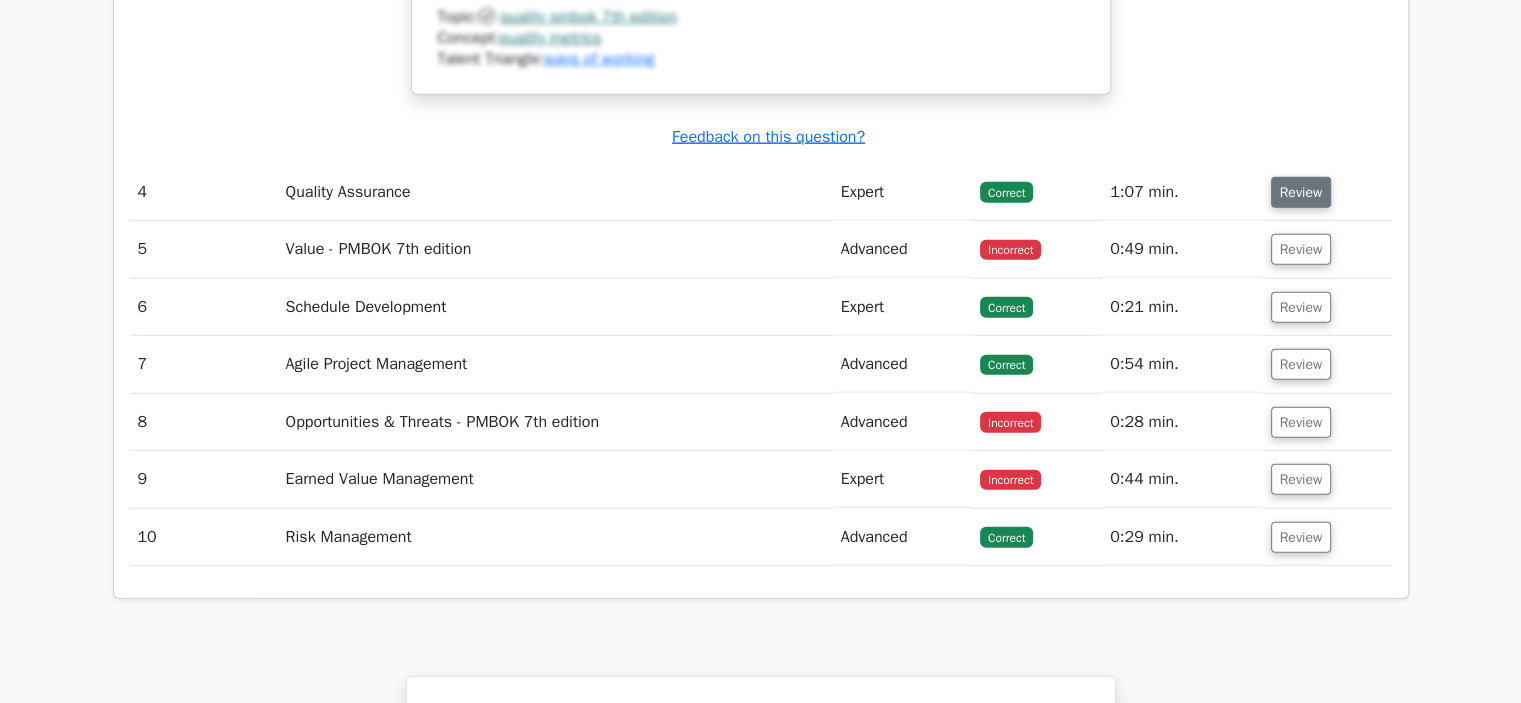 click on "Review" at bounding box center [1301, 192] 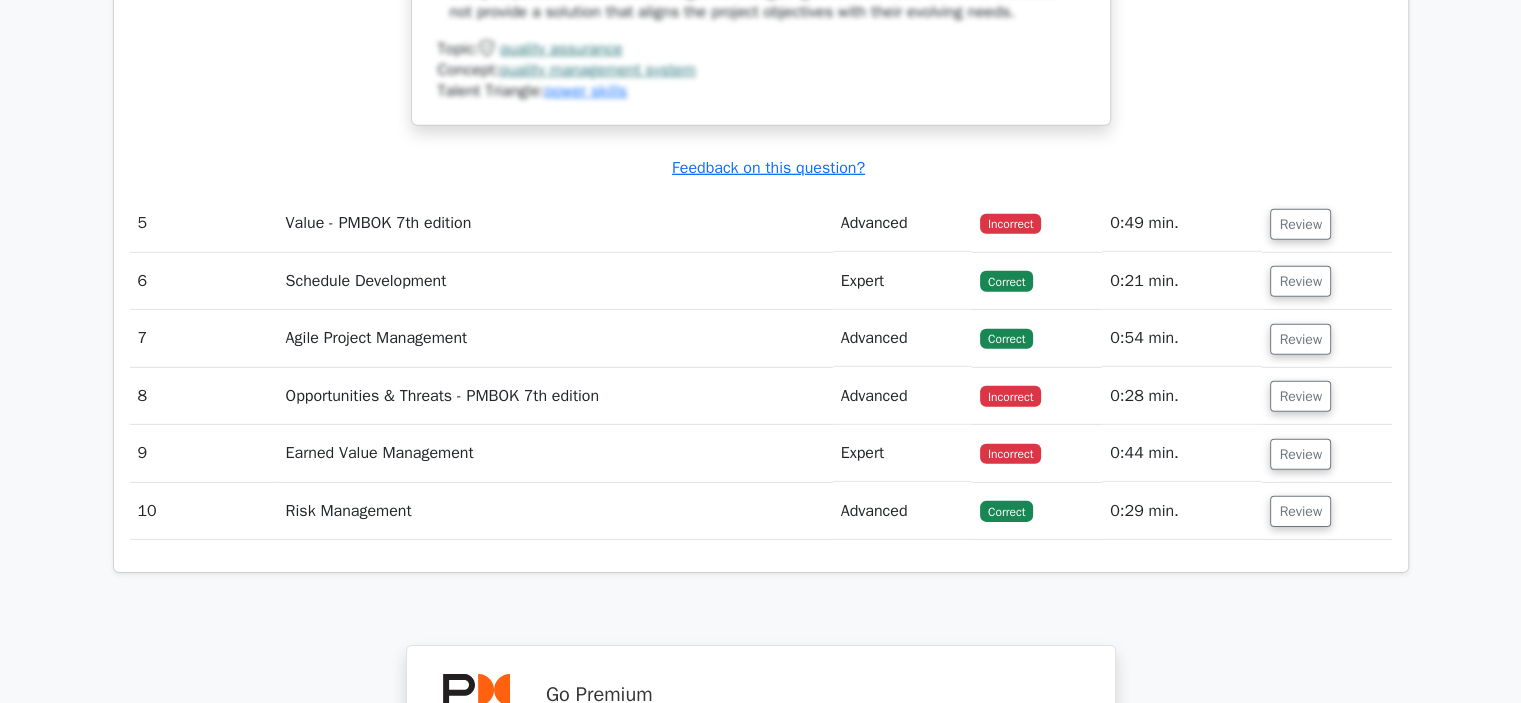 scroll, scrollTop: 6172, scrollLeft: 0, axis: vertical 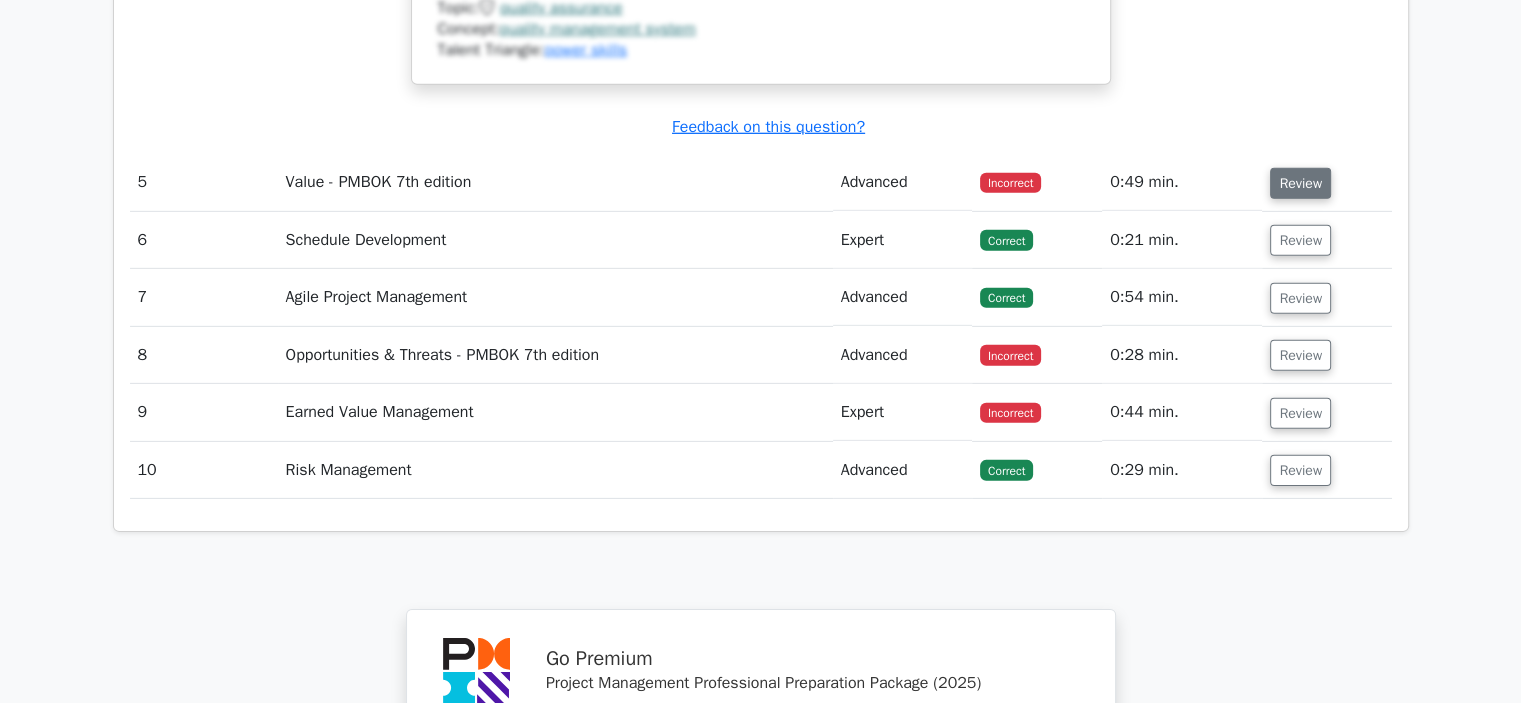 click on "Review" at bounding box center [1300, 183] 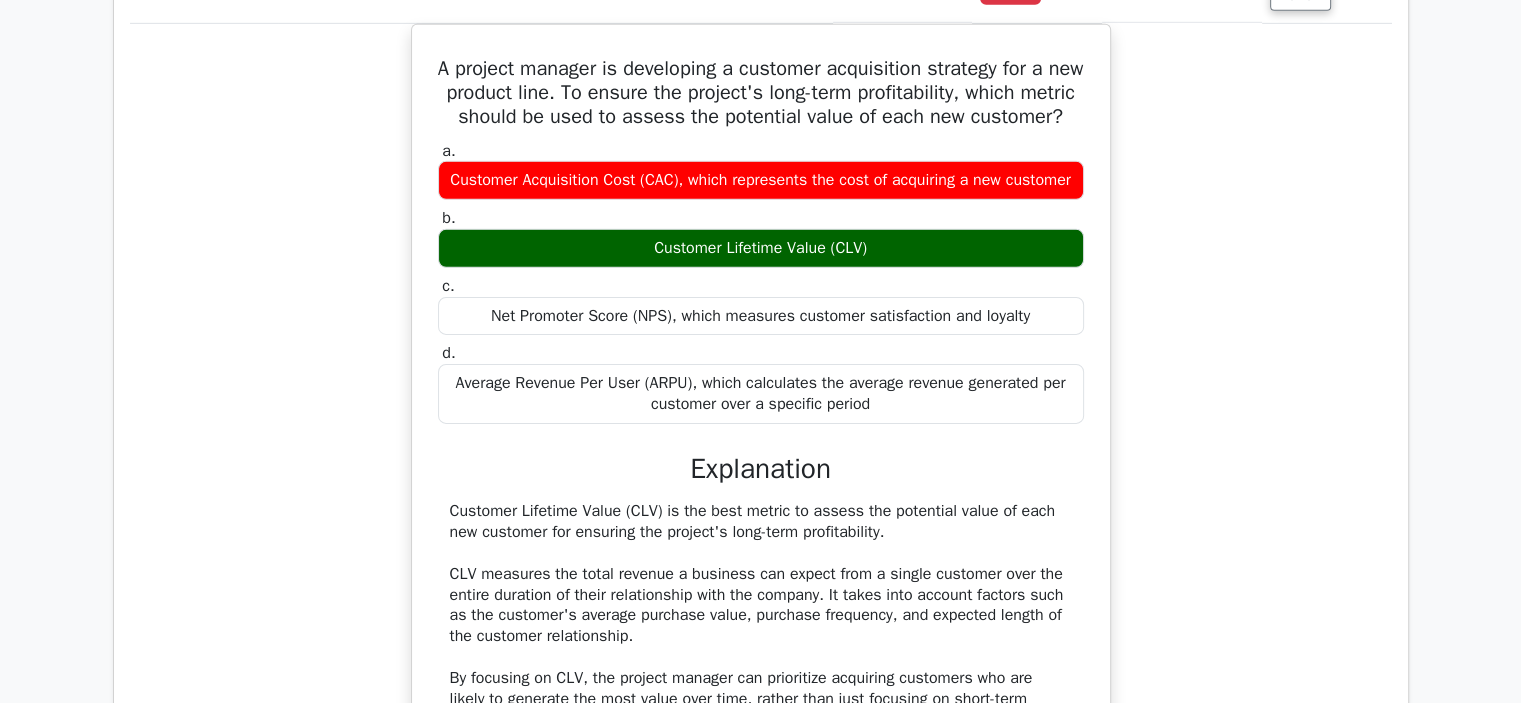 scroll, scrollTop: 6396, scrollLeft: 0, axis: vertical 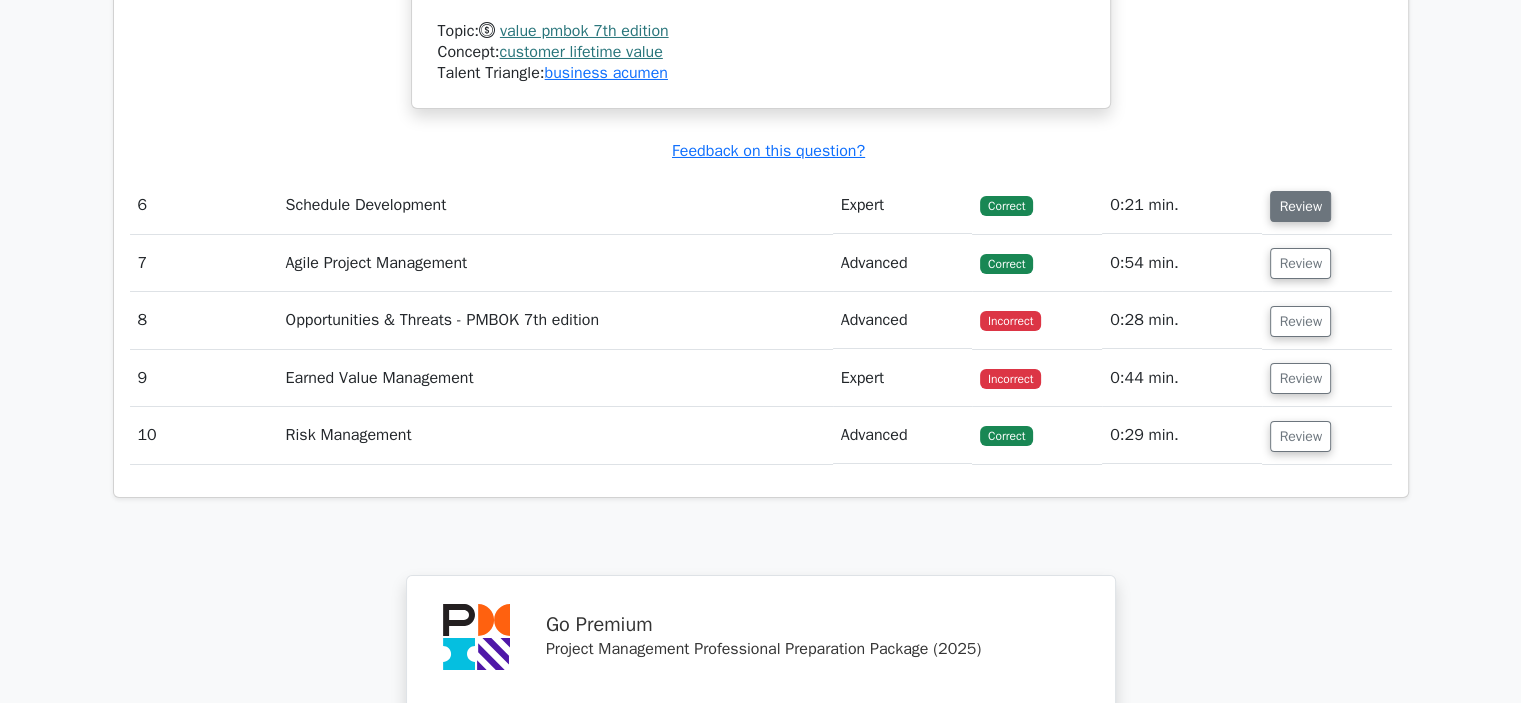 click on "Review" at bounding box center [1300, 206] 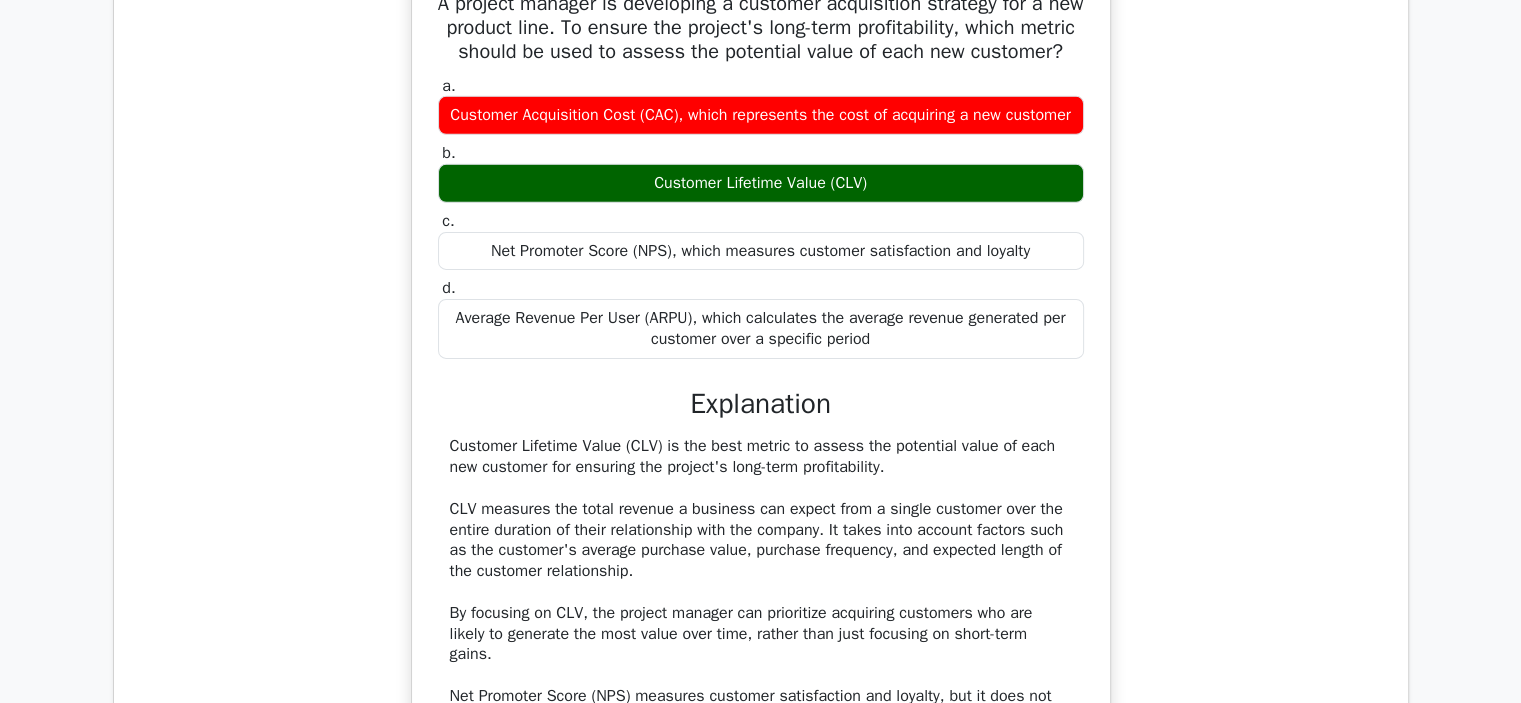 scroll, scrollTop: 6407, scrollLeft: 0, axis: vertical 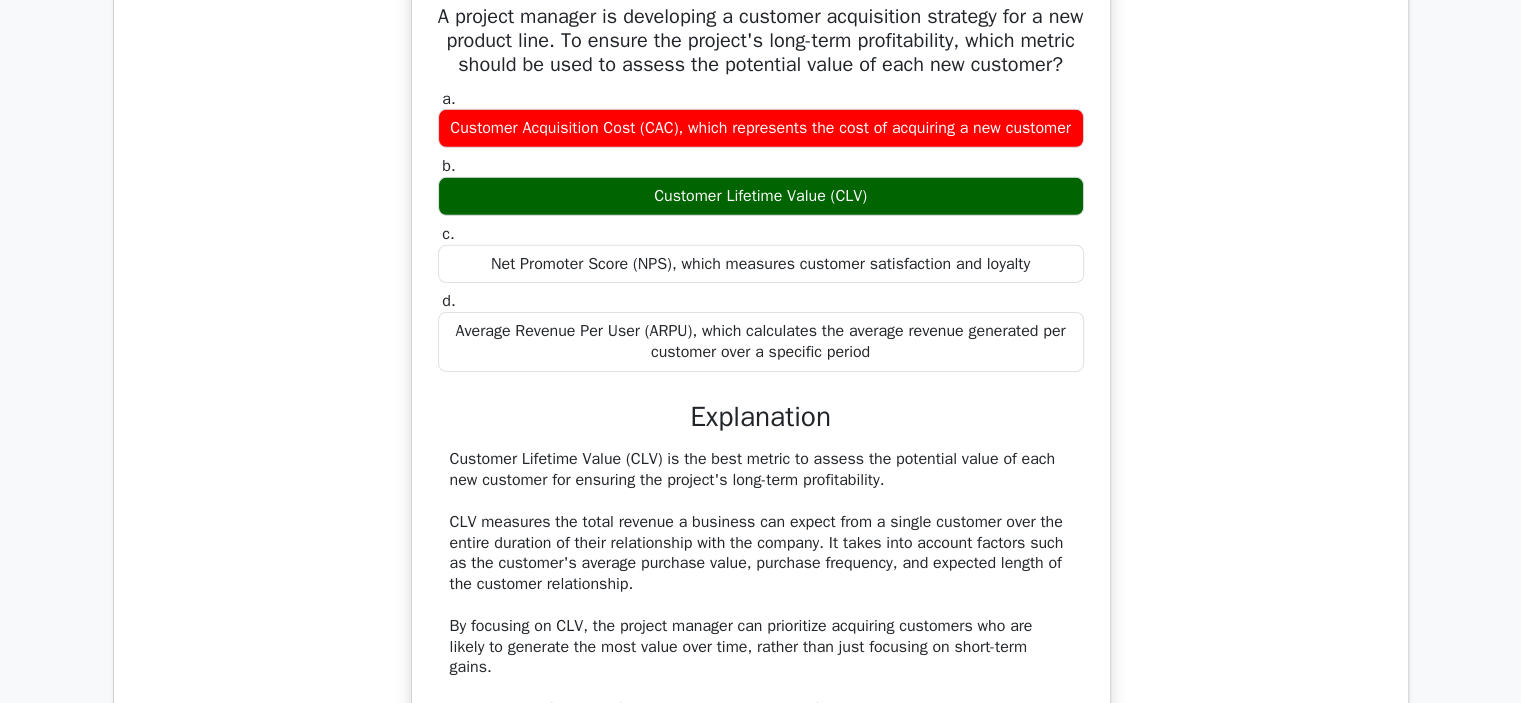 drag, startPoint x: 447, startPoint y: 34, endPoint x: 871, endPoint y: 419, distance: 572.71375 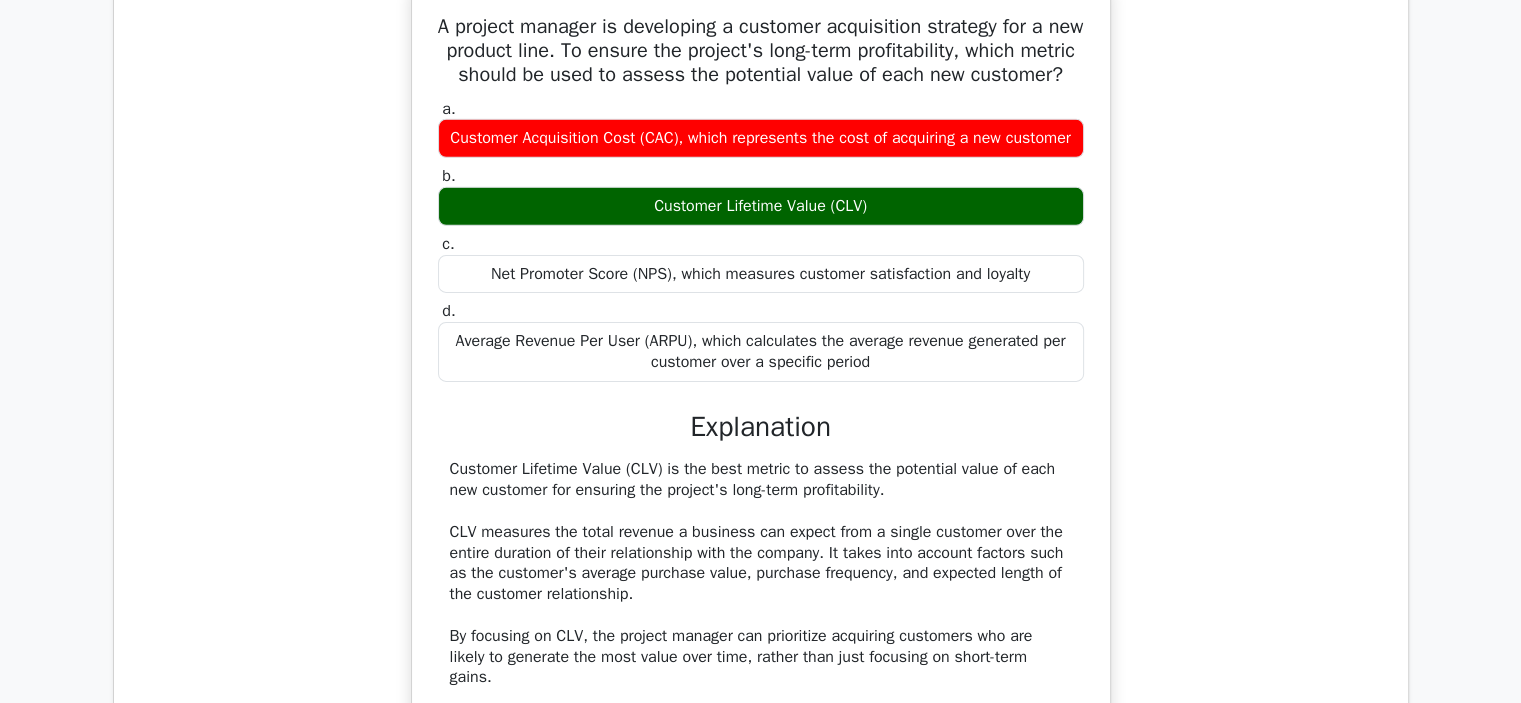 click on "Question Analysis
Question  #
Topic
Difficulty
Result
Time Spent
Action
1
Project Governance
Advanced
Correct" at bounding box center (761, -1261) 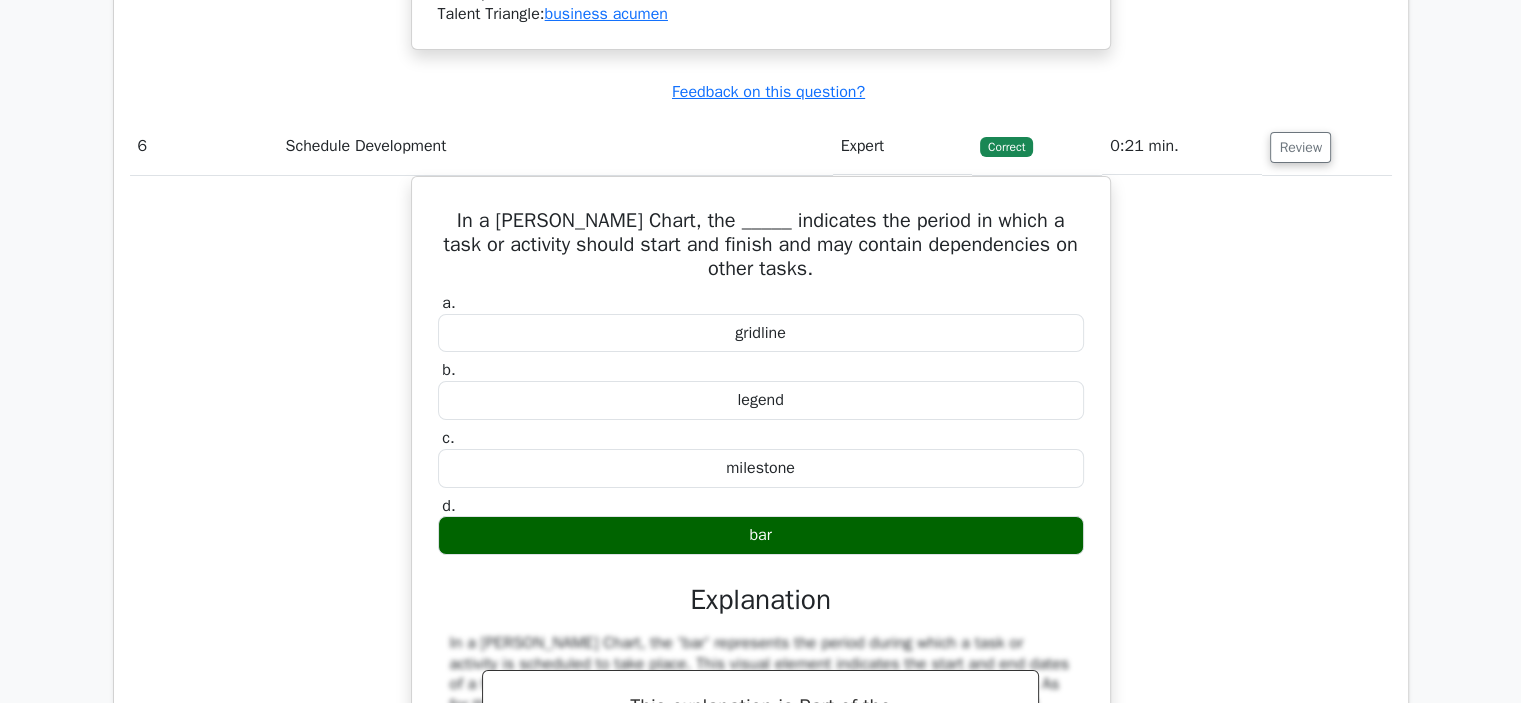 scroll, scrollTop: 7484, scrollLeft: 0, axis: vertical 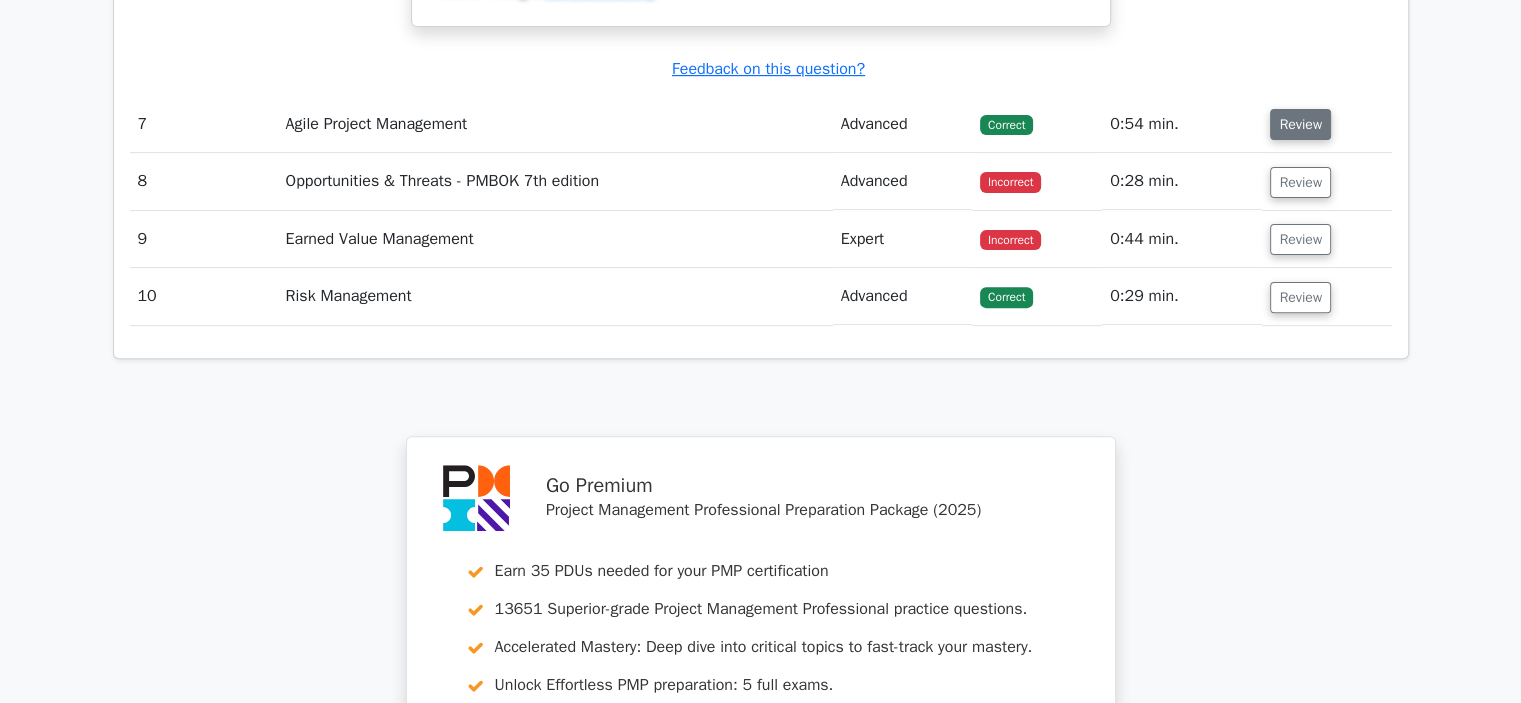 click on "Review" at bounding box center (1300, 124) 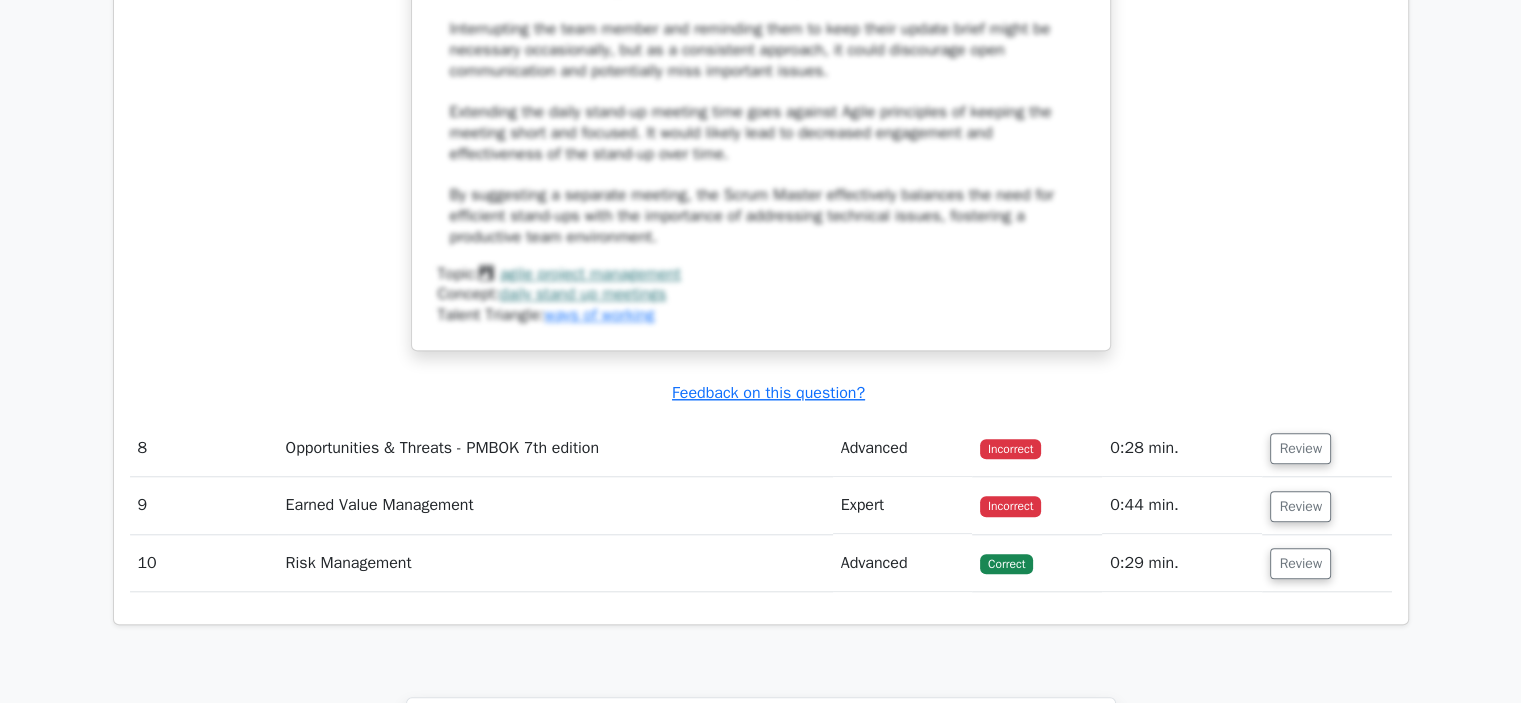 scroll, scrollTop: 9507, scrollLeft: 0, axis: vertical 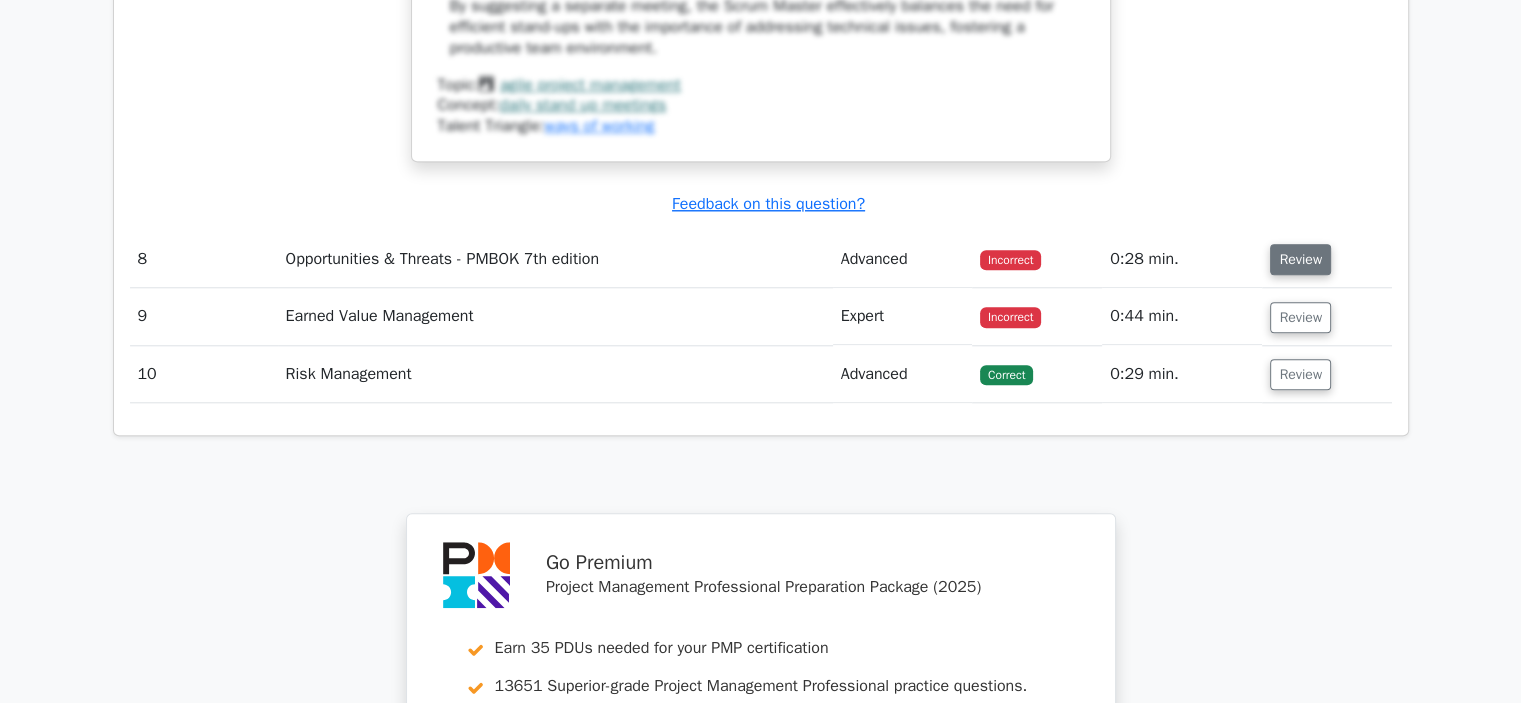 click on "Review" at bounding box center (1300, 259) 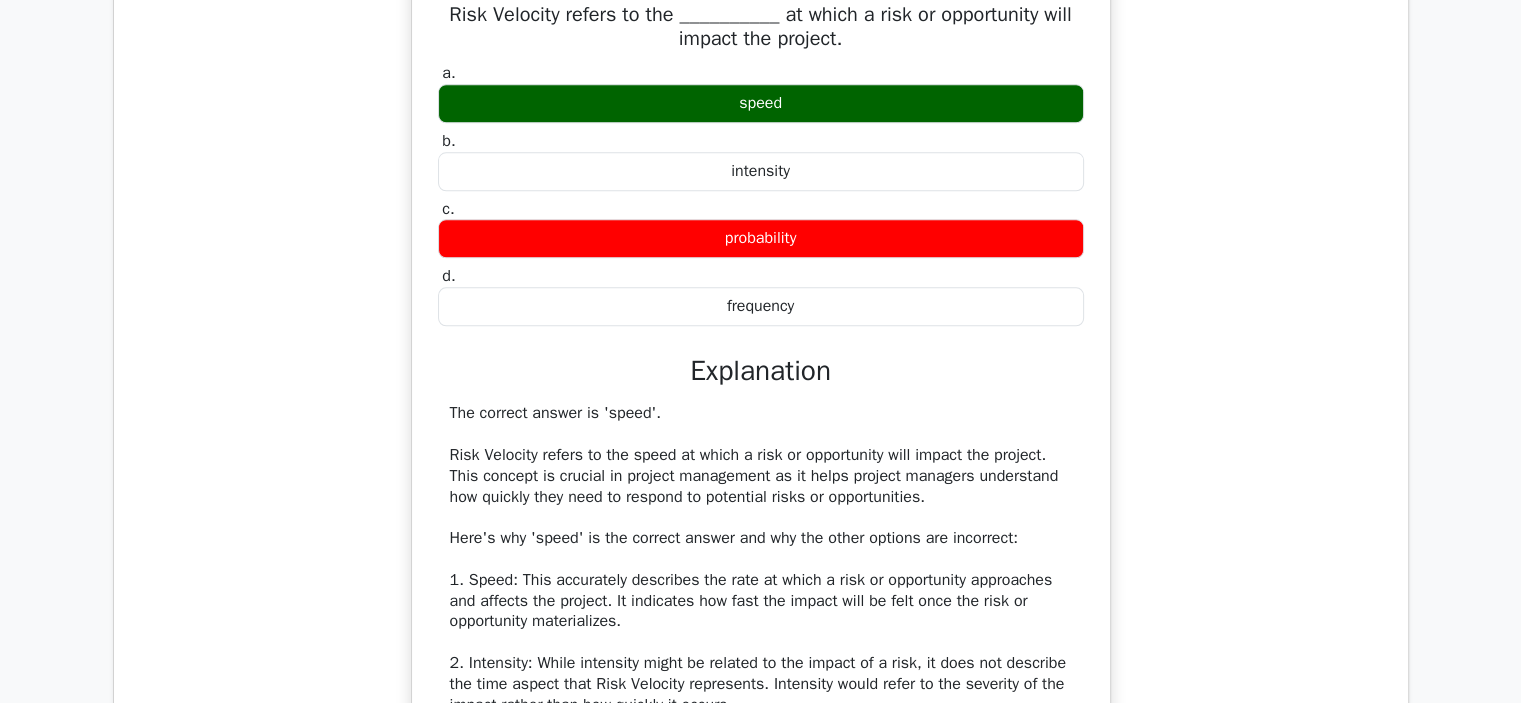 scroll, scrollTop: 9859, scrollLeft: 0, axis: vertical 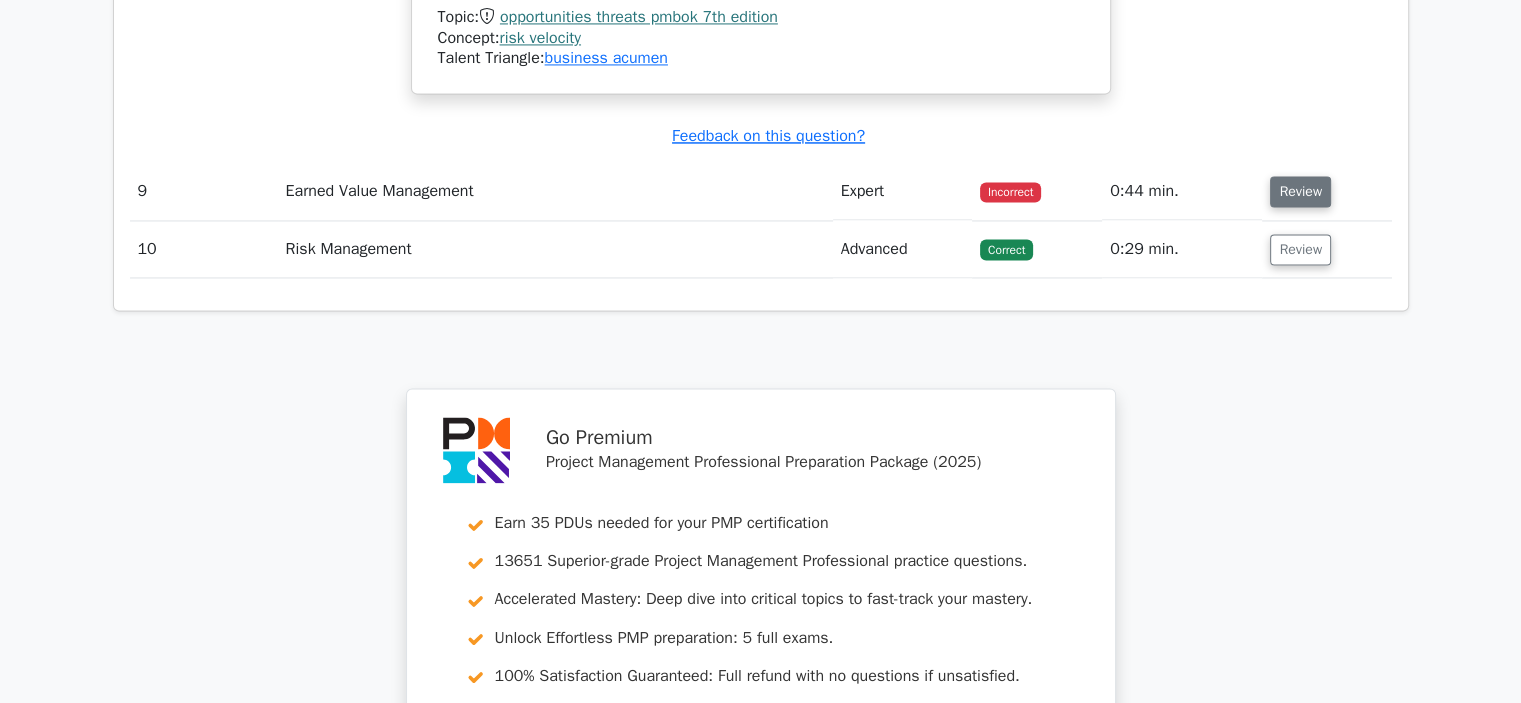 click on "Review" at bounding box center (1300, 191) 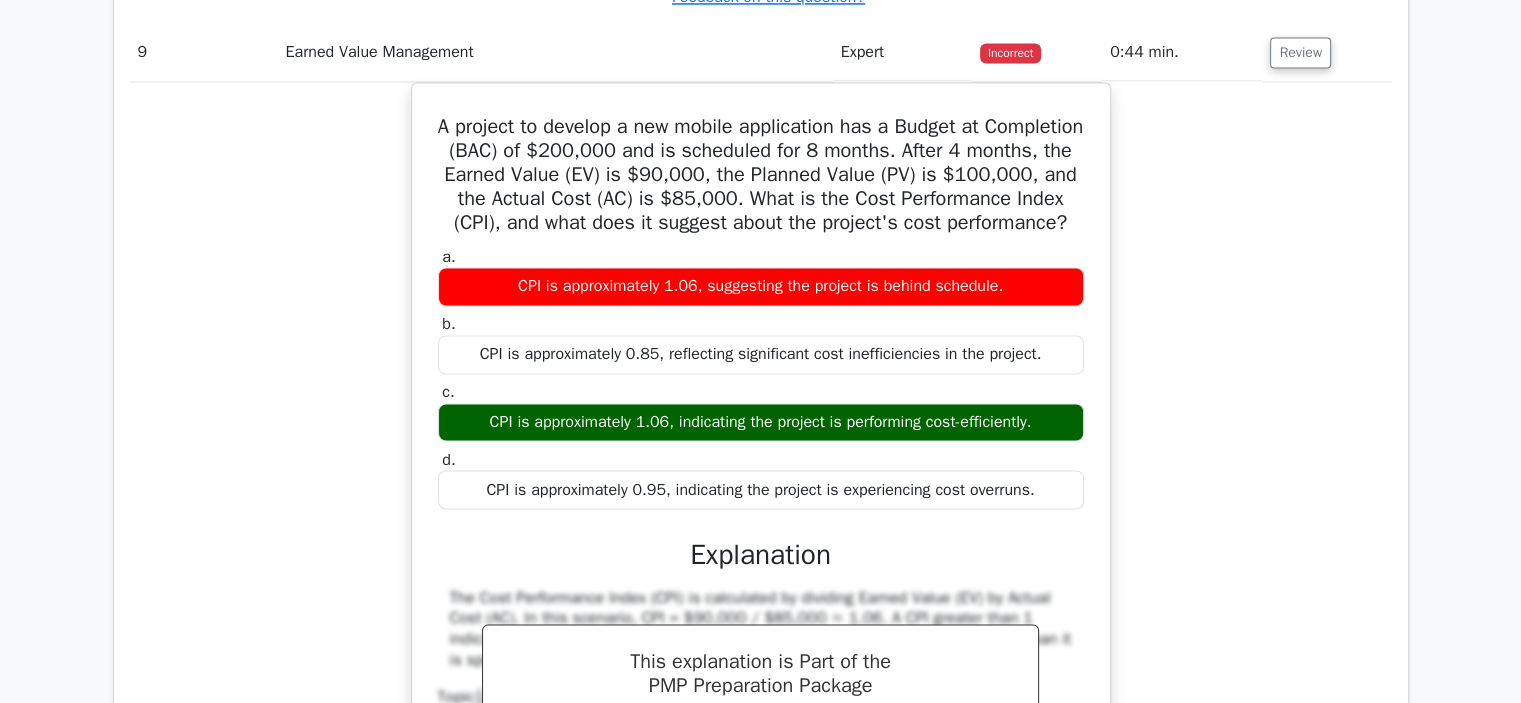 scroll, scrollTop: 10974, scrollLeft: 0, axis: vertical 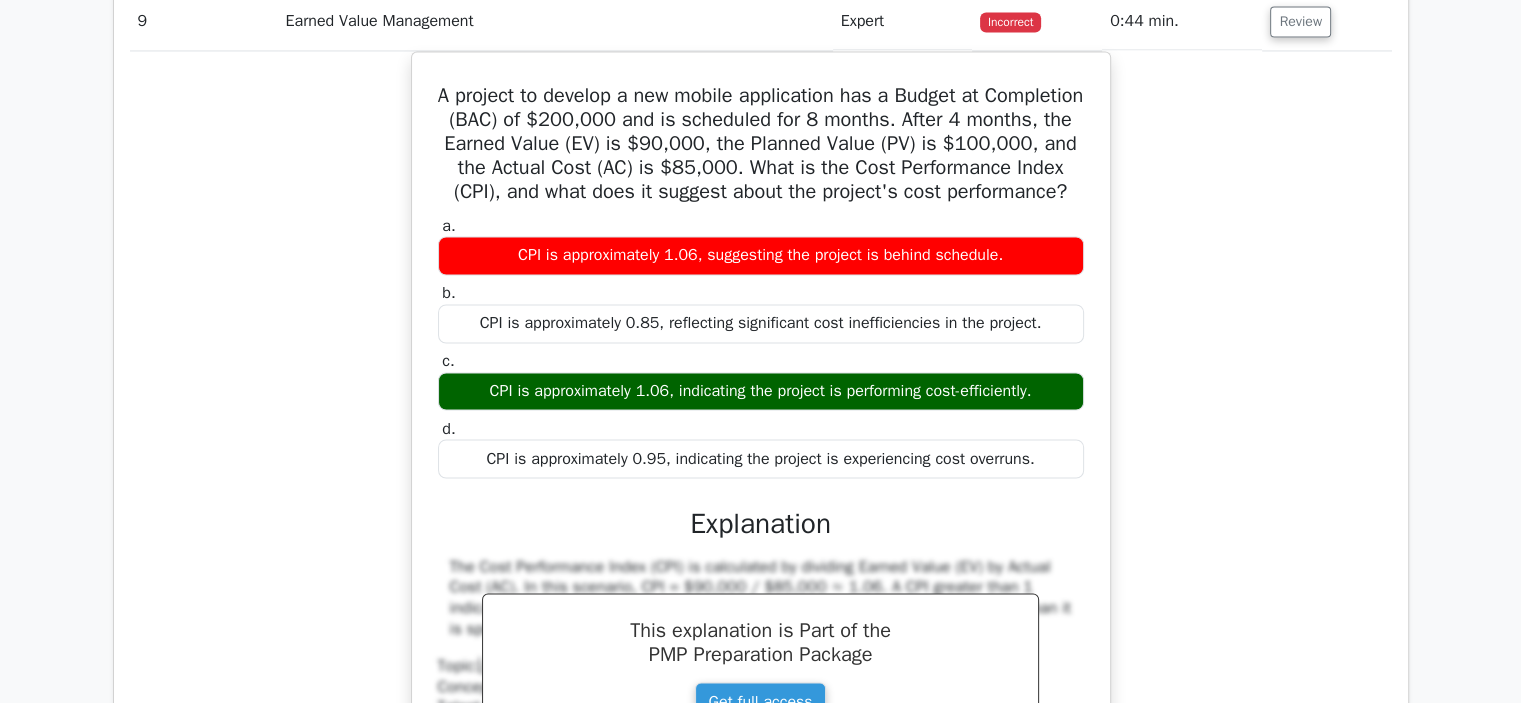 drag, startPoint x: 1530, startPoint y: 603, endPoint x: 1474, endPoint y: 642, distance: 68.24222 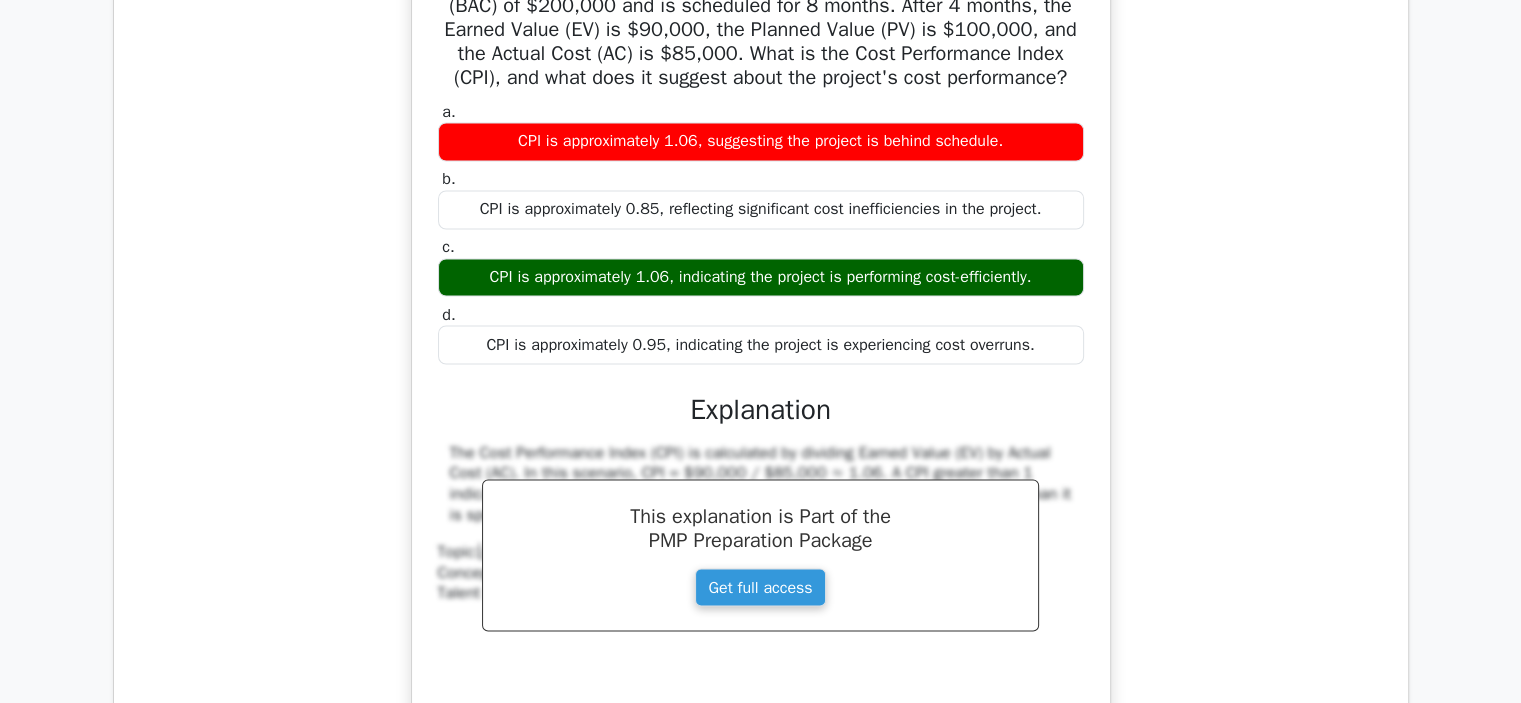scroll, scrollTop: 11072, scrollLeft: 0, axis: vertical 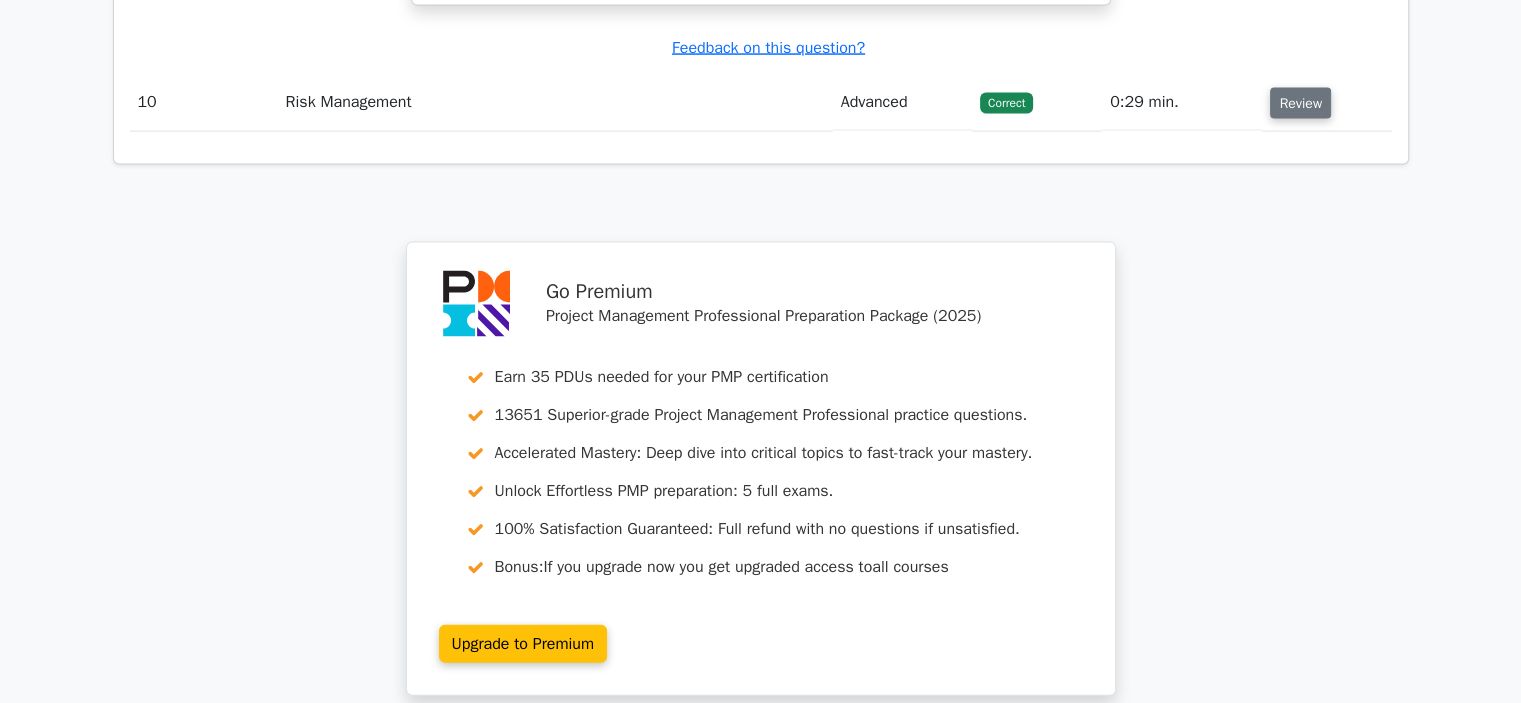 click on "Review" at bounding box center (1300, 103) 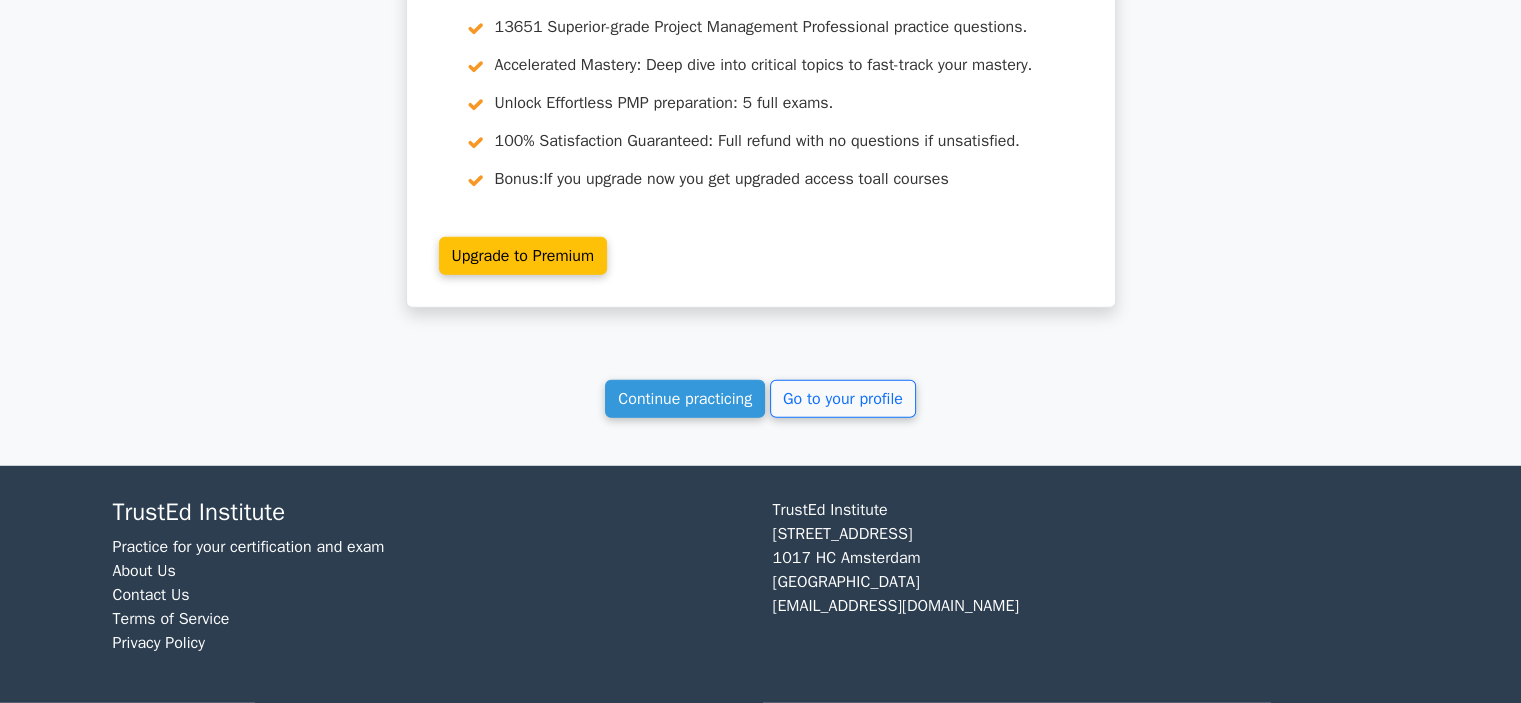 scroll, scrollTop: 13192, scrollLeft: 0, axis: vertical 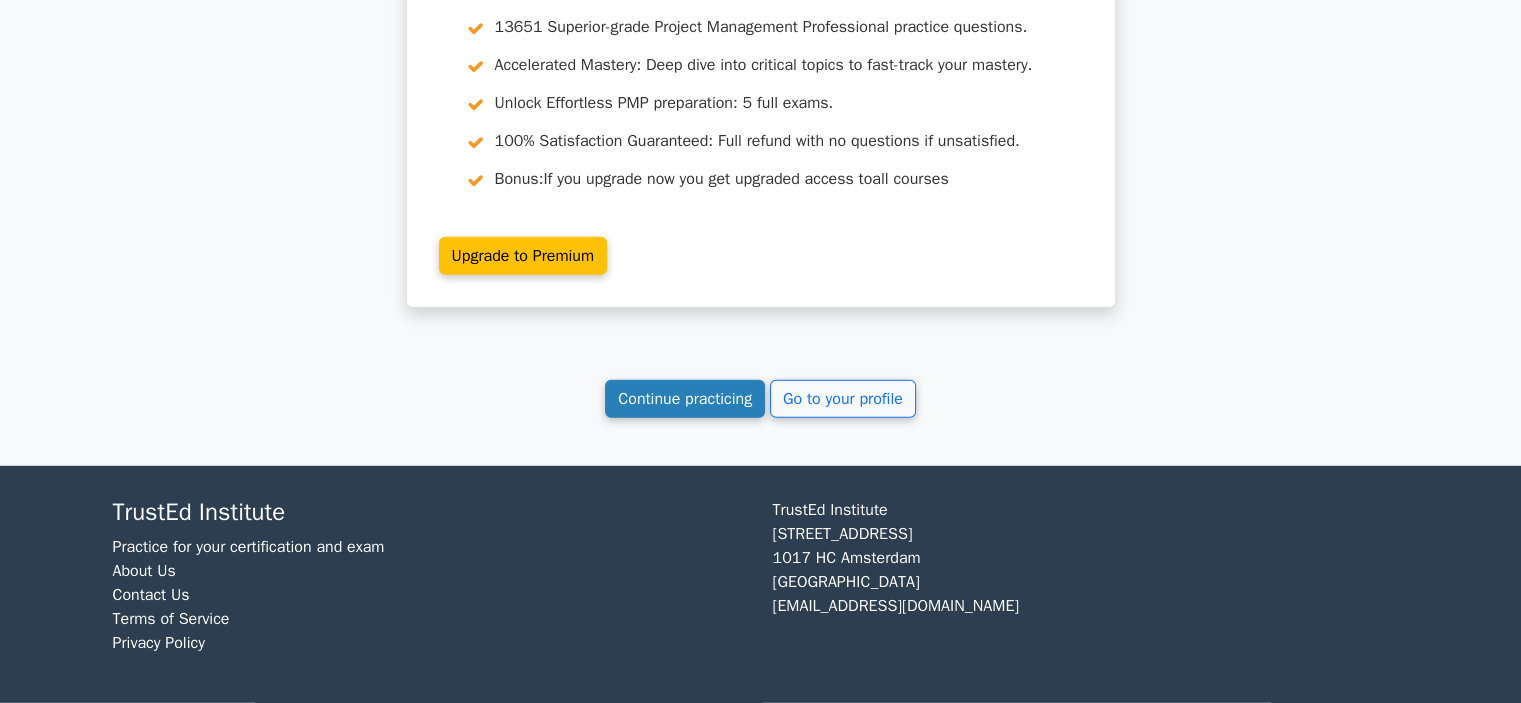 click on "Continue practicing" at bounding box center (685, 399) 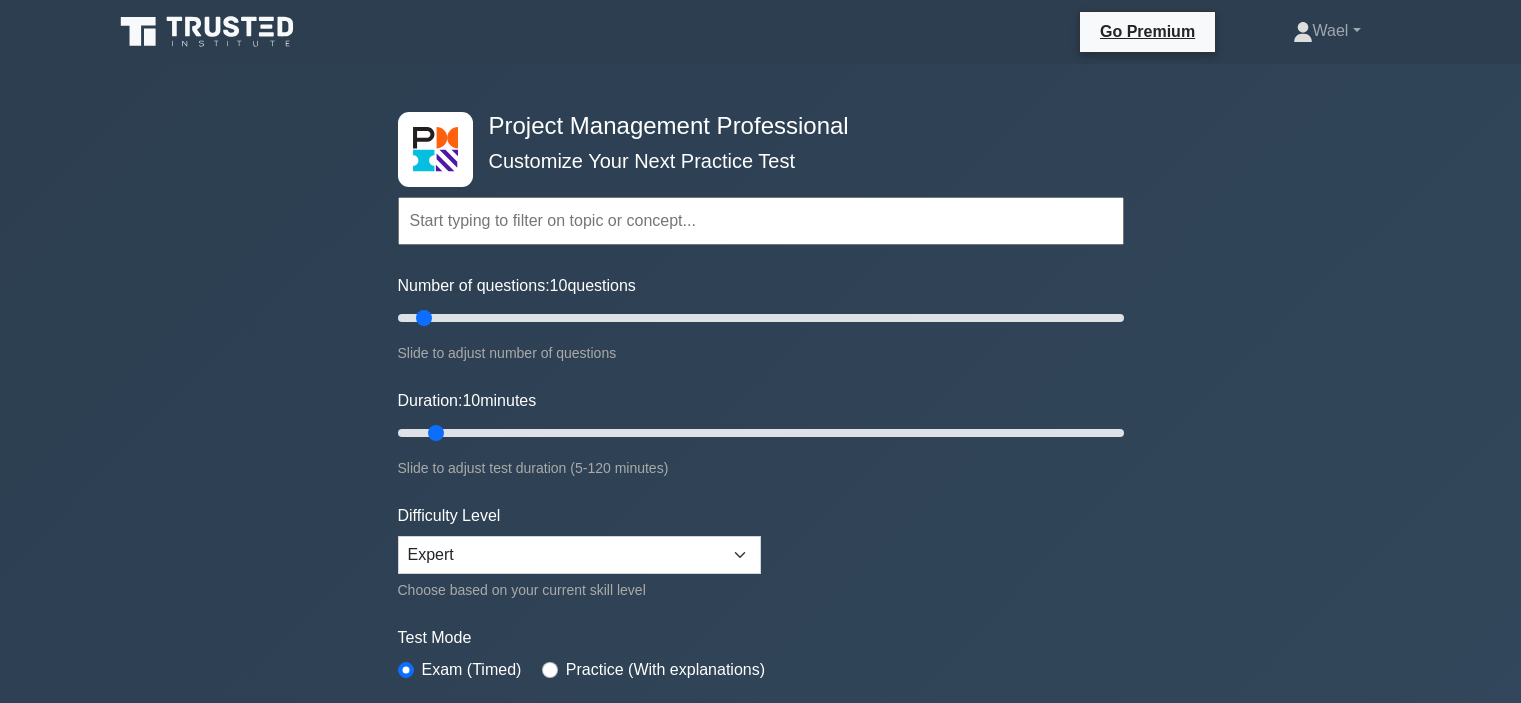 scroll, scrollTop: 0, scrollLeft: 0, axis: both 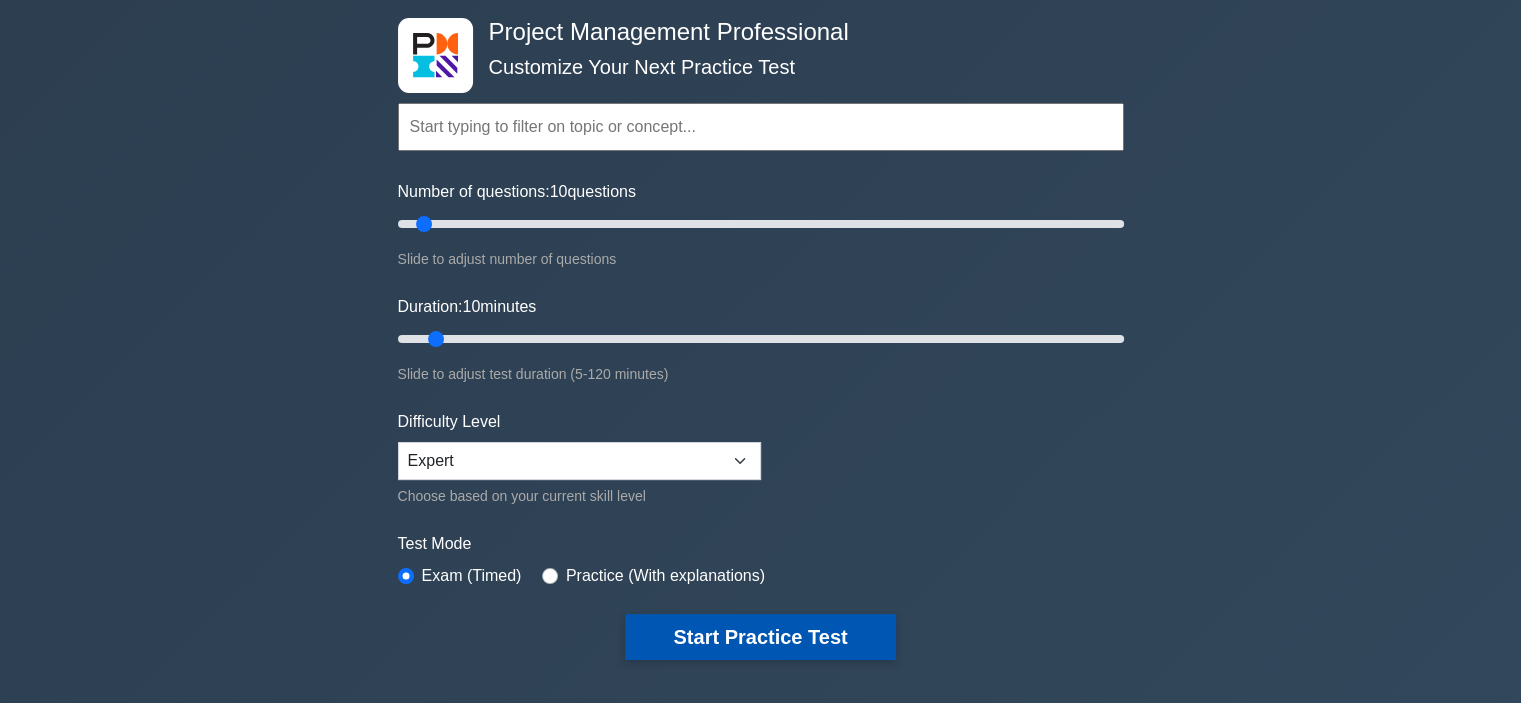 click on "Start Practice Test" at bounding box center [760, 637] 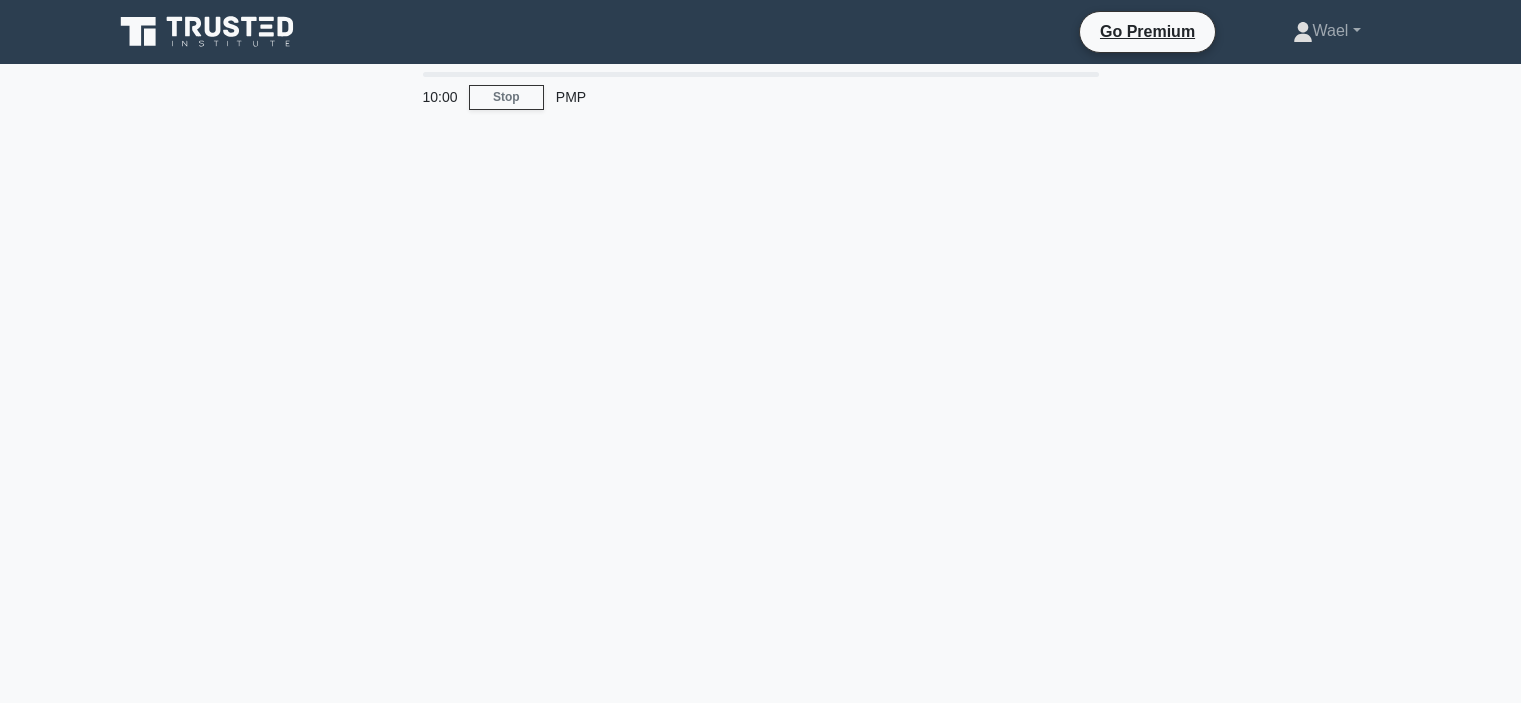 scroll, scrollTop: 0, scrollLeft: 0, axis: both 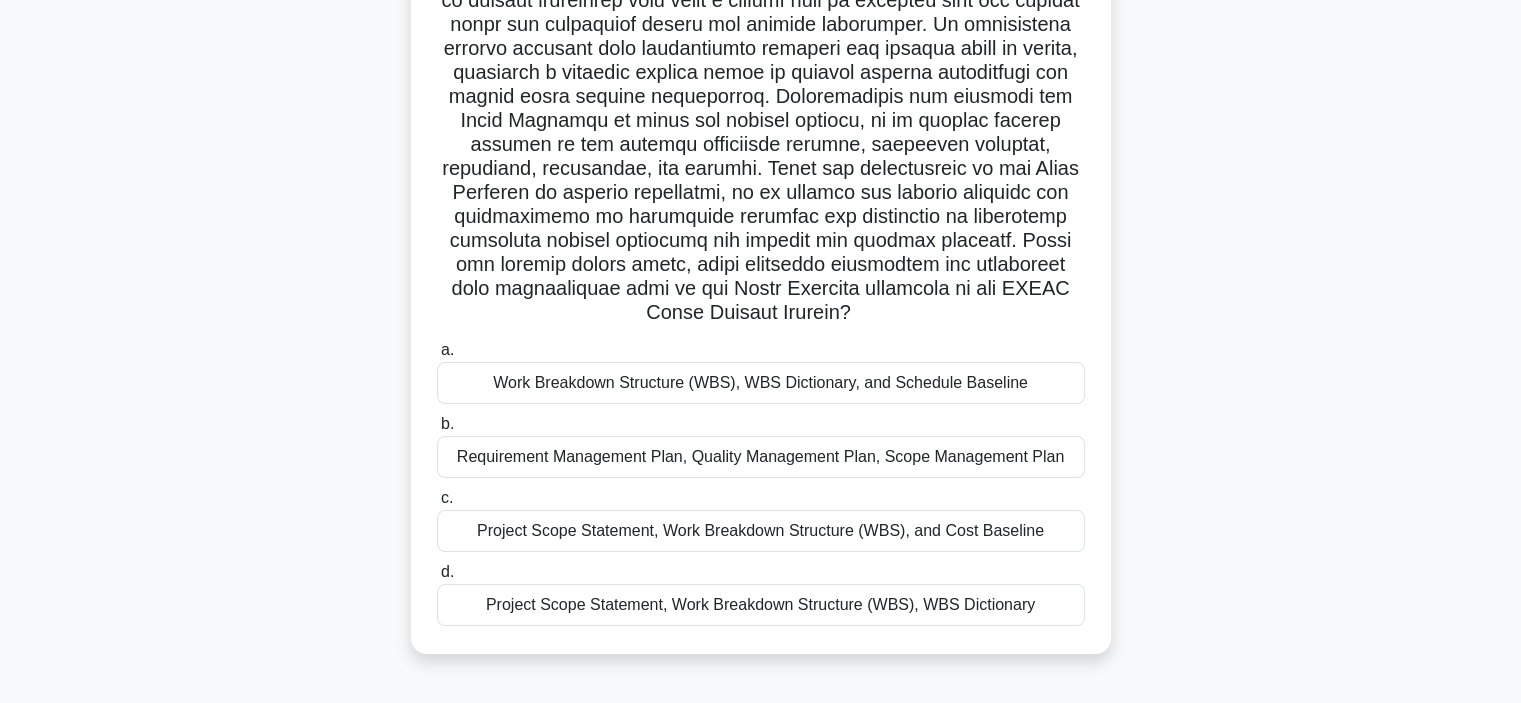 click on "Work Breakdown Structure (WBS), WBS Dictionary, and Schedule Baseline" at bounding box center [761, 383] 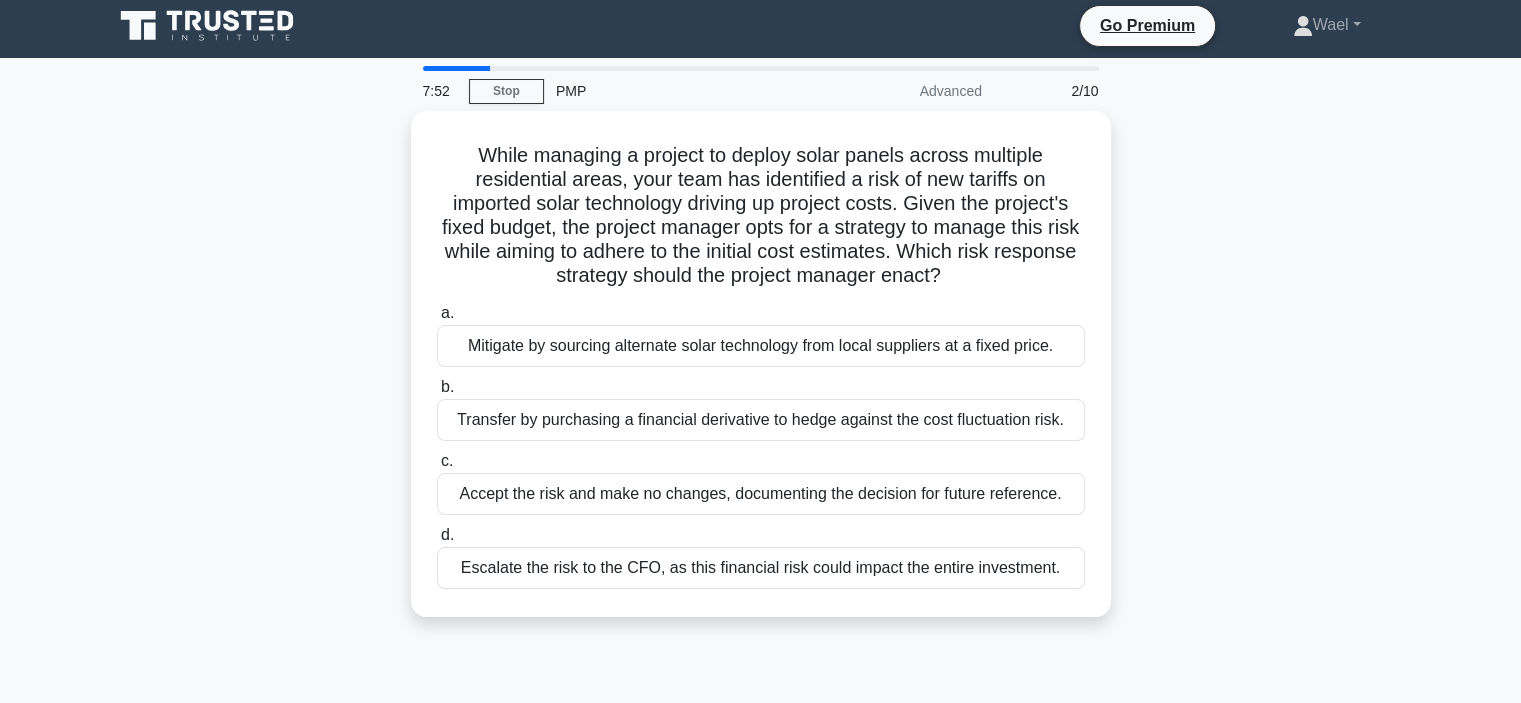 scroll, scrollTop: 0, scrollLeft: 0, axis: both 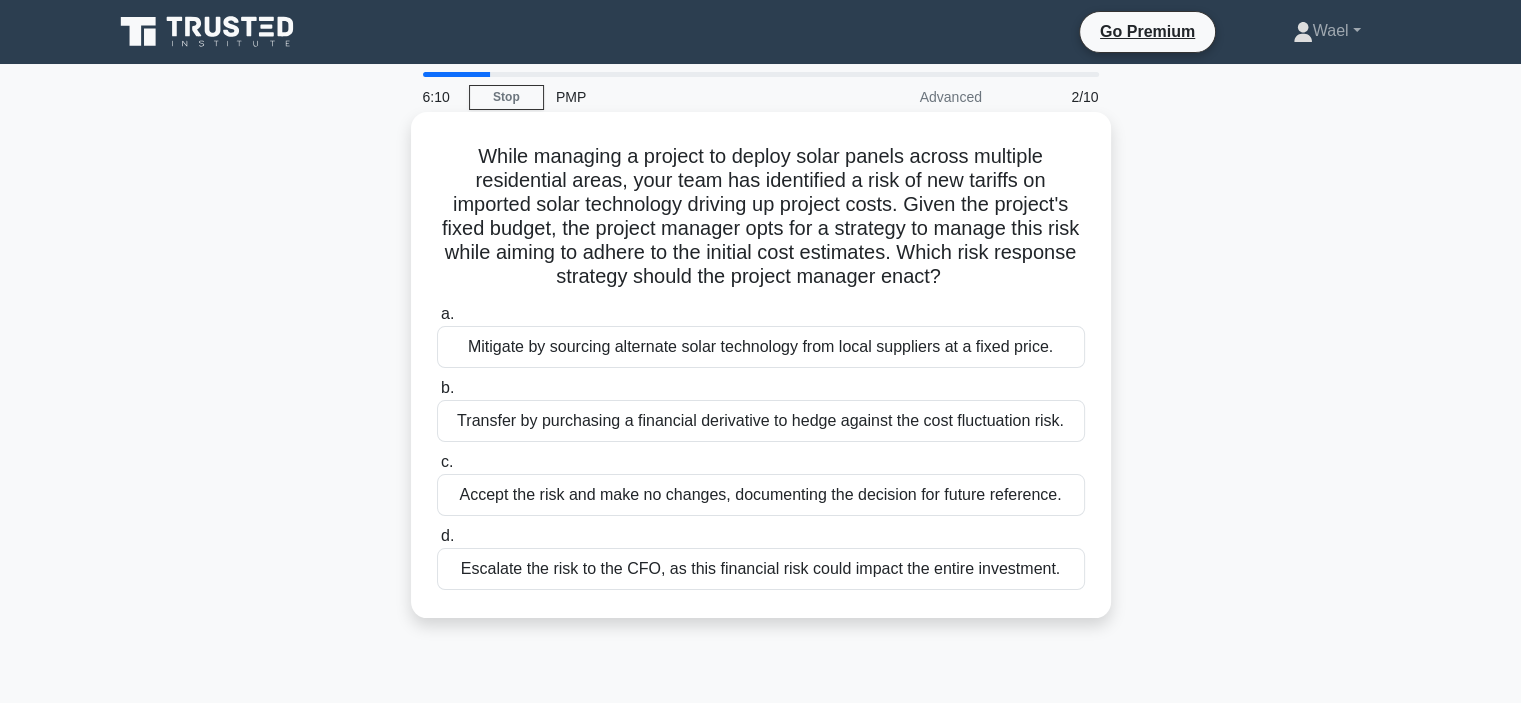 click on "Mitigate by sourcing alternate solar technology from local suppliers at a fixed price." at bounding box center [761, 347] 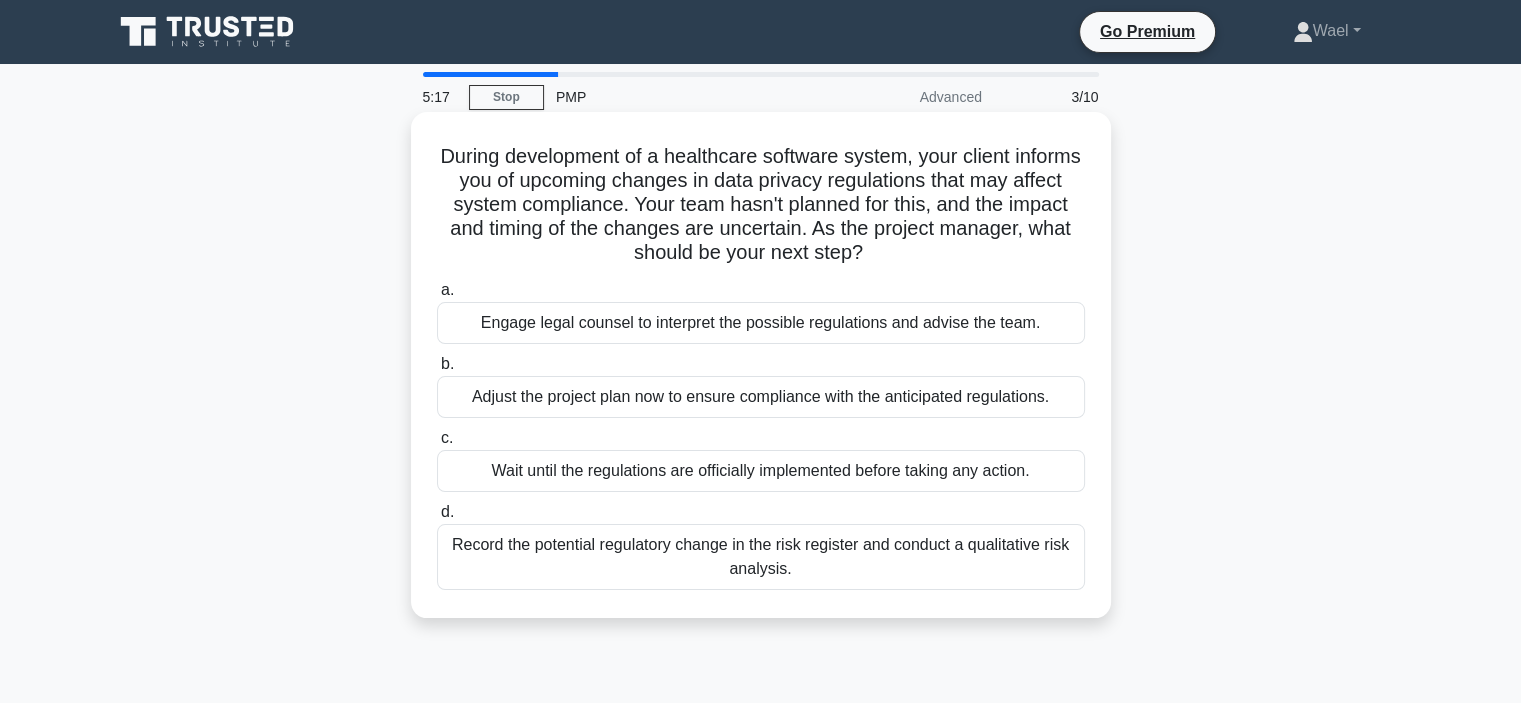 click on "Record the potential regulatory change in the risk register and conduct a qualitative risk analysis." at bounding box center (761, 557) 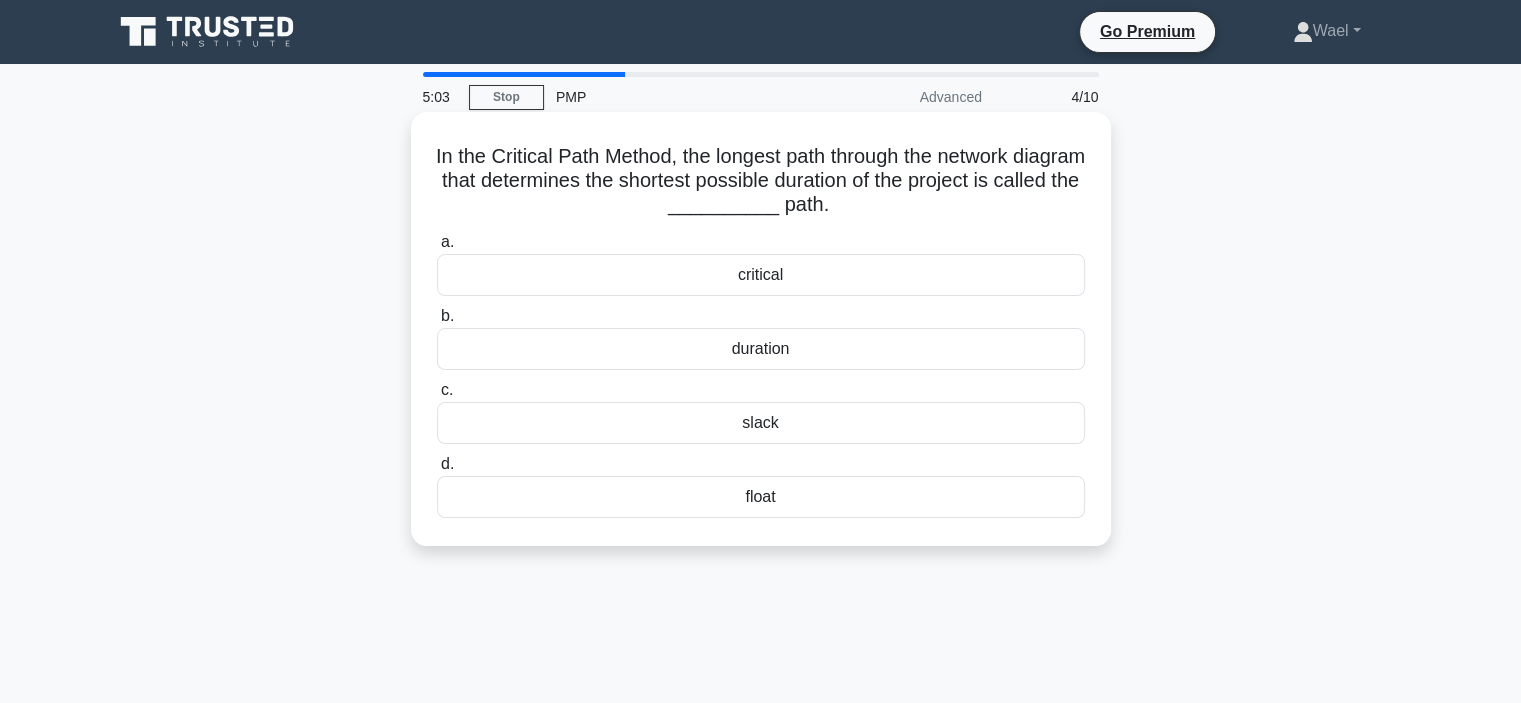 click on "critical" at bounding box center [761, 275] 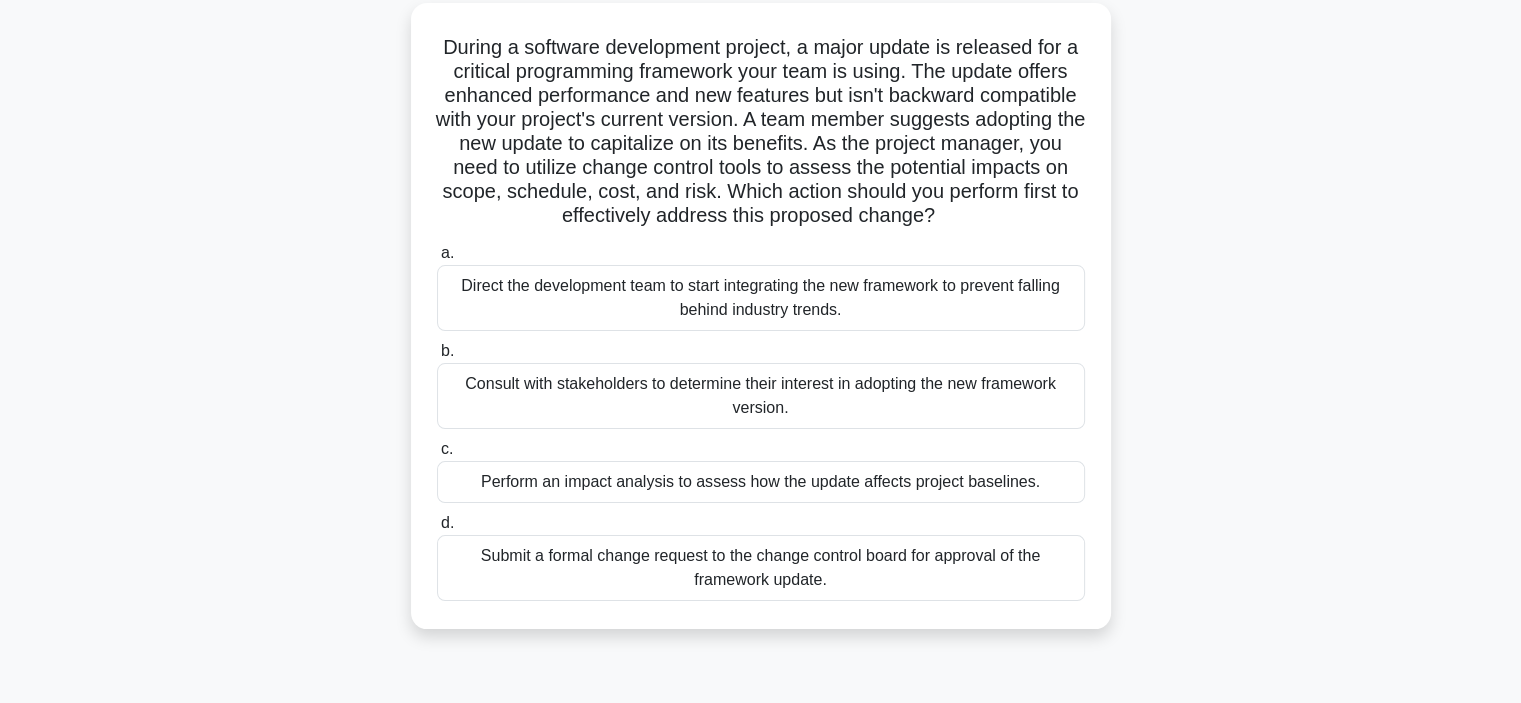 scroll, scrollTop: 126, scrollLeft: 0, axis: vertical 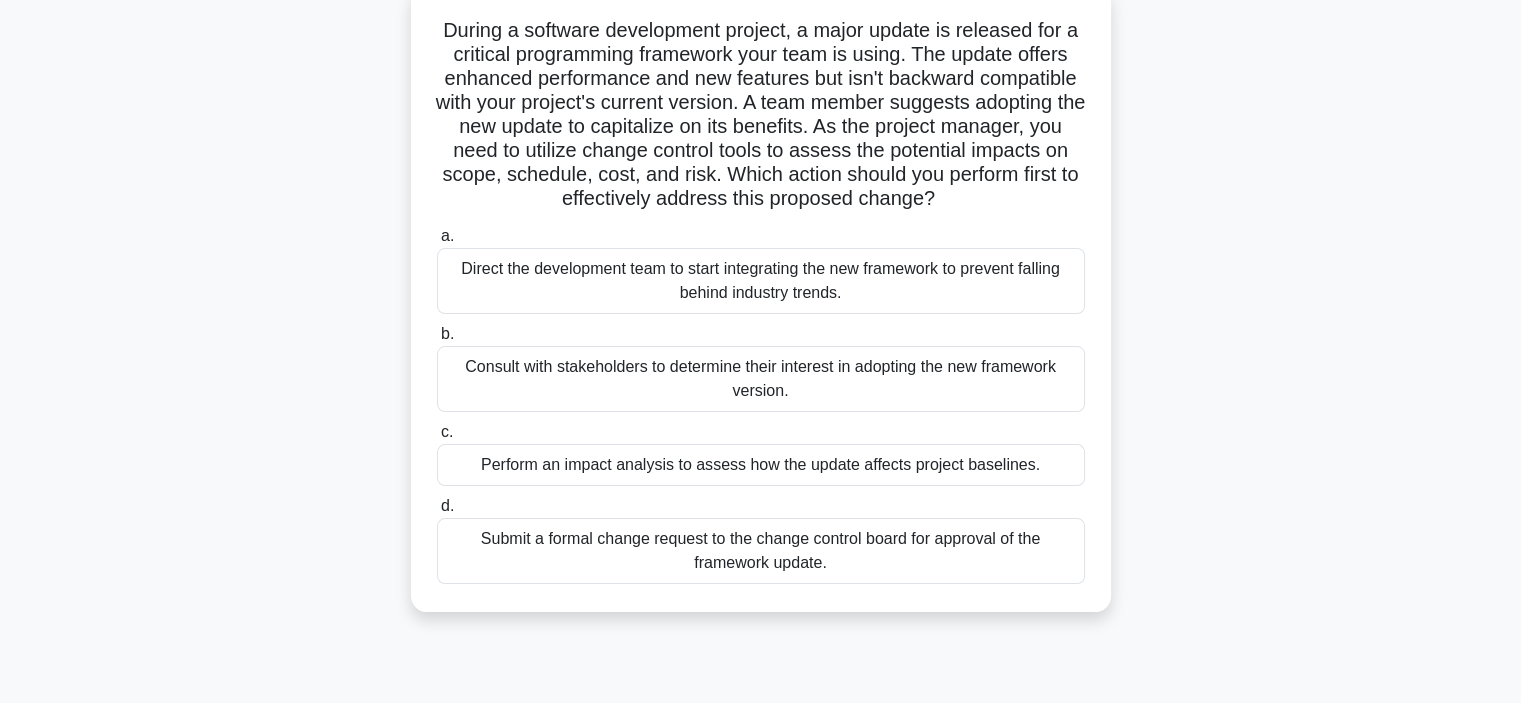 click on "Perform an impact analysis to assess how the update affects project baselines." at bounding box center (761, 465) 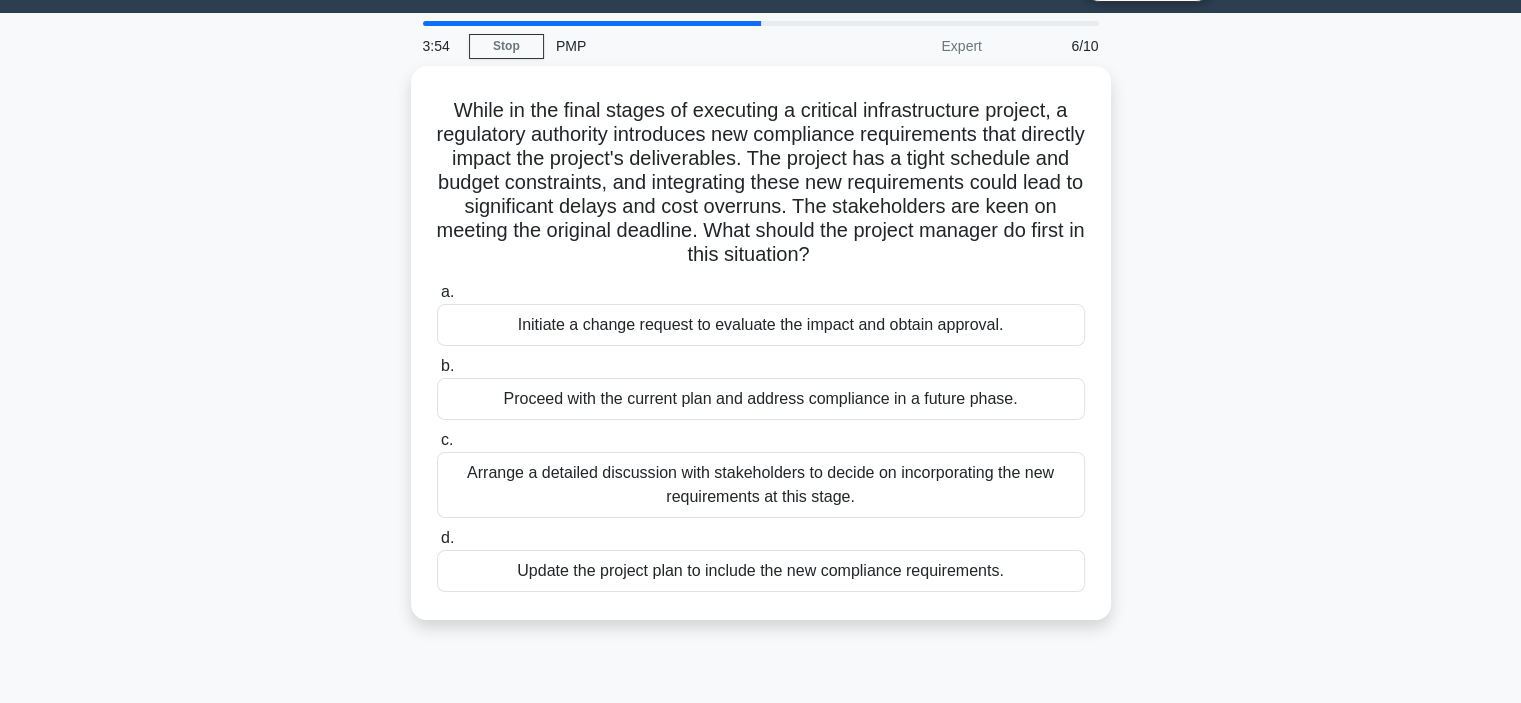 scroll, scrollTop: 0, scrollLeft: 0, axis: both 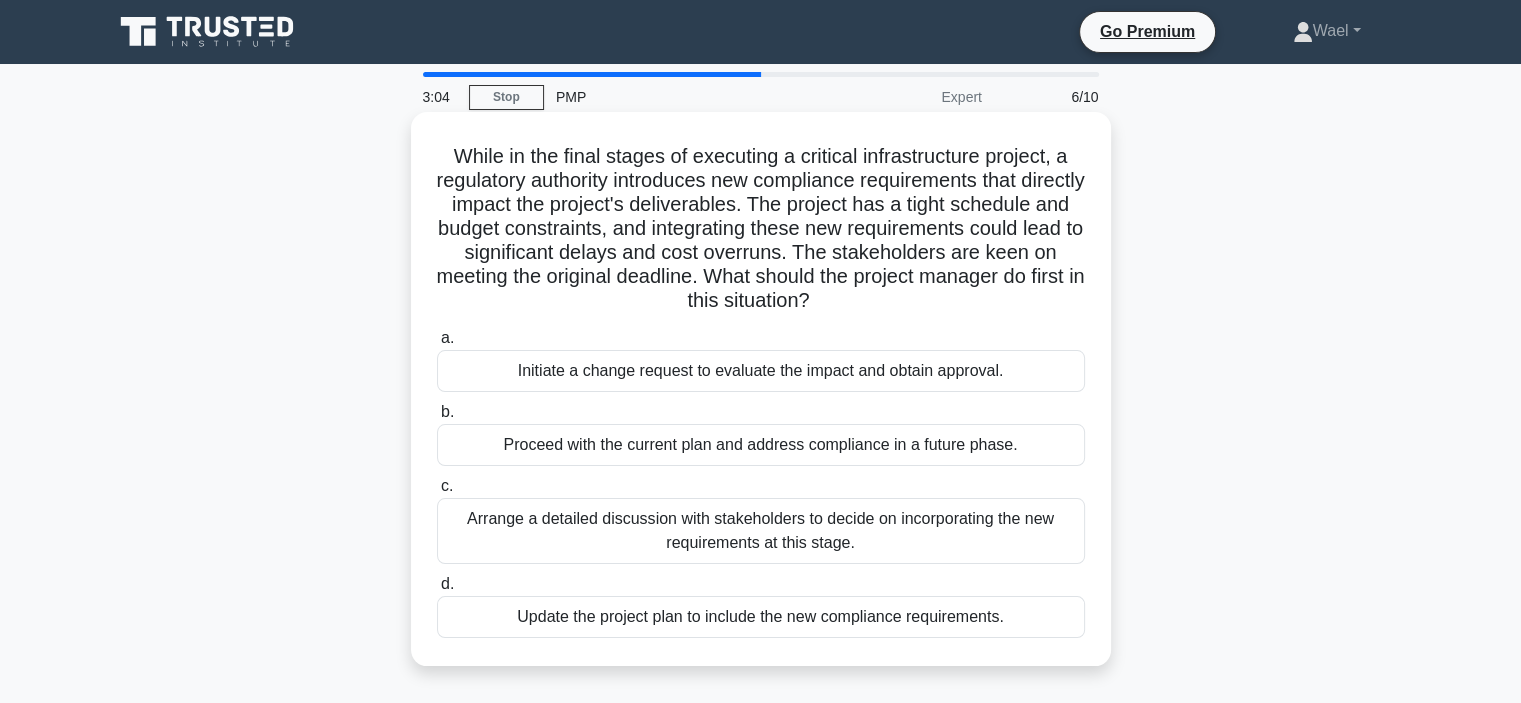 click on "Arrange a detailed discussion with stakeholders to decide on incorporating the new requirements at this stage." at bounding box center (761, 531) 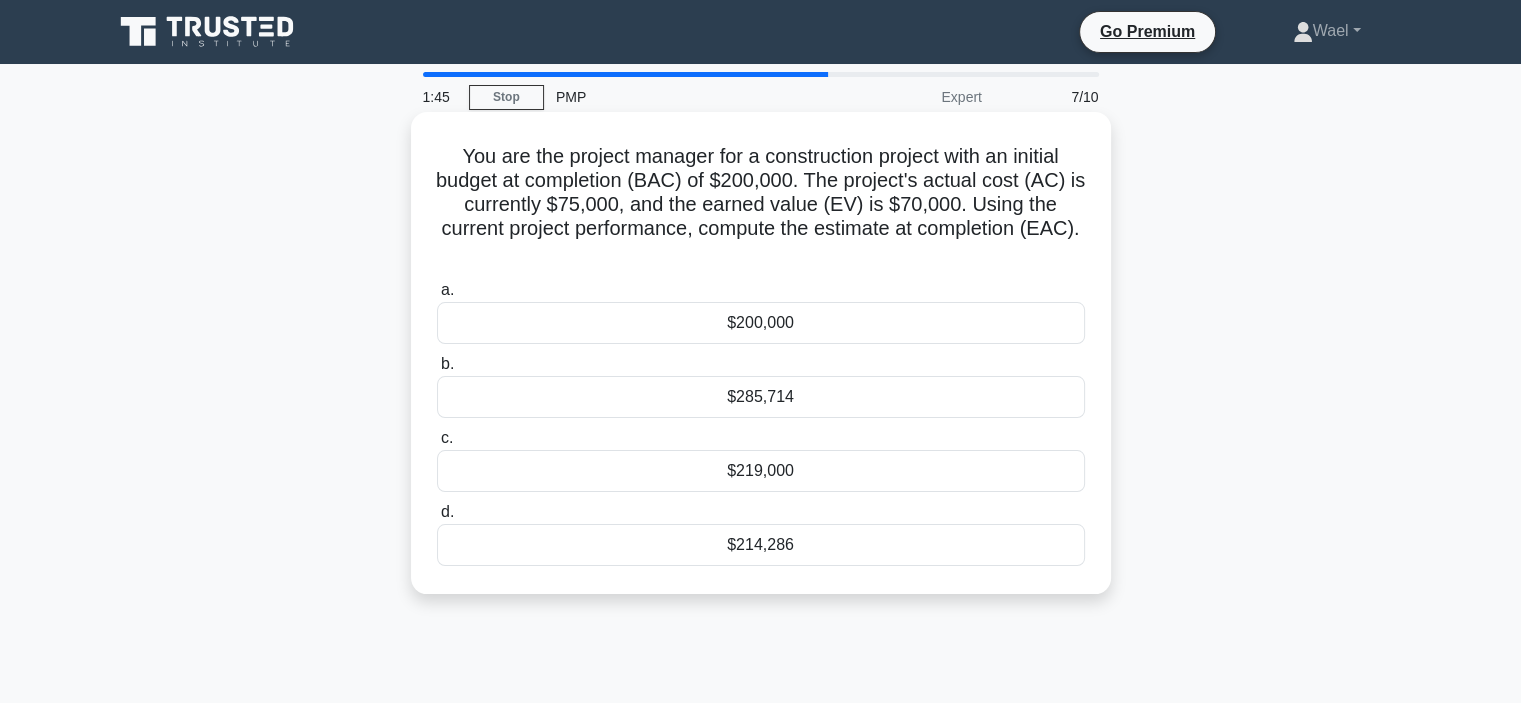 click on "$219,000" at bounding box center [761, 471] 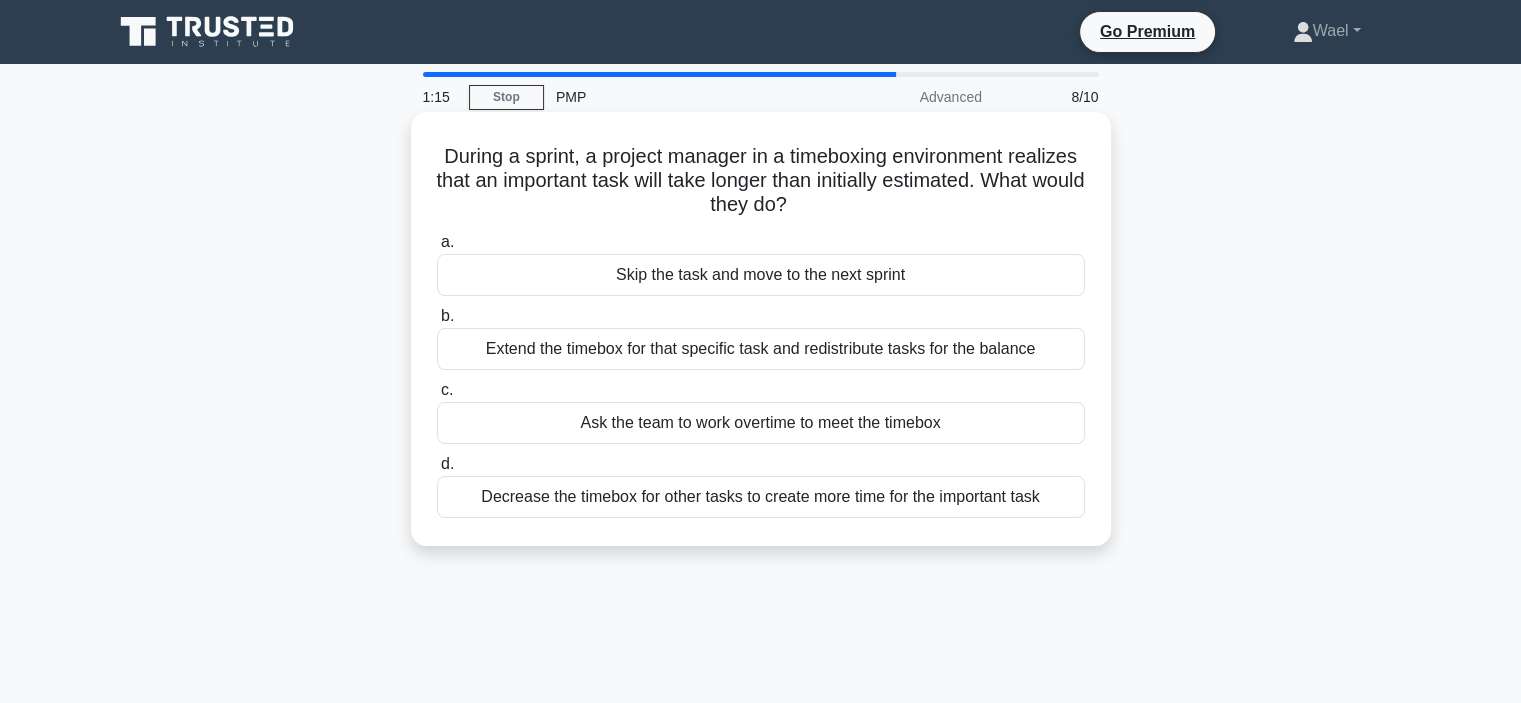 click on "Extend the timebox for that specific task and redistribute tasks for the balance" at bounding box center (761, 349) 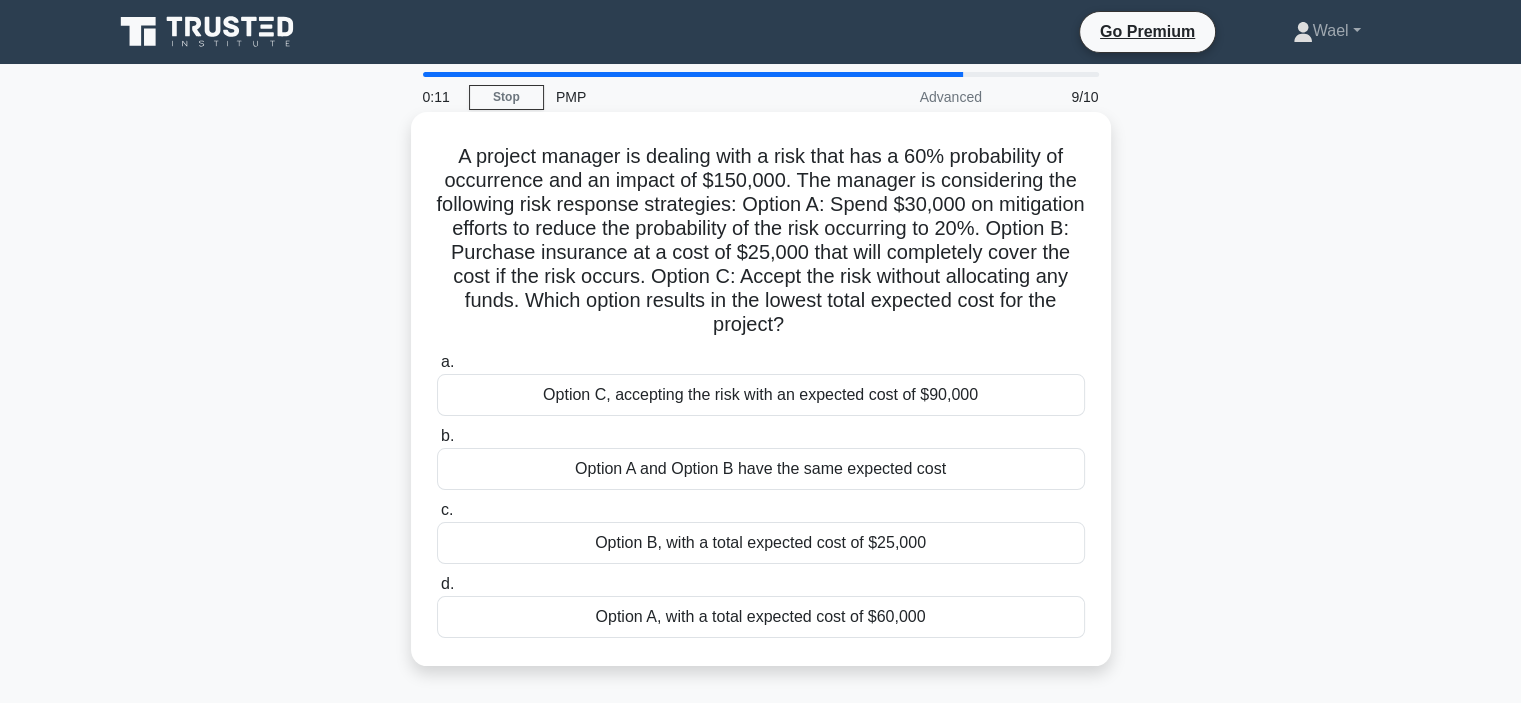 click on "Option B, with a total expected cost of $25,000" at bounding box center [761, 543] 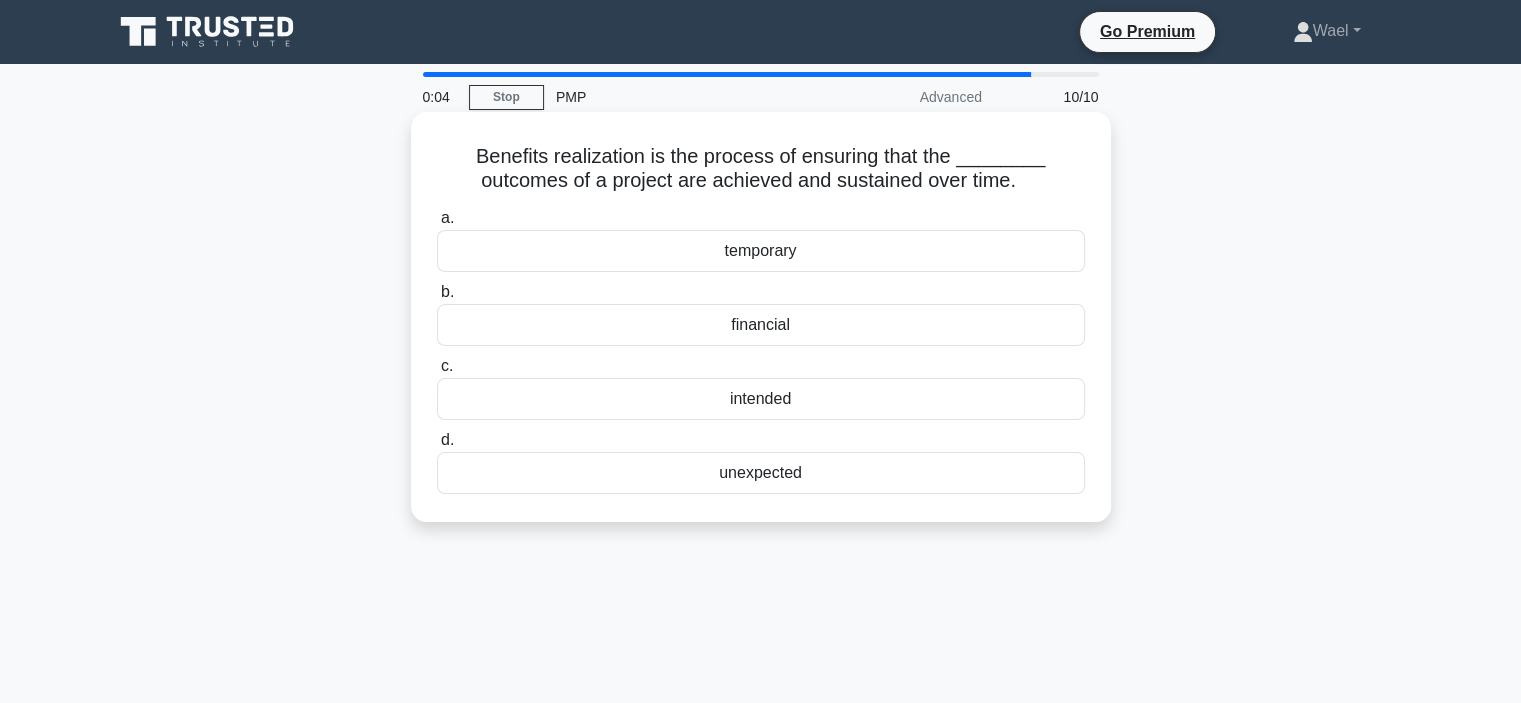 click on "financial" at bounding box center [761, 325] 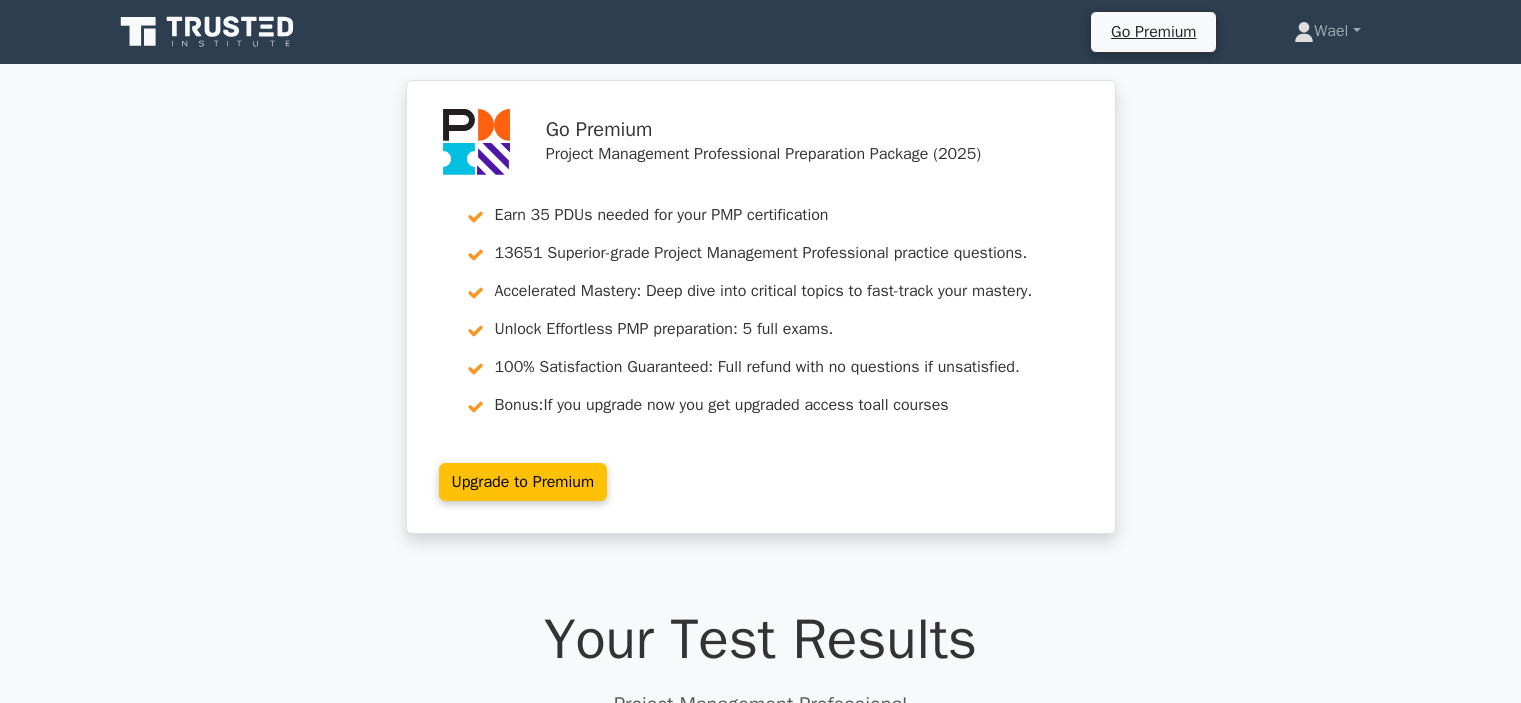 scroll, scrollTop: 0, scrollLeft: 0, axis: both 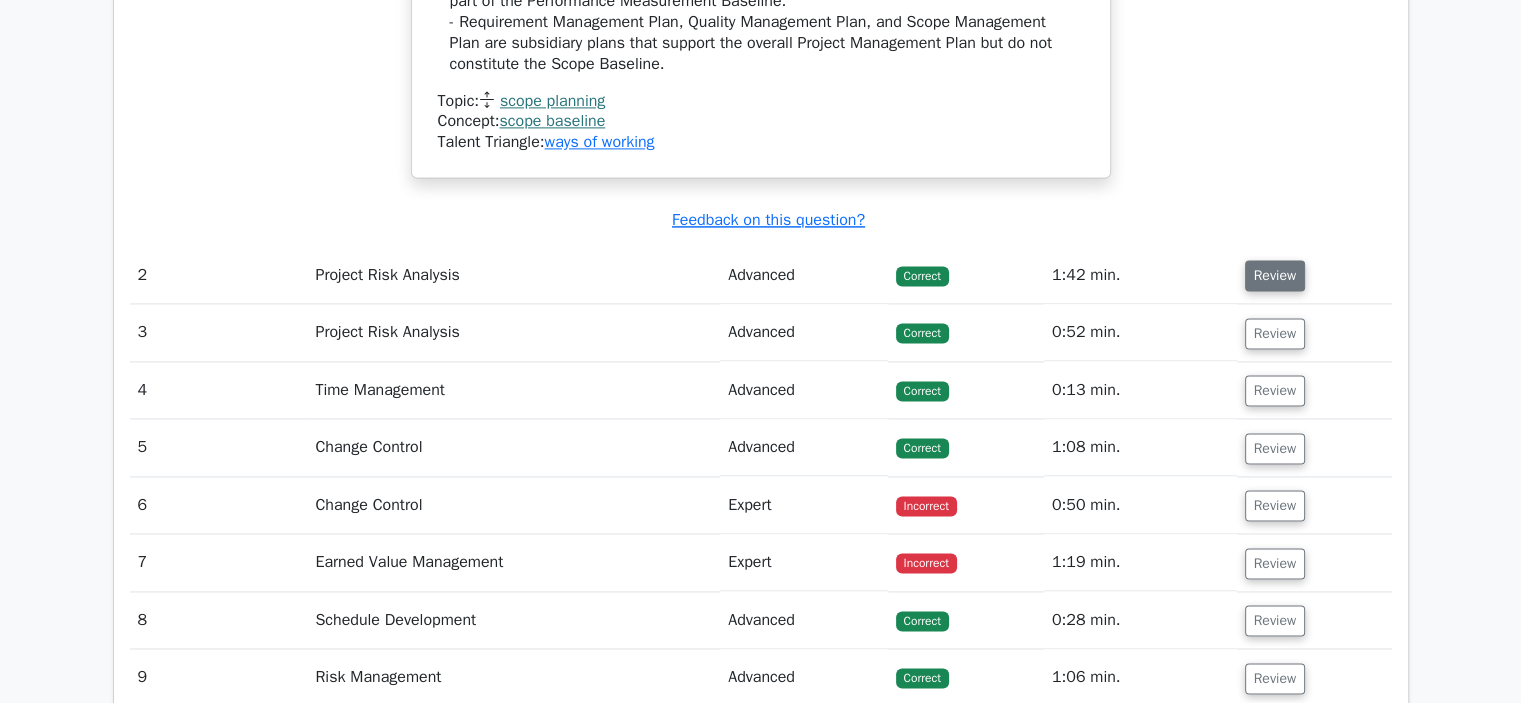 click on "Review" at bounding box center (1275, 275) 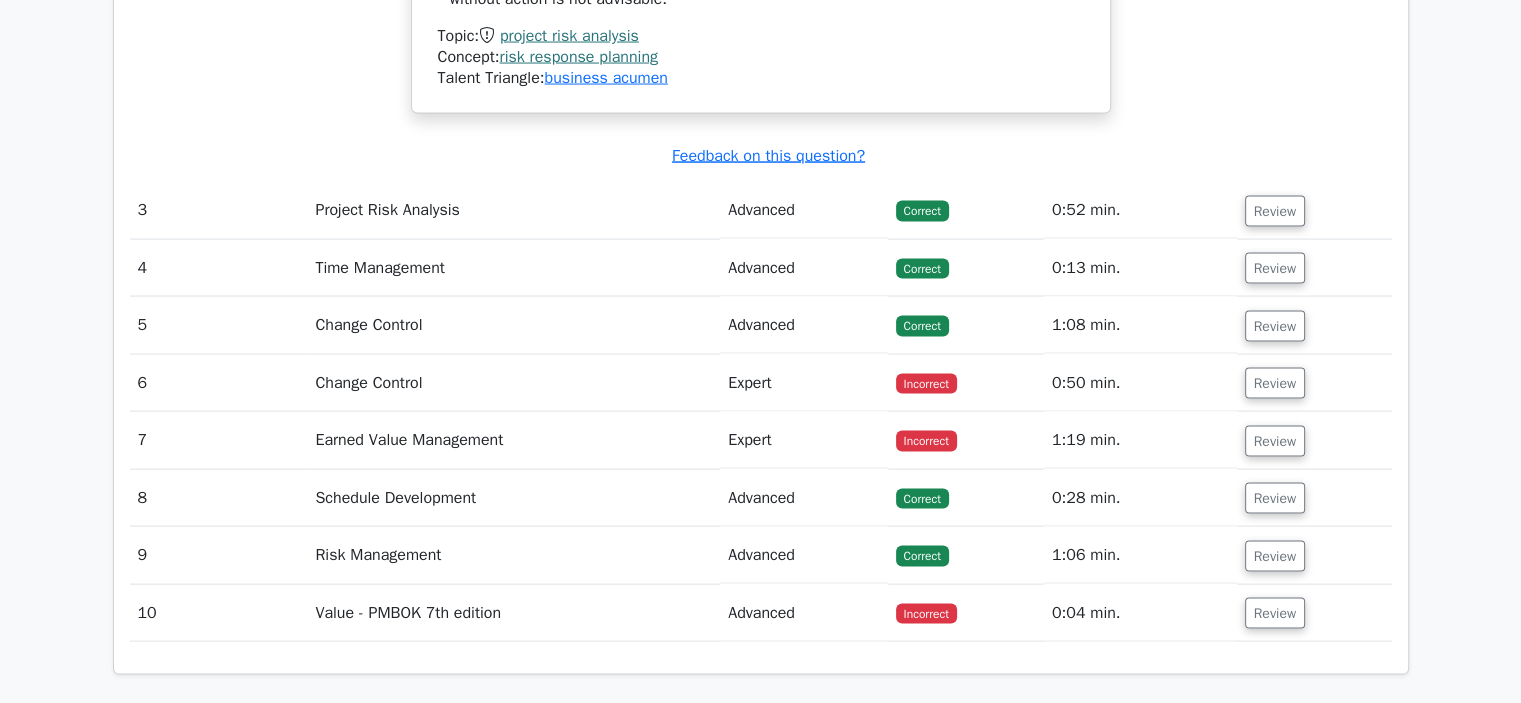 scroll, scrollTop: 4084, scrollLeft: 0, axis: vertical 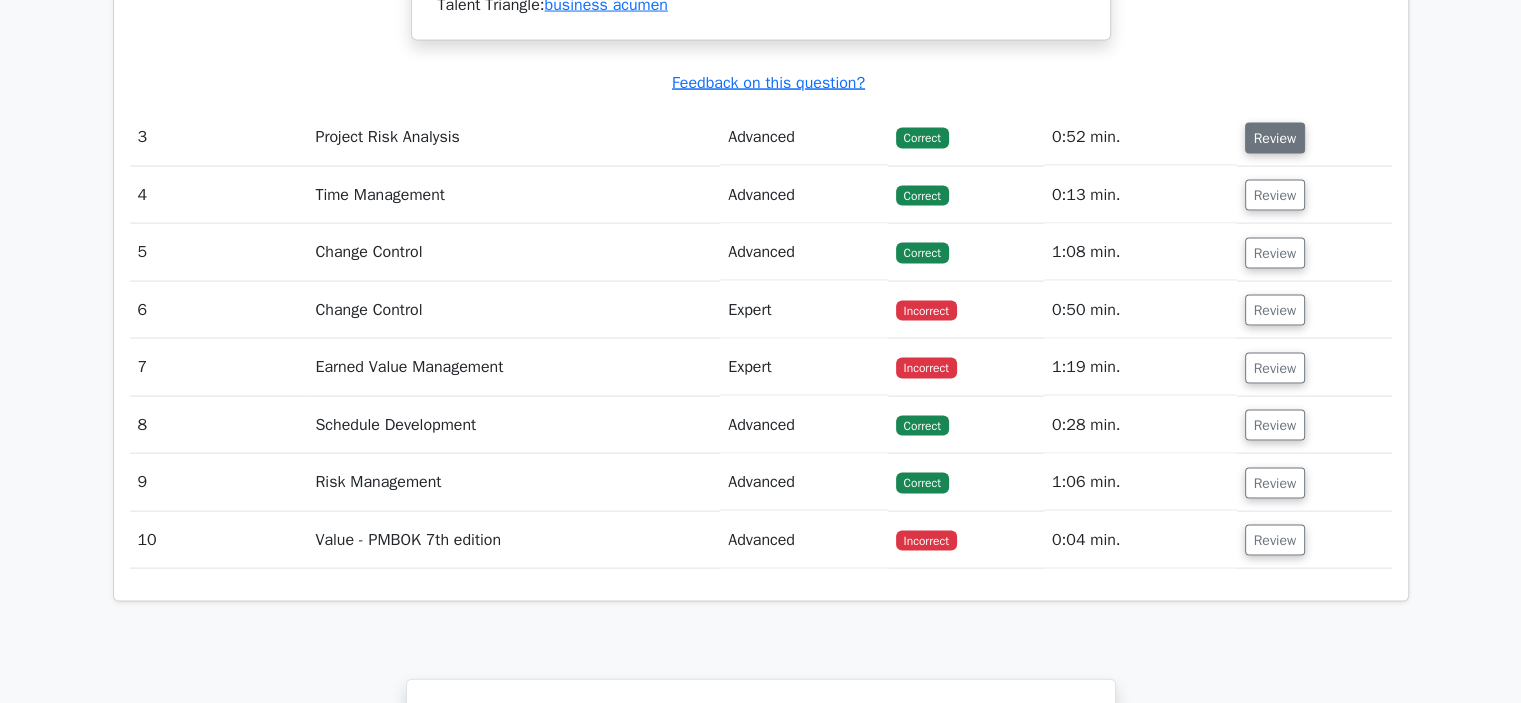click on "Review" at bounding box center [1275, 138] 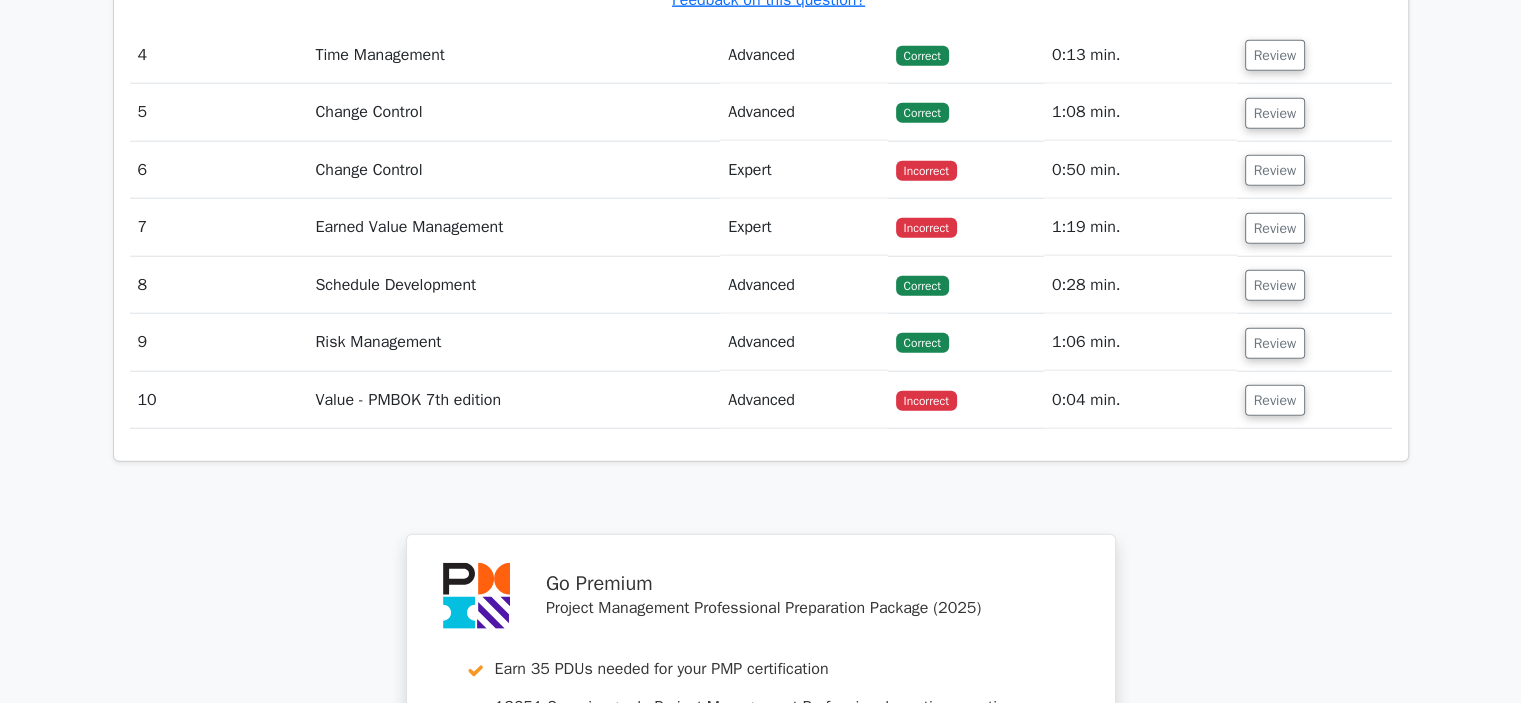 scroll, scrollTop: 5150, scrollLeft: 0, axis: vertical 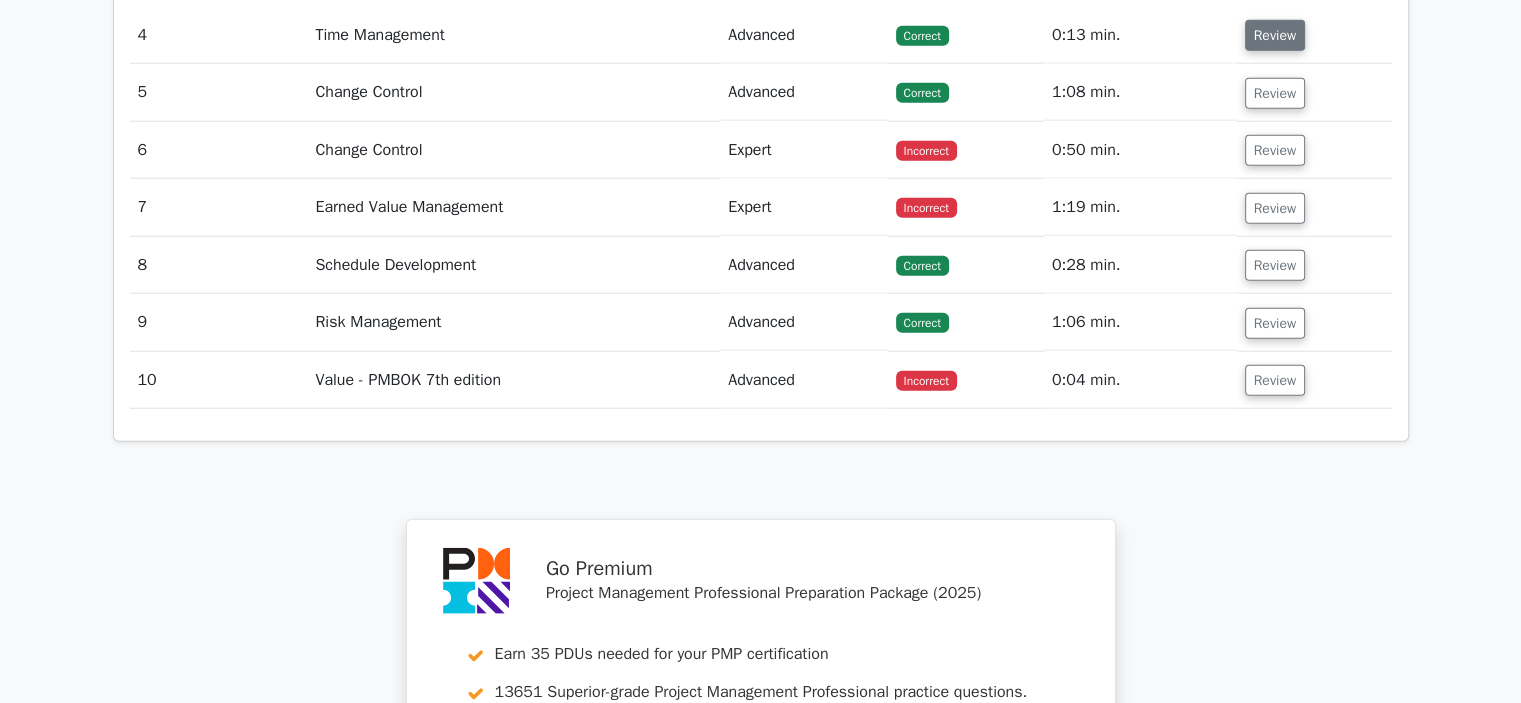 click on "Review" at bounding box center [1275, 35] 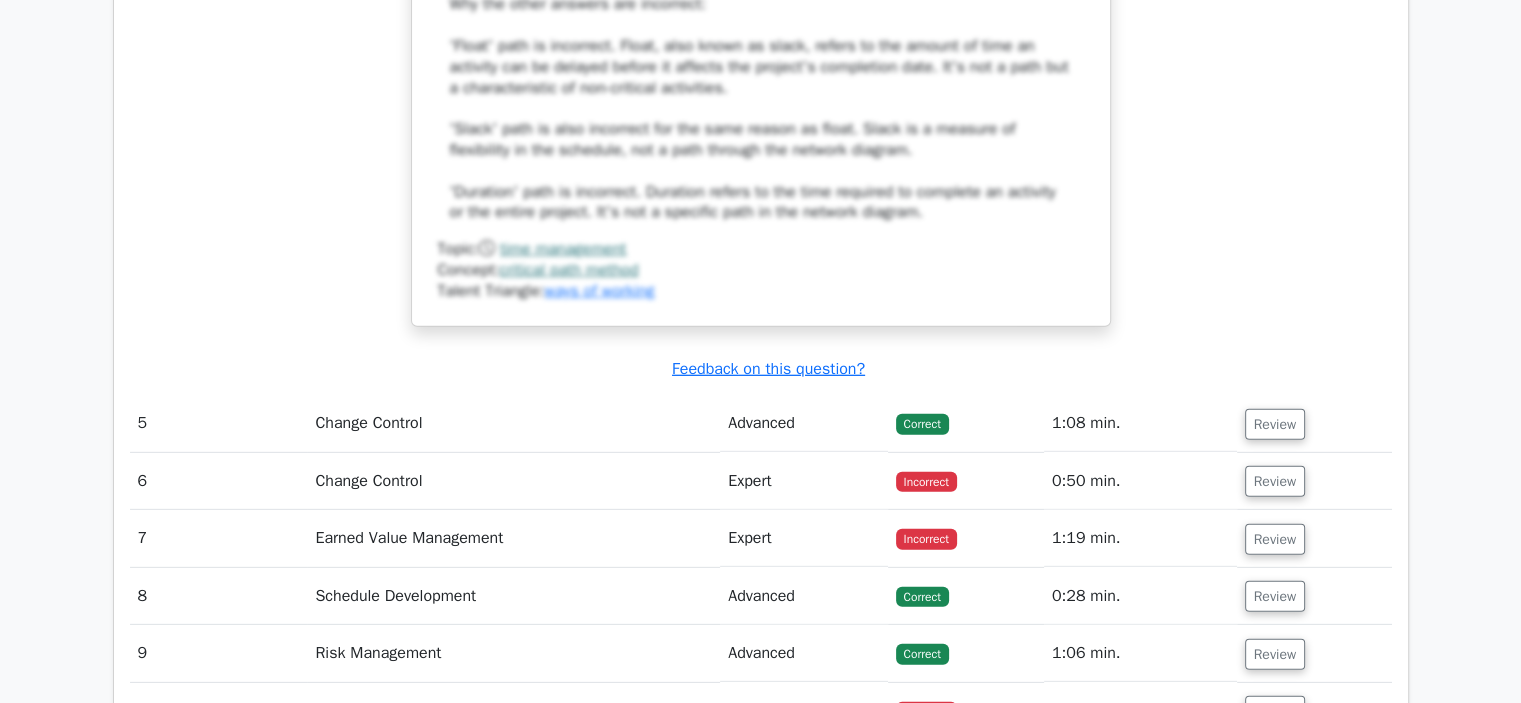 scroll, scrollTop: 5896, scrollLeft: 0, axis: vertical 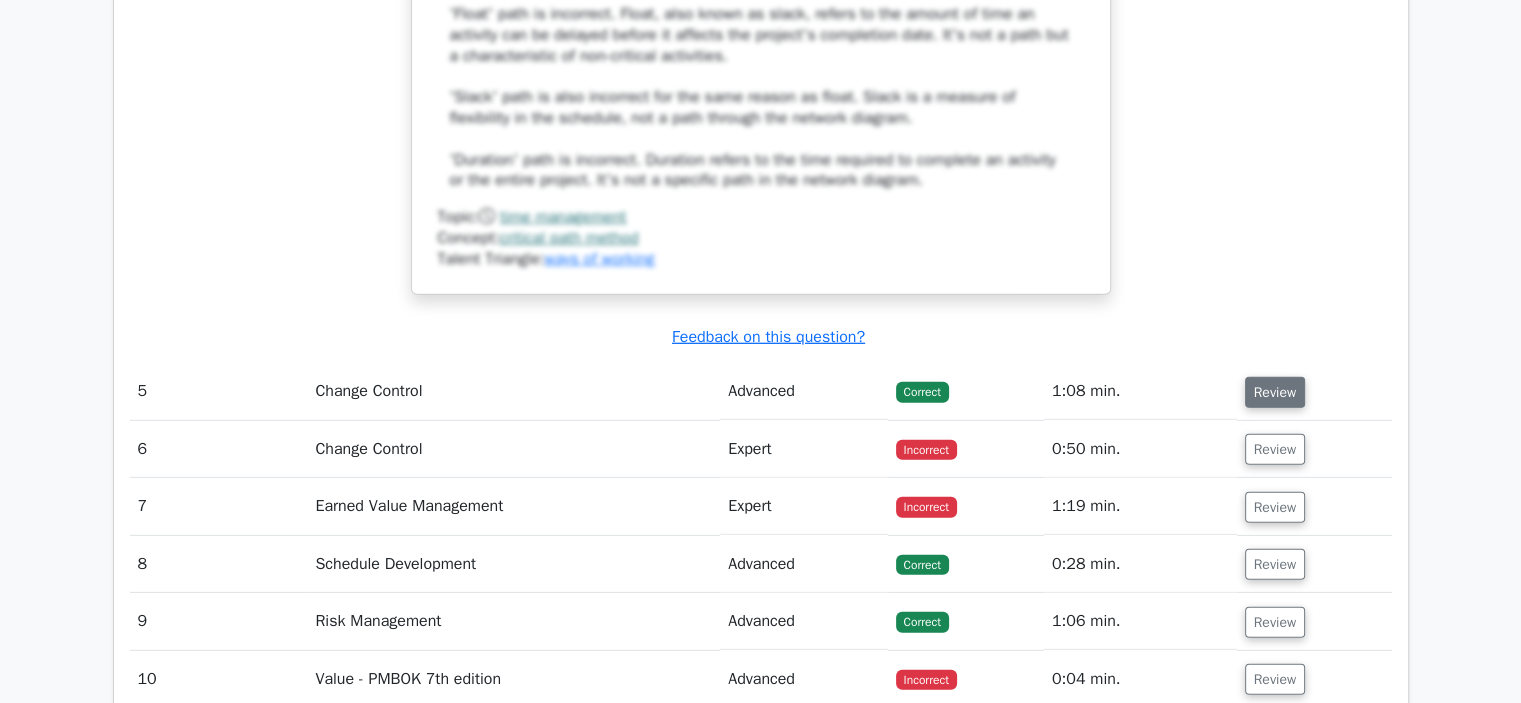click on "Review" at bounding box center [1275, 392] 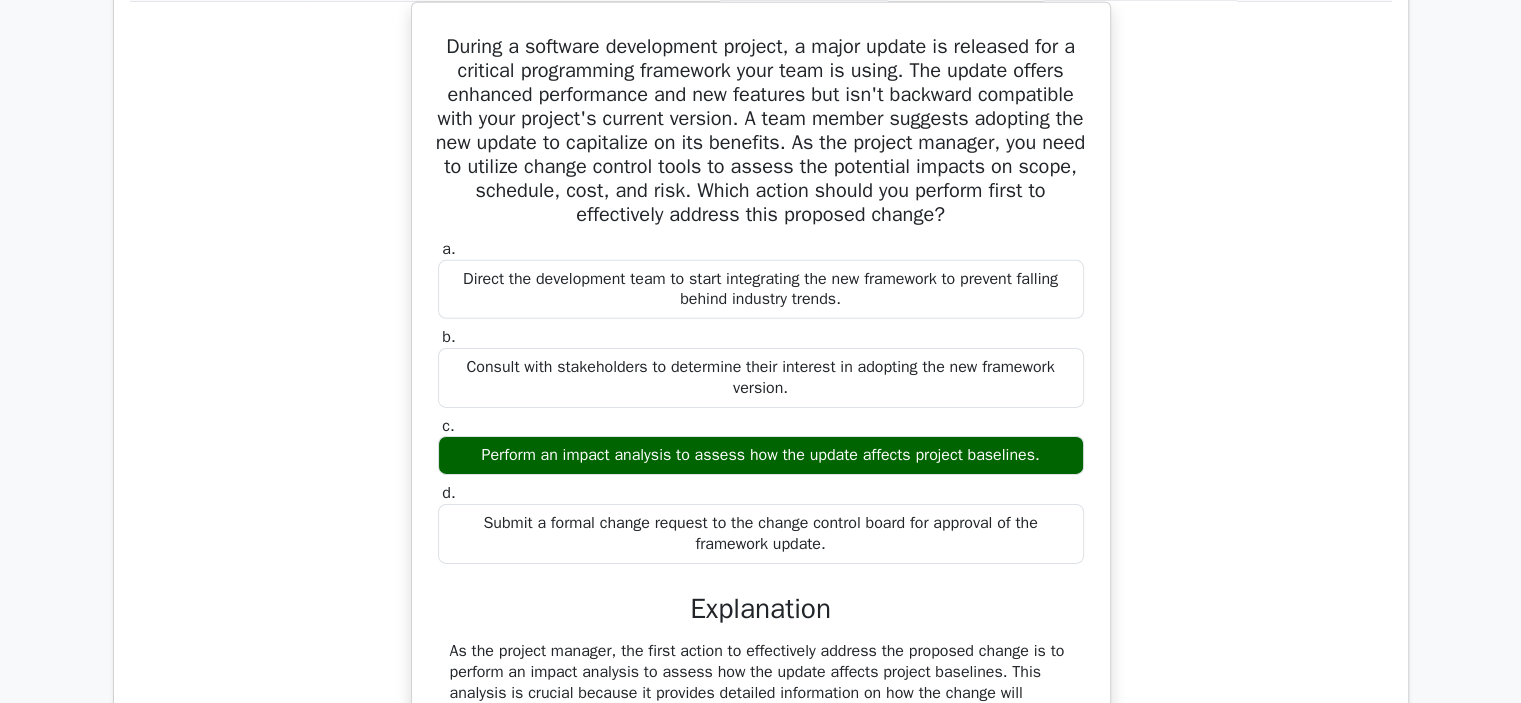 scroll, scrollTop: 6309, scrollLeft: 0, axis: vertical 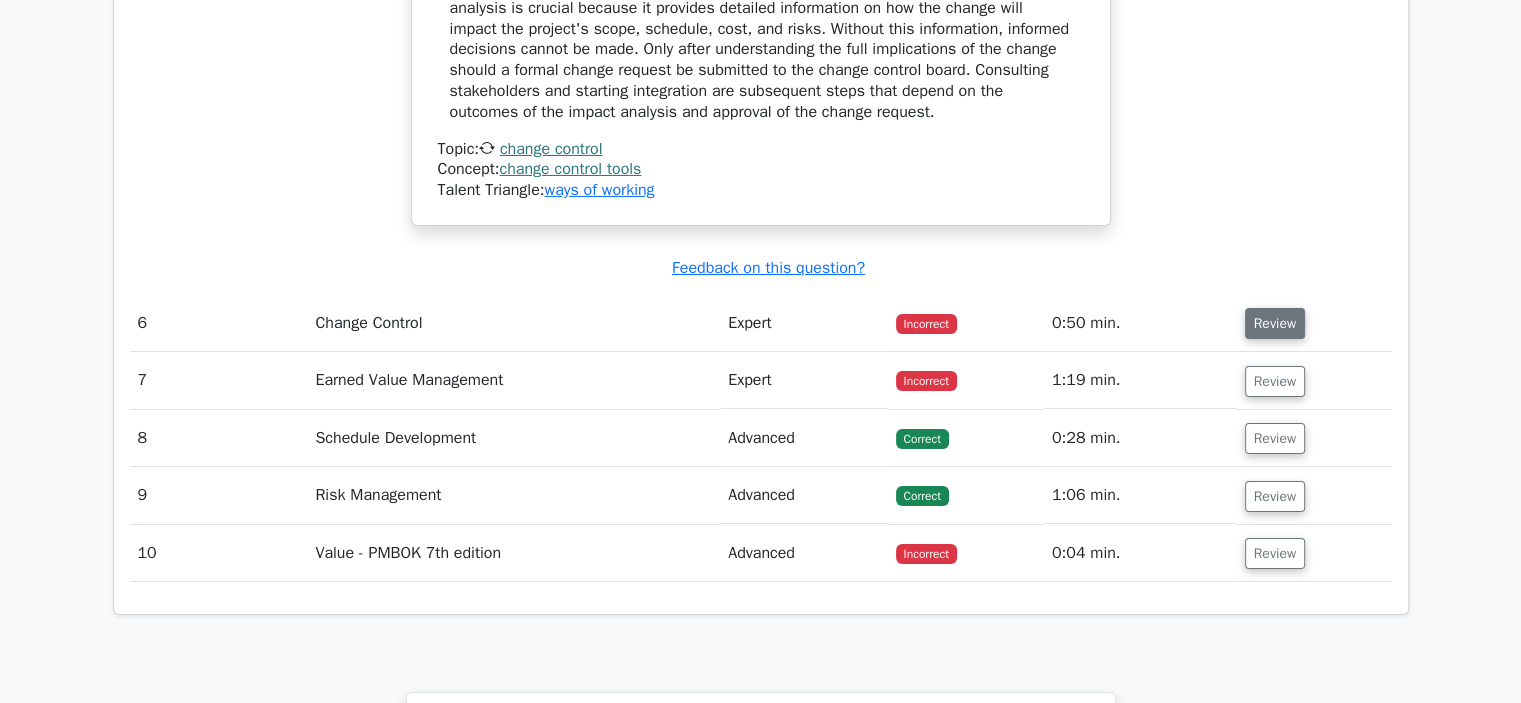 click on "Review" at bounding box center (1275, 323) 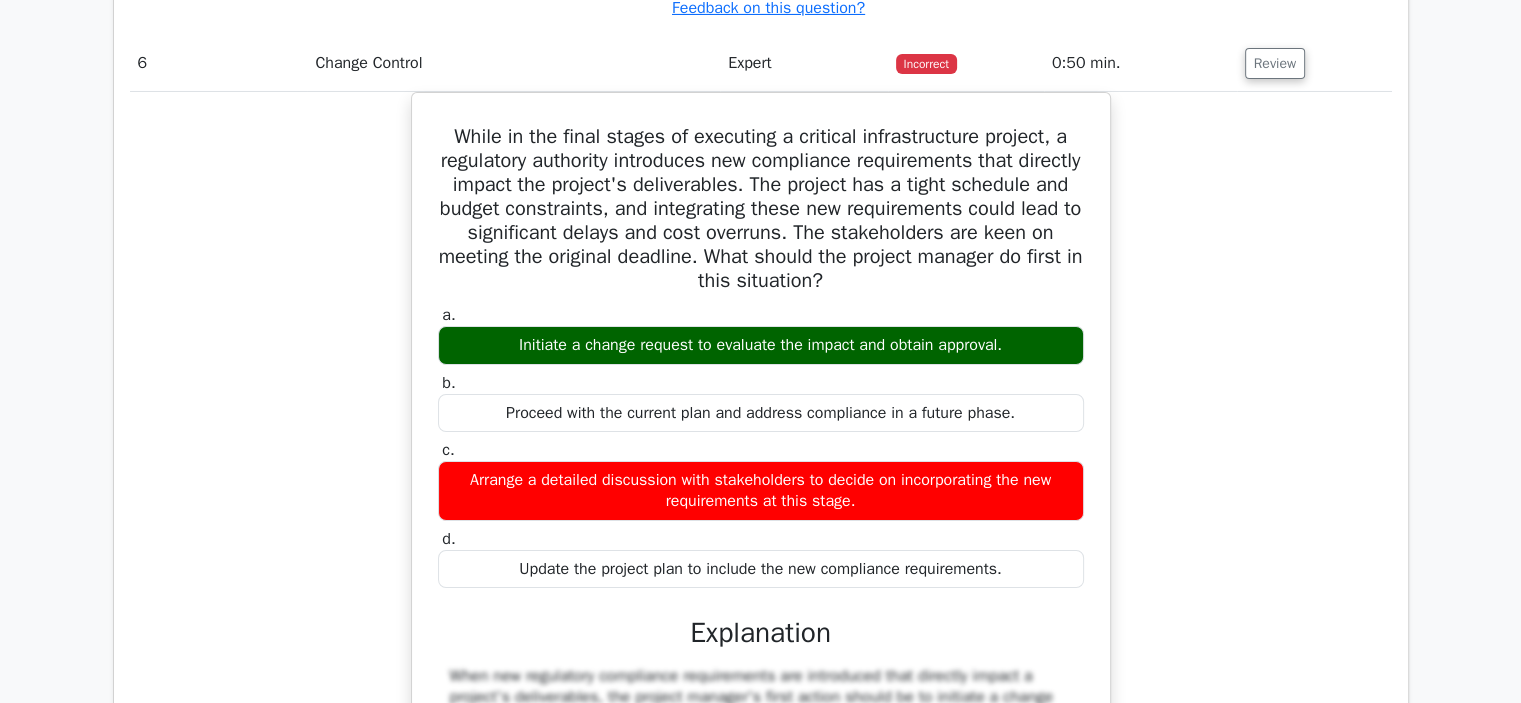 scroll, scrollTop: 7254, scrollLeft: 0, axis: vertical 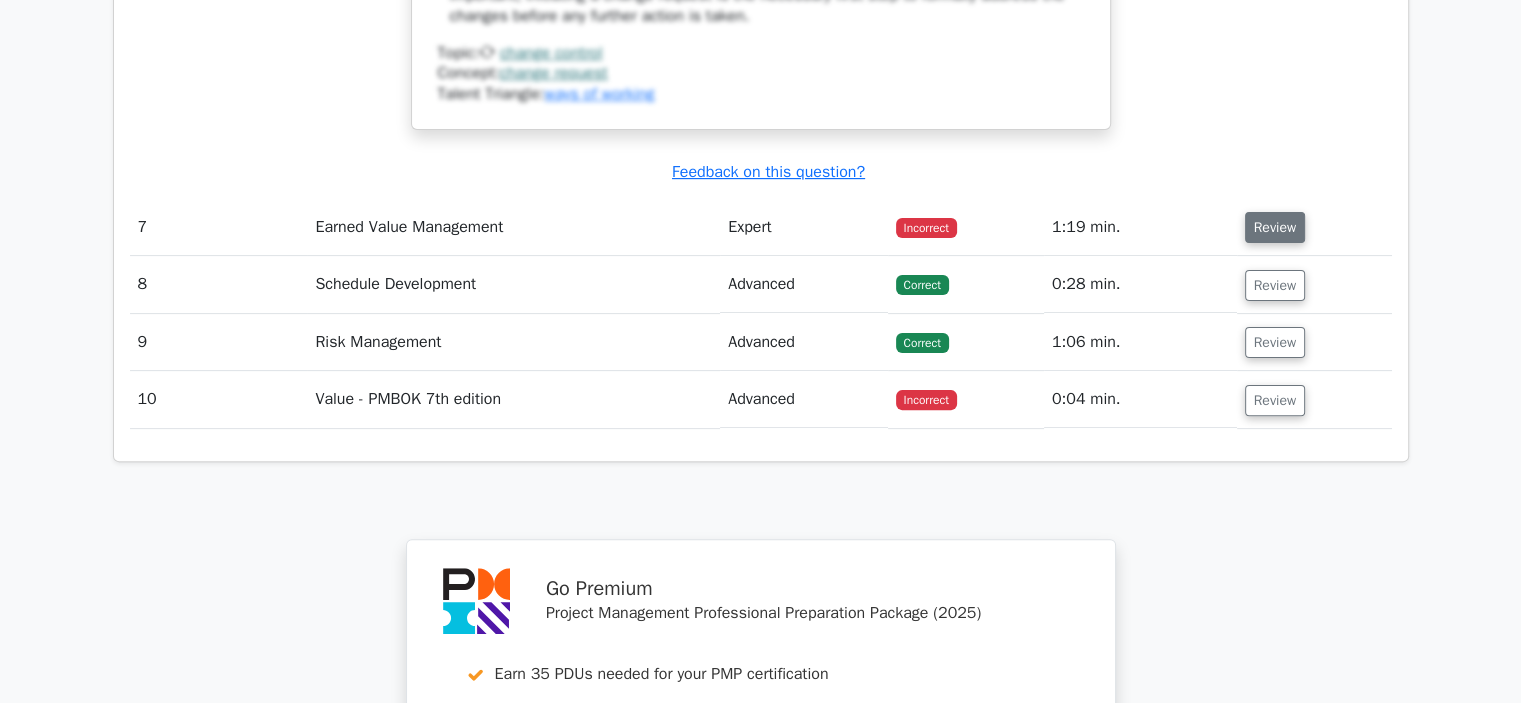 click on "Review" at bounding box center (1275, 227) 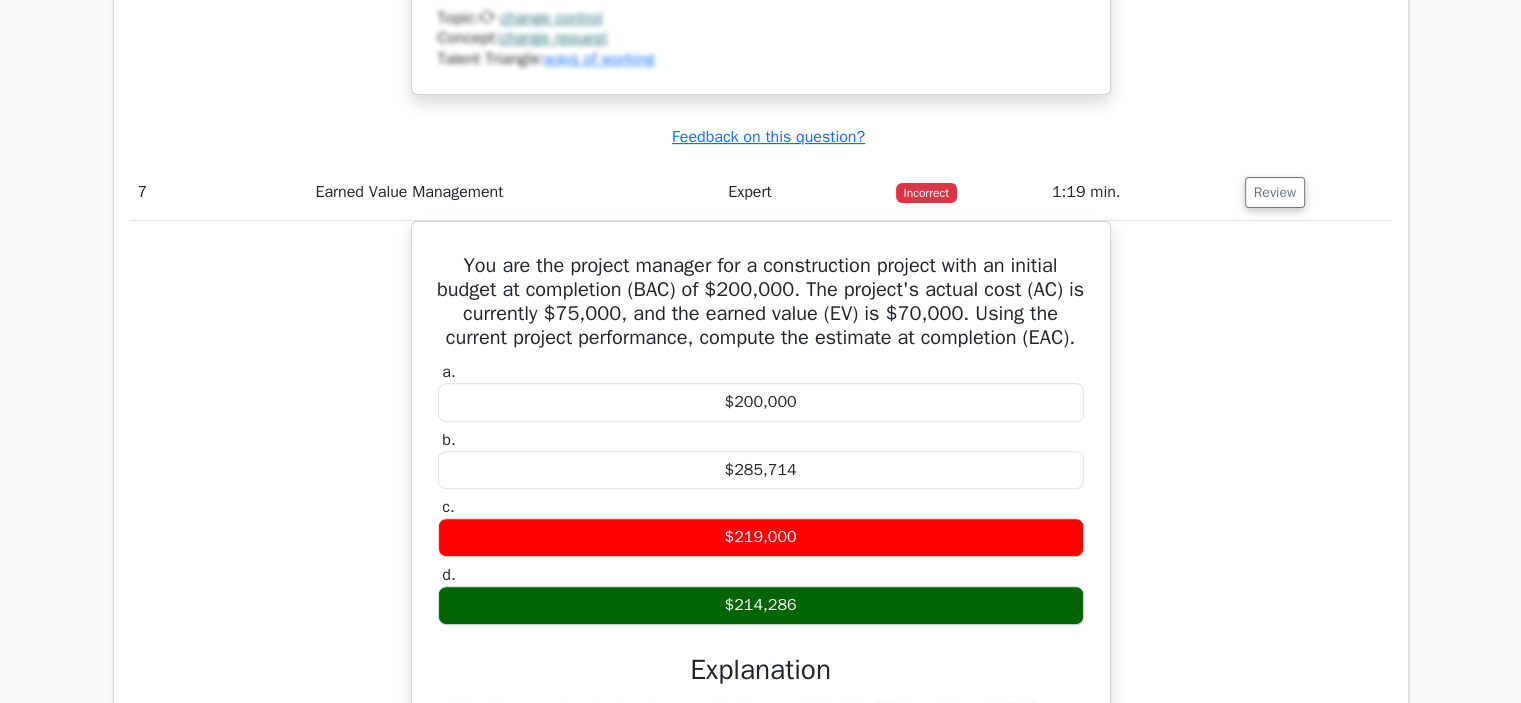 scroll, scrollTop: 8252, scrollLeft: 0, axis: vertical 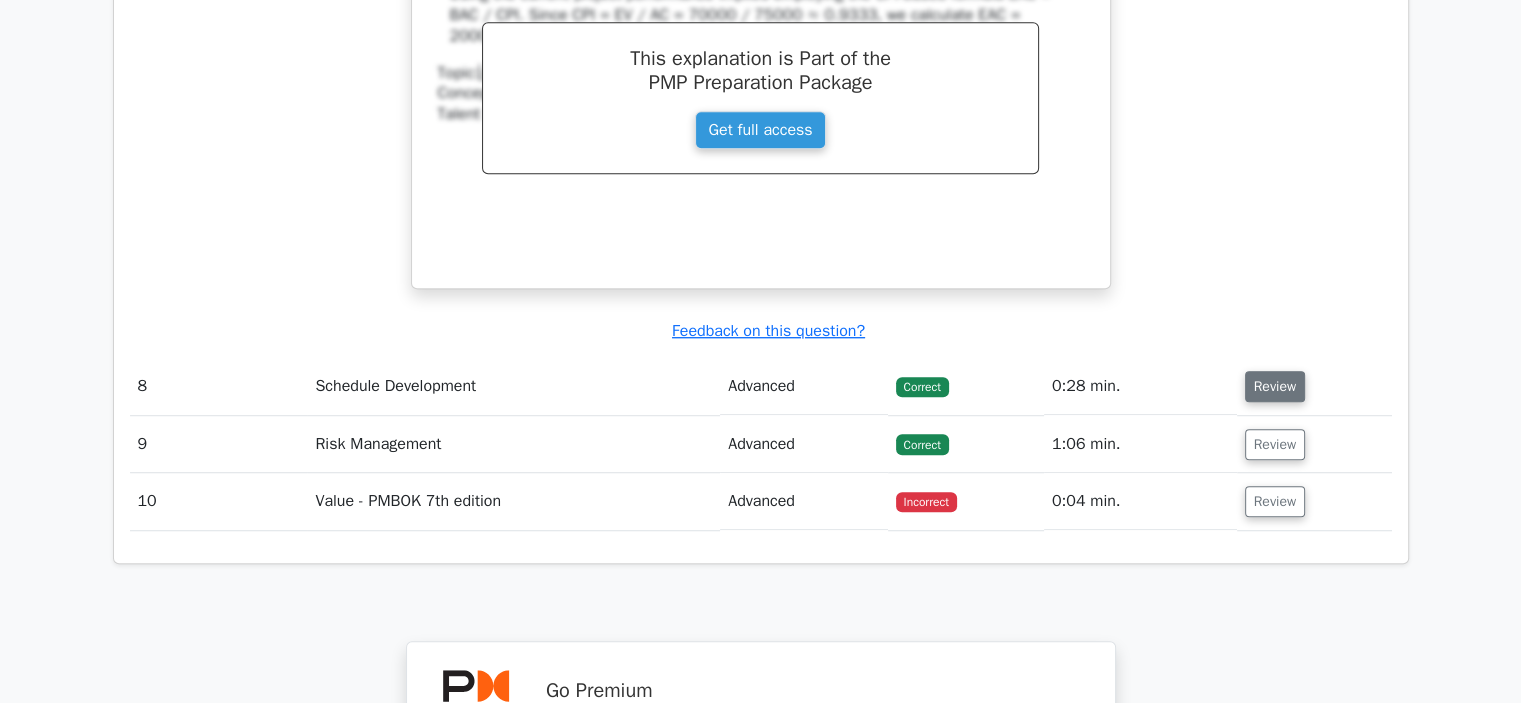 click on "Review" at bounding box center [1275, 386] 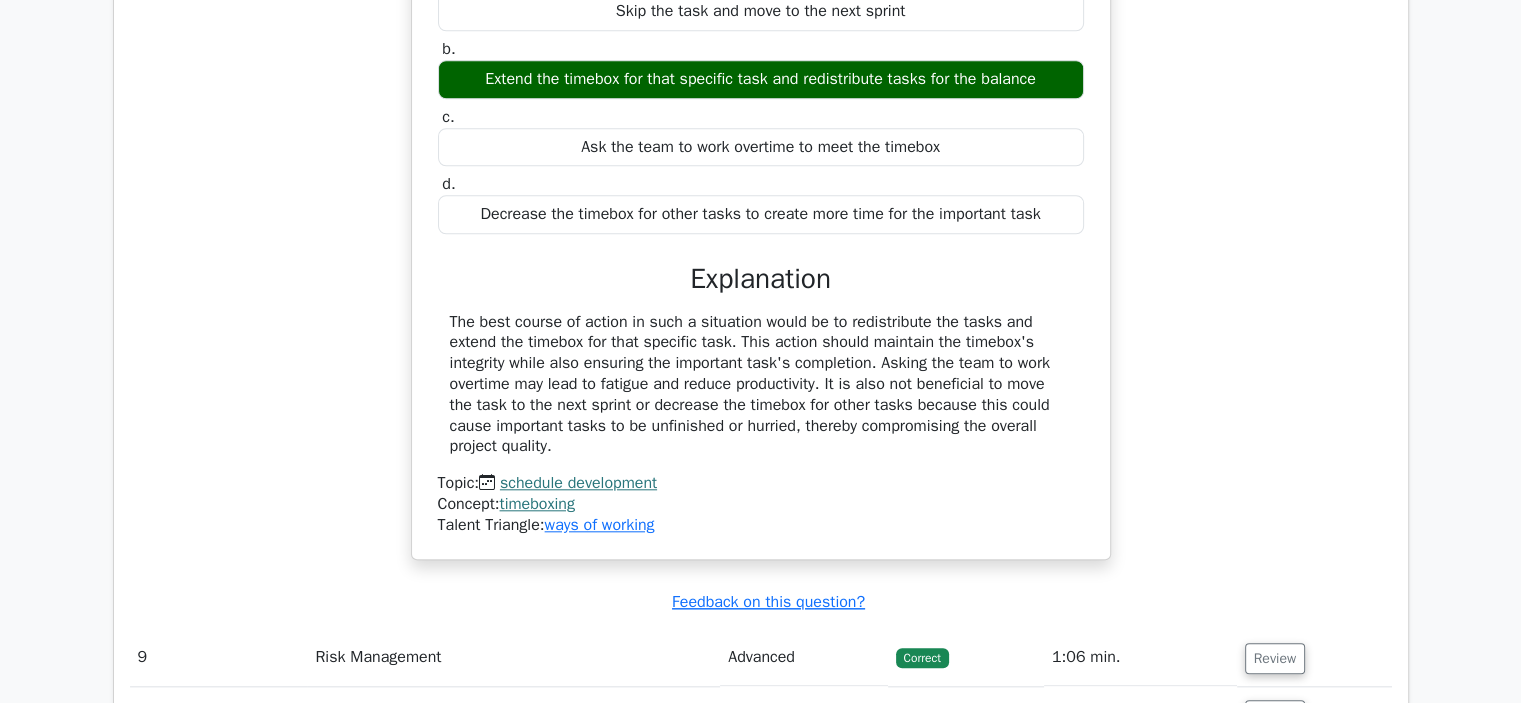 scroll, scrollTop: 9522, scrollLeft: 0, axis: vertical 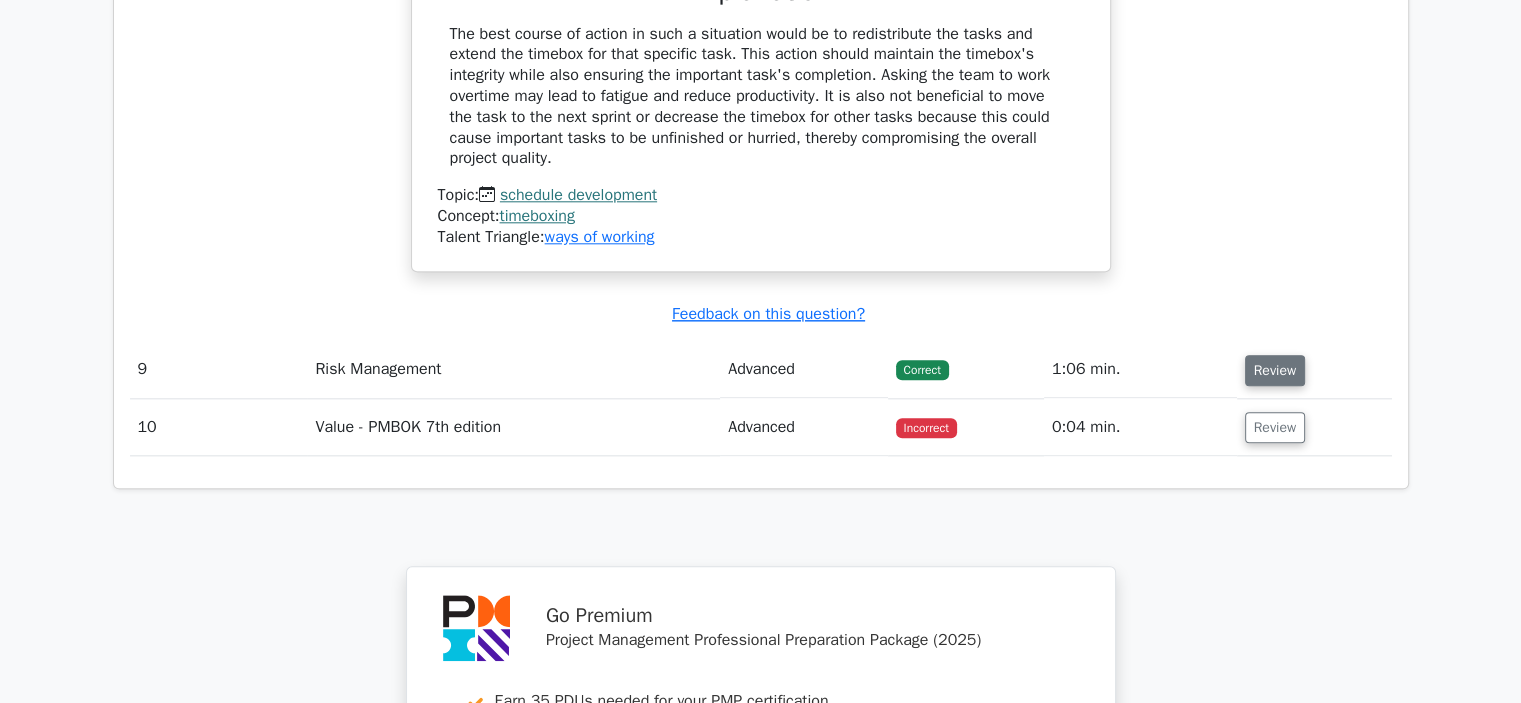 click on "Review" at bounding box center [1275, 370] 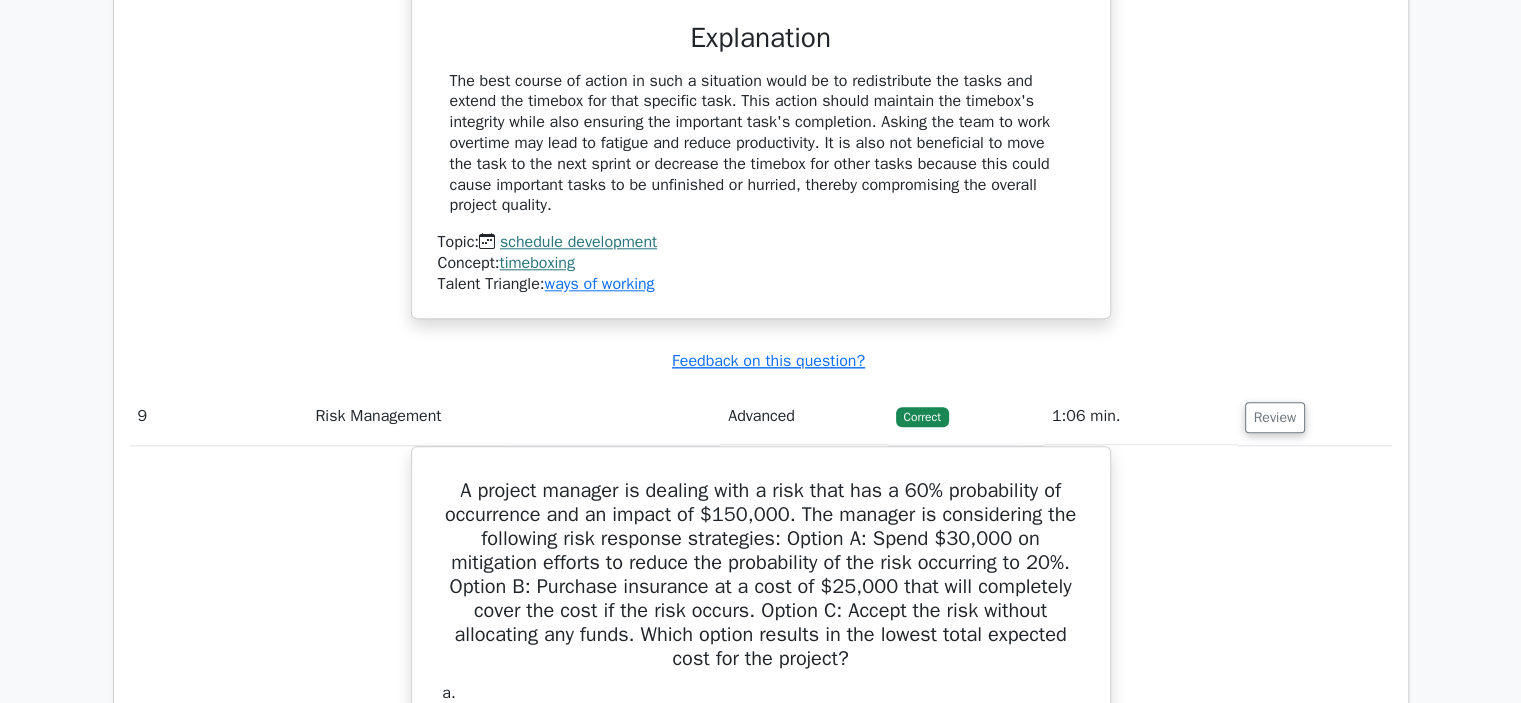 scroll, scrollTop: 10068, scrollLeft: 0, axis: vertical 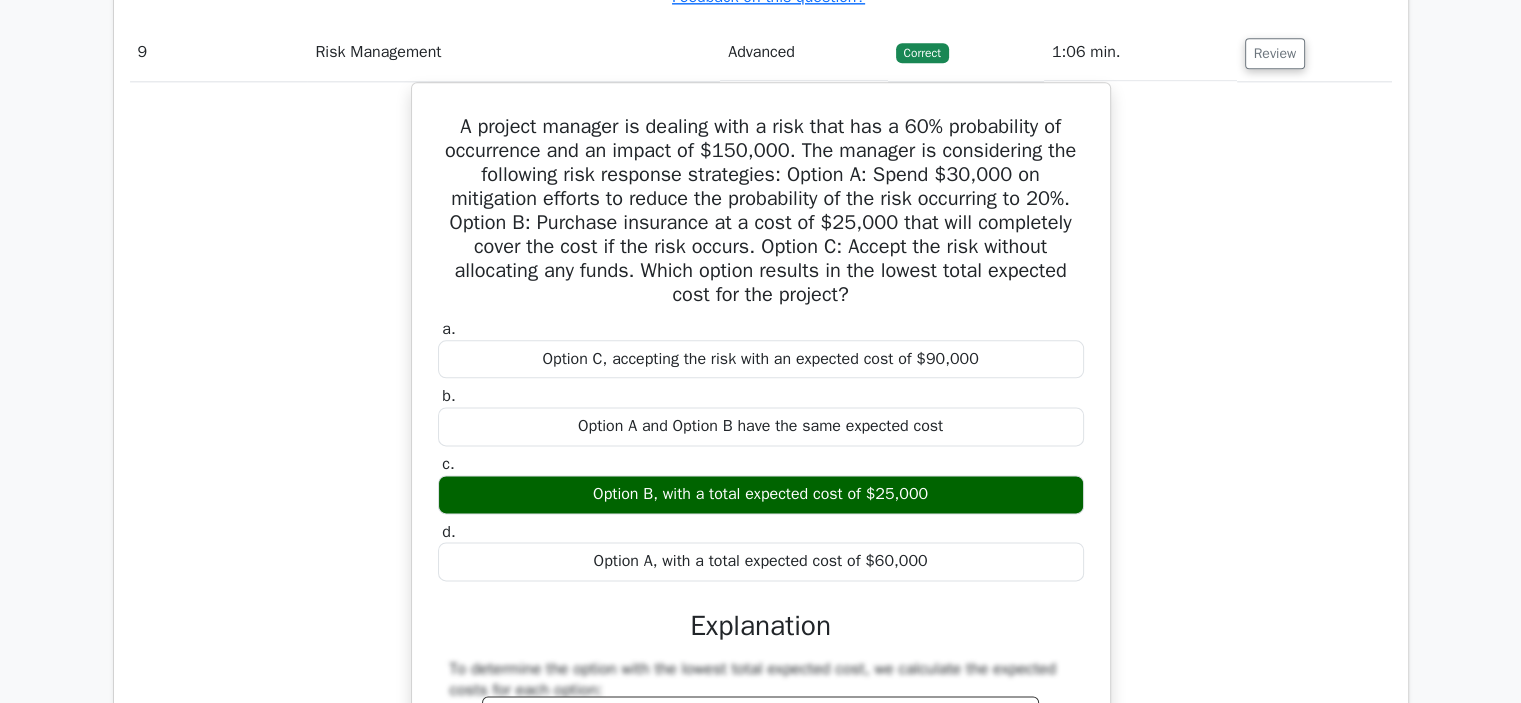 click on "A project manager is dealing with a risk that has a 60% probability of occurrence and an impact of $150,000. The manager is considering the following risk response strategies:
Option A: Spend $30,000 on mitigation efforts to reduce the probability of the risk occurring to 20%.
Option B: Purchase insurance at a cost of $25,000 that will completely cover the cost if the risk occurs.
Option C: Accept the risk without allocating any funds.
Which option results in the lowest total expected cost for the project?
a.
b. c. d." at bounding box center [761, 694] 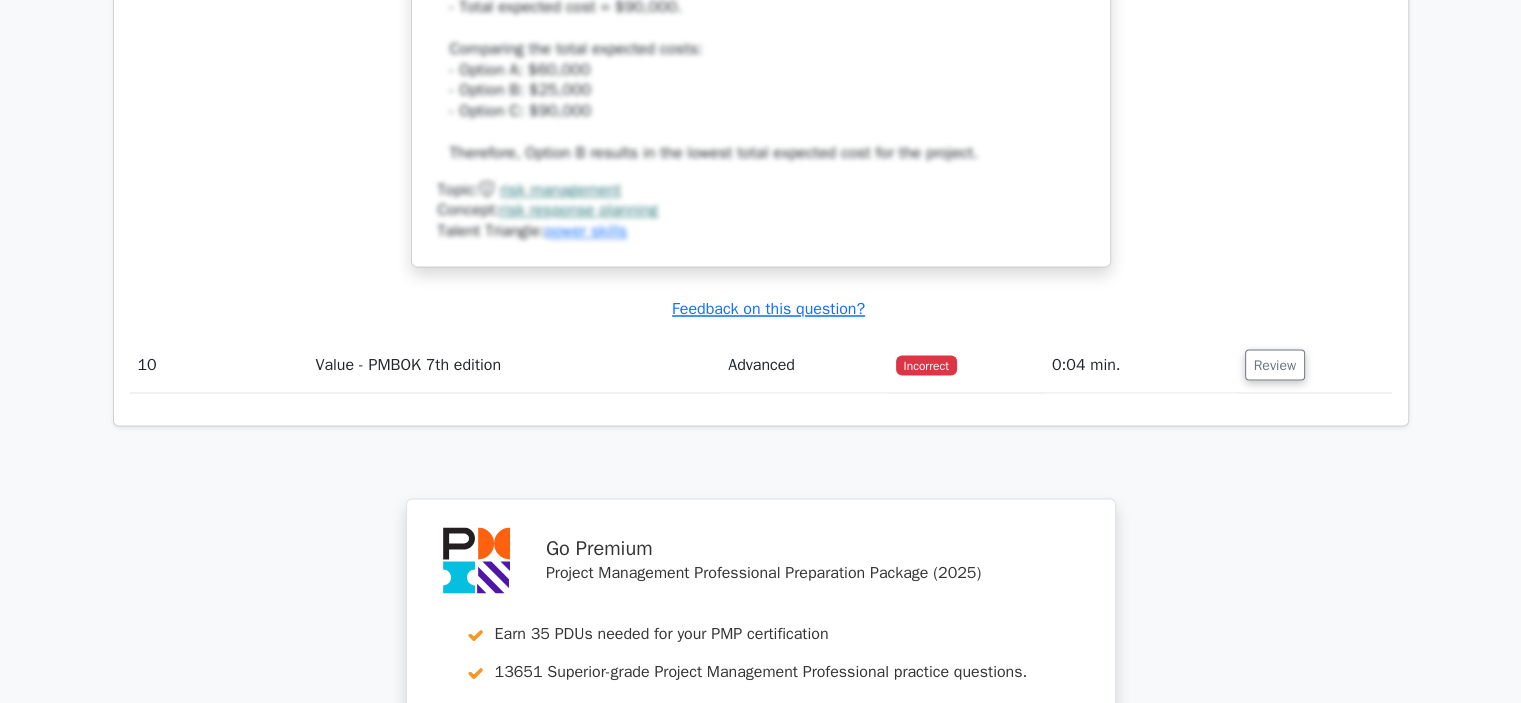 scroll, scrollTop: 11118, scrollLeft: 0, axis: vertical 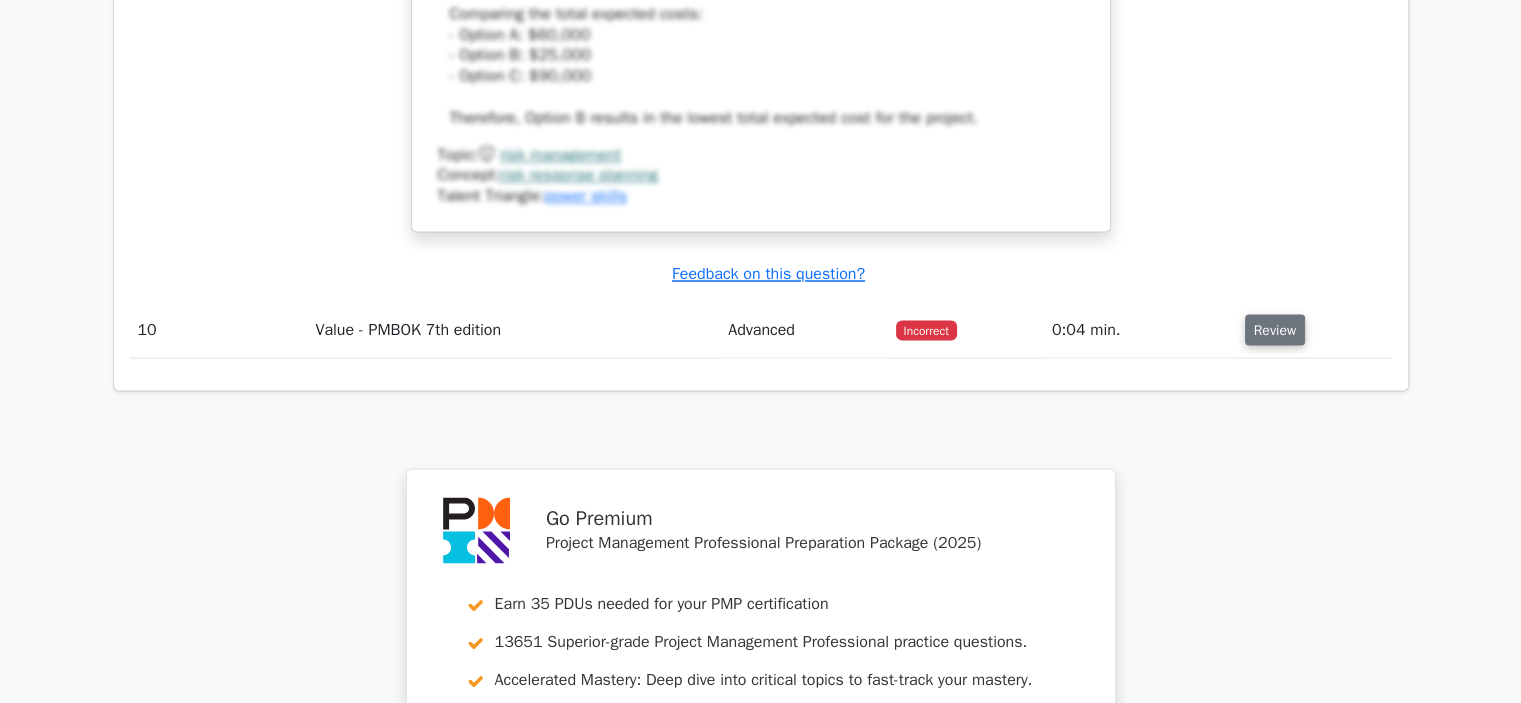 click on "Review" at bounding box center [1275, 329] 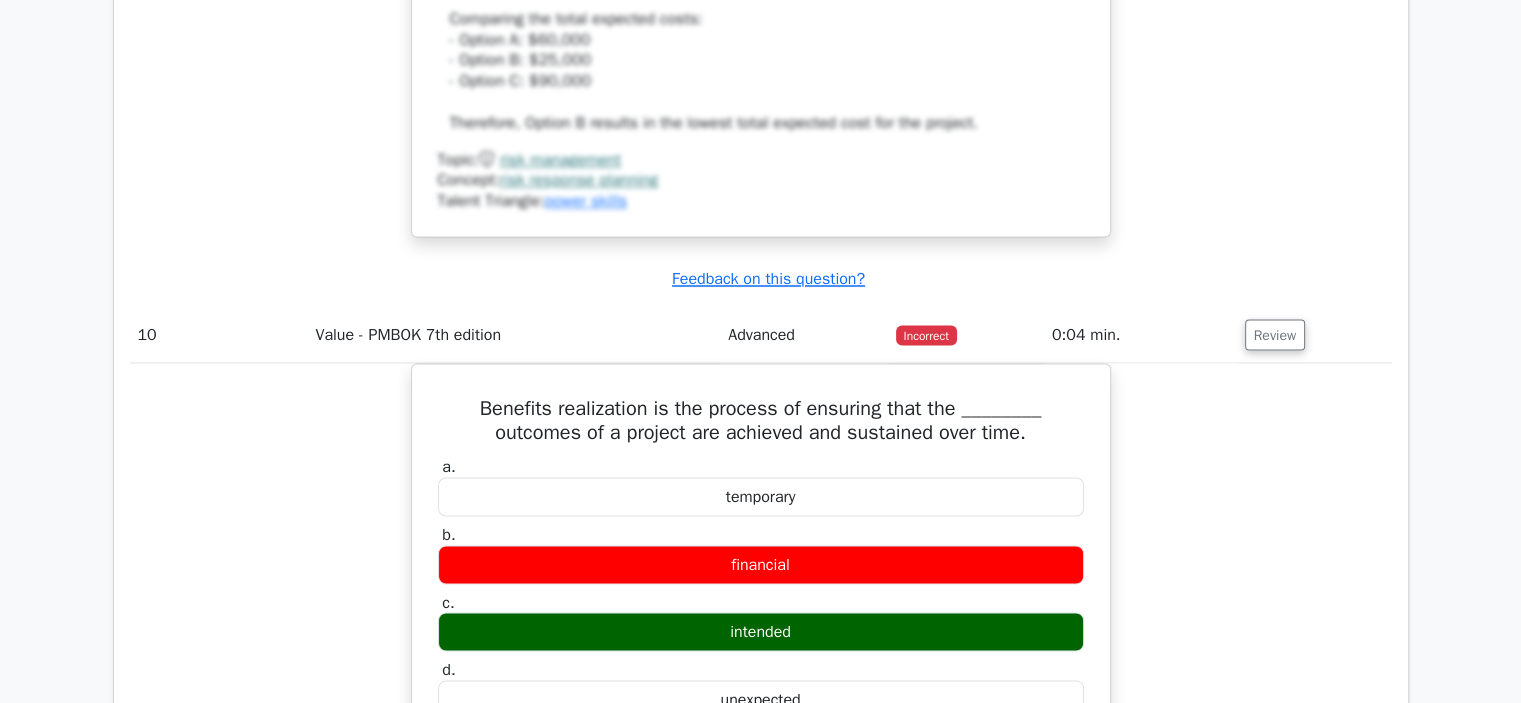 scroll, scrollTop: 11382, scrollLeft: 0, axis: vertical 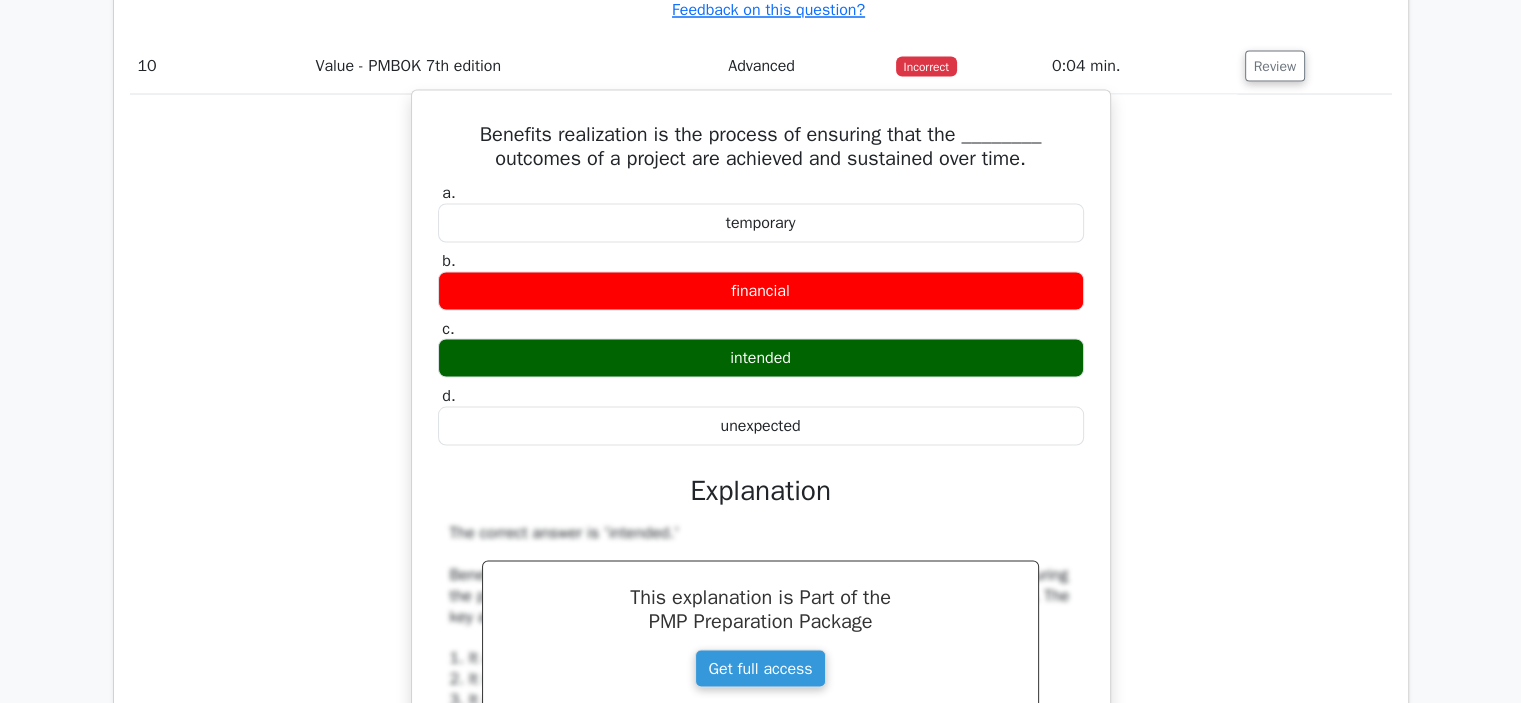 drag, startPoint x: 482, startPoint y: 132, endPoint x: 820, endPoint y: 415, distance: 440.83215 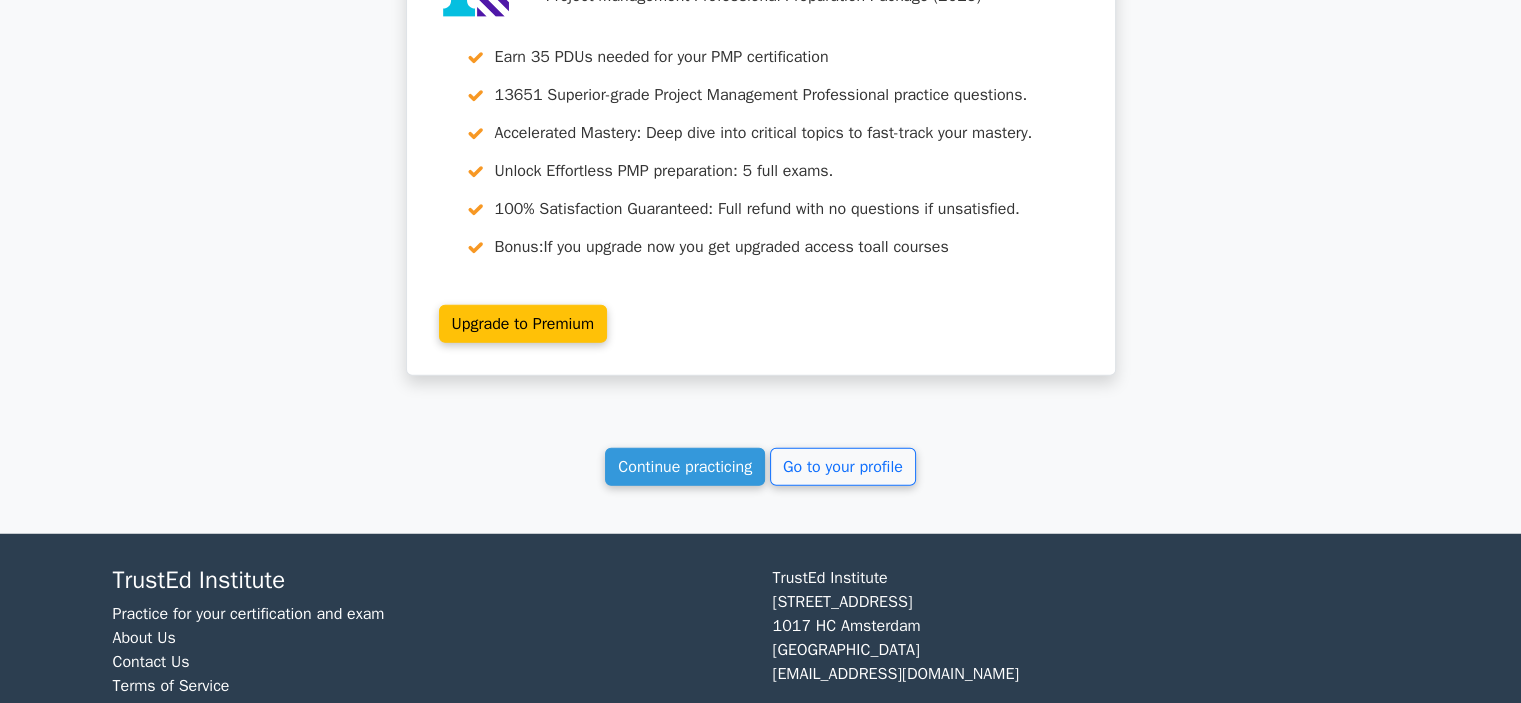 scroll, scrollTop: 12849, scrollLeft: 0, axis: vertical 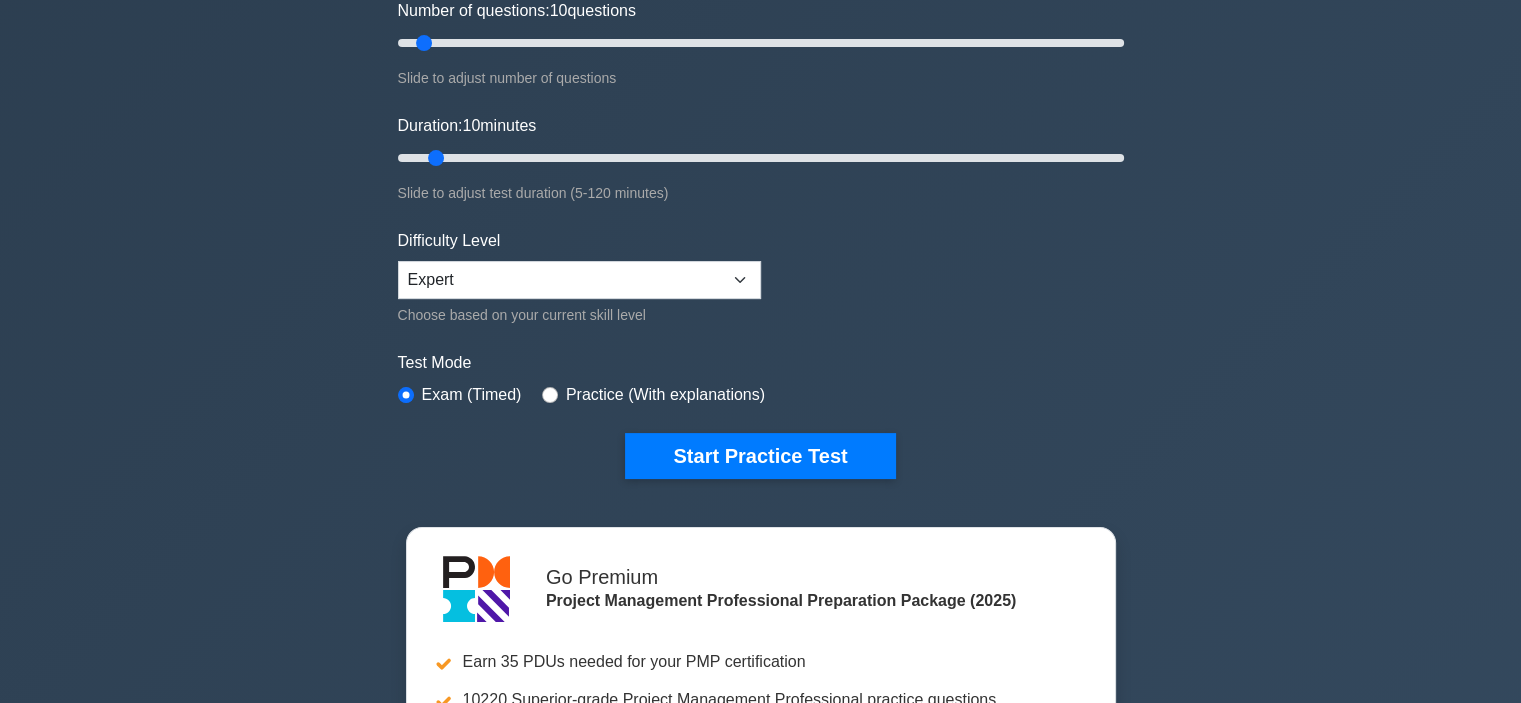 click on "Go Premium
[GEOGRAPHIC_DATA]" at bounding box center (760, 4476) 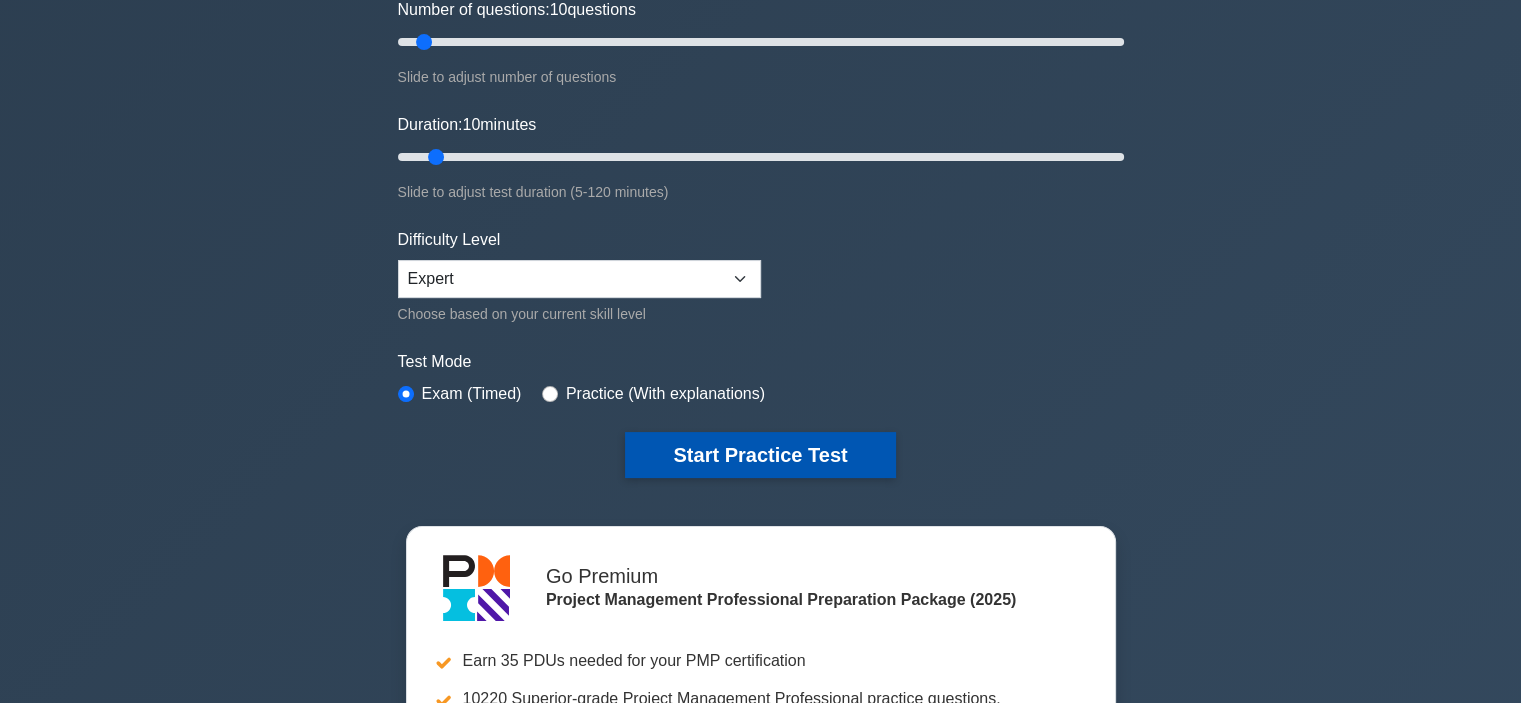 click on "Start Practice Test" at bounding box center [760, 455] 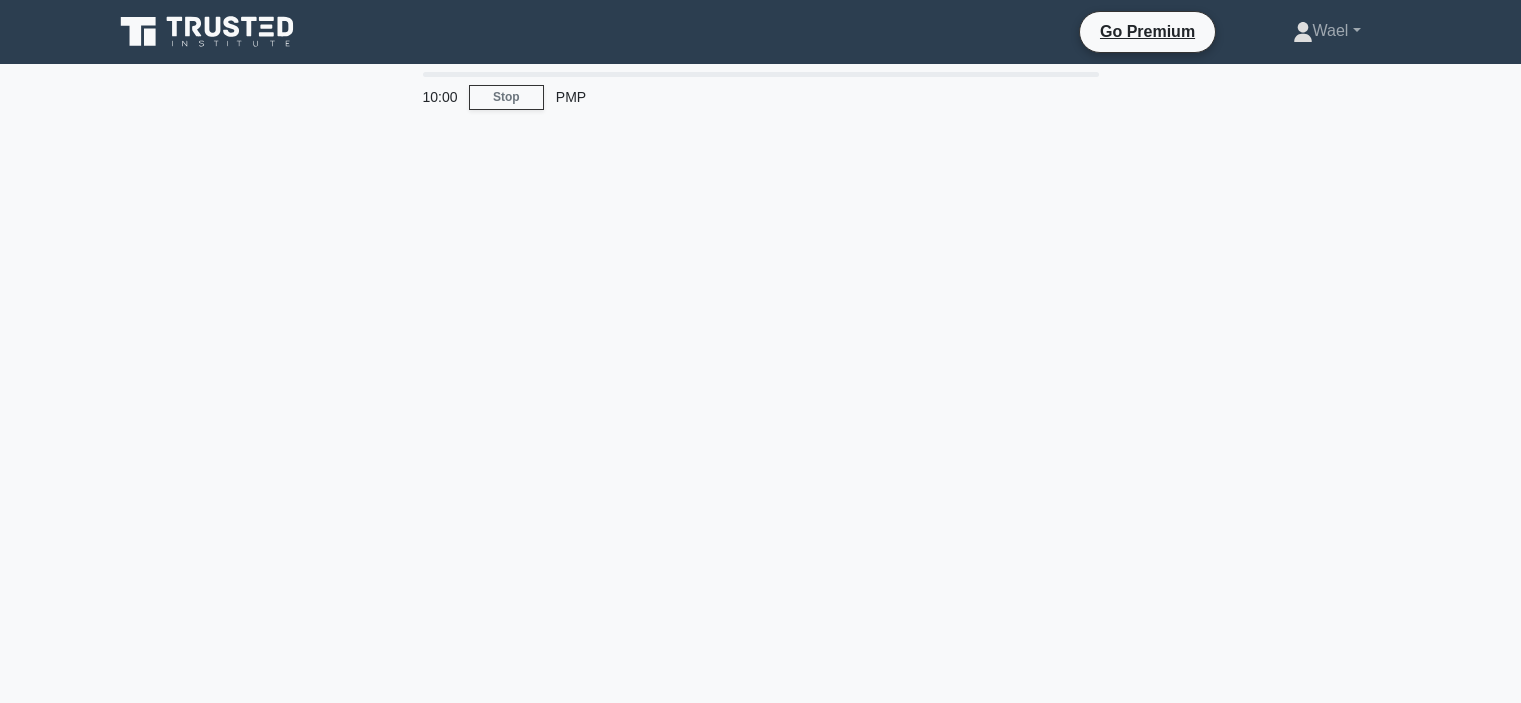 scroll, scrollTop: 0, scrollLeft: 0, axis: both 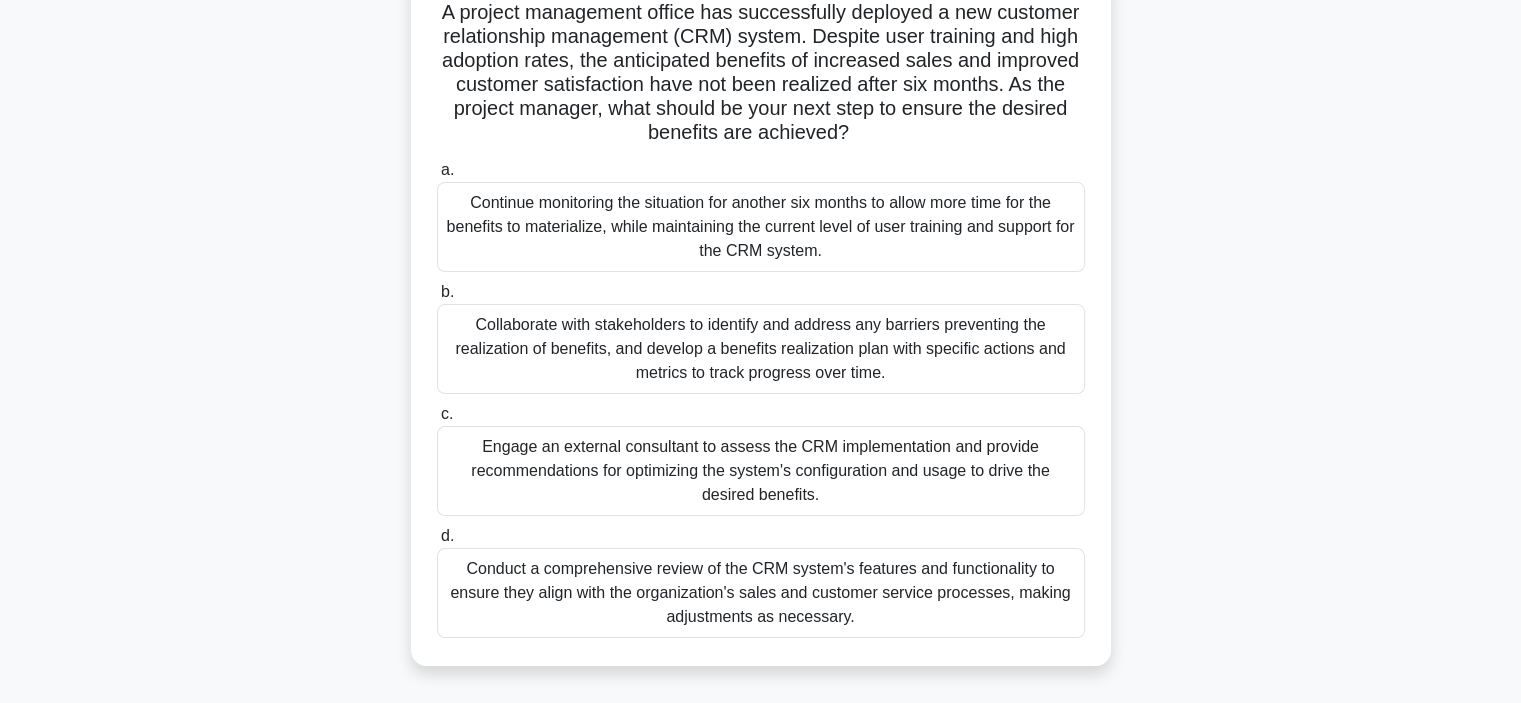click on "Conduct a comprehensive review of the CRM system's features and functionality to ensure they align with the organization's sales and customer service processes, making adjustments as necessary." at bounding box center (761, 593) 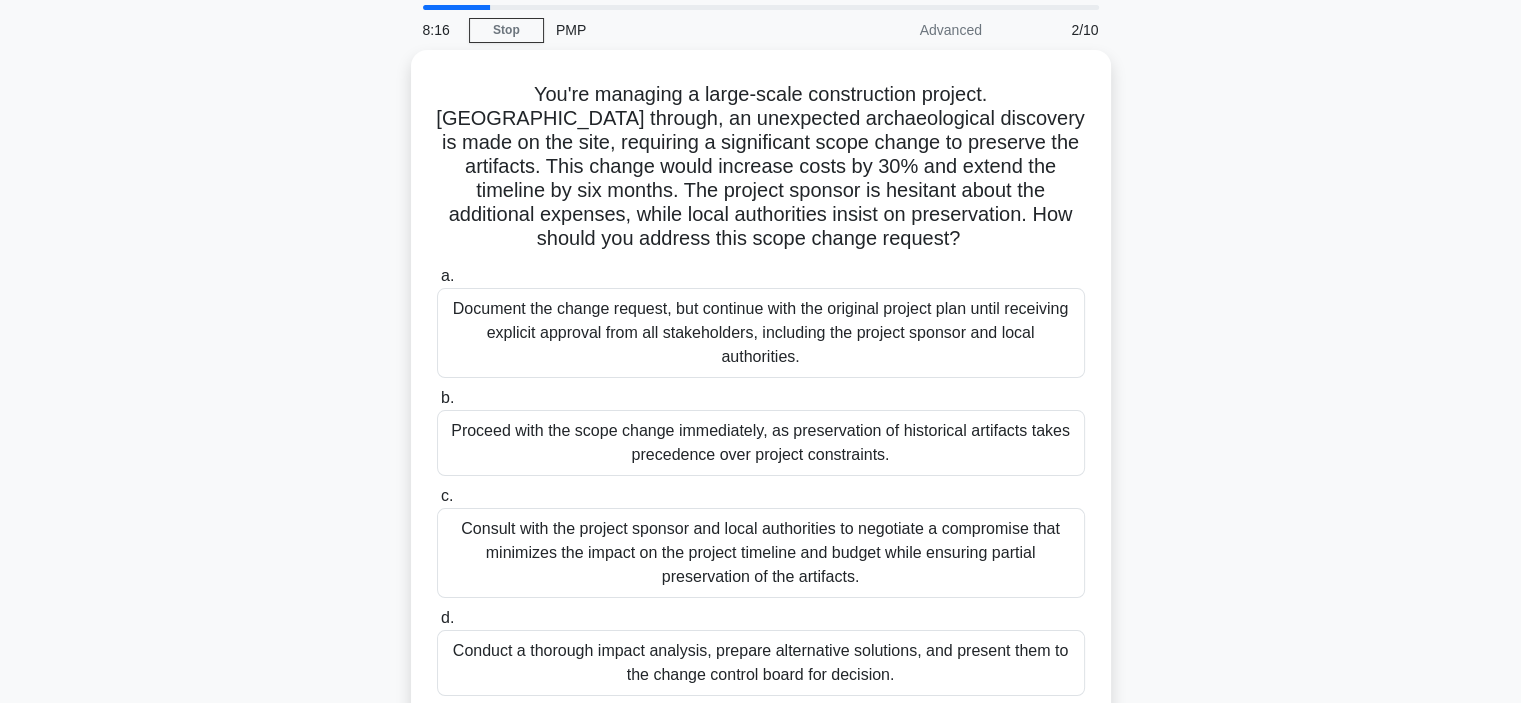 scroll, scrollTop: 0, scrollLeft: 0, axis: both 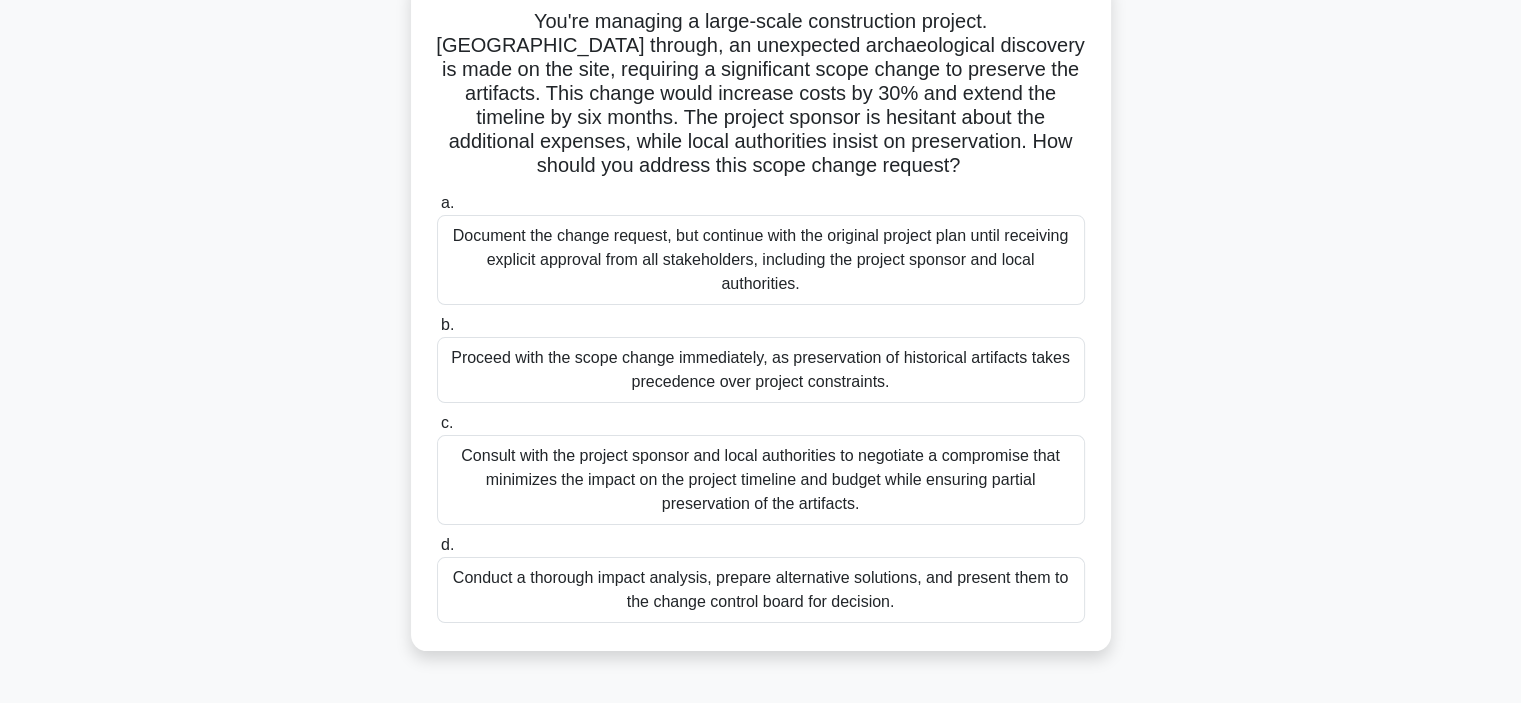 click on "Consult with the project sponsor and local authorities to negotiate a compromise that minimizes the impact on the project timeline and budget while ensuring partial preservation of the artifacts." at bounding box center (761, 480) 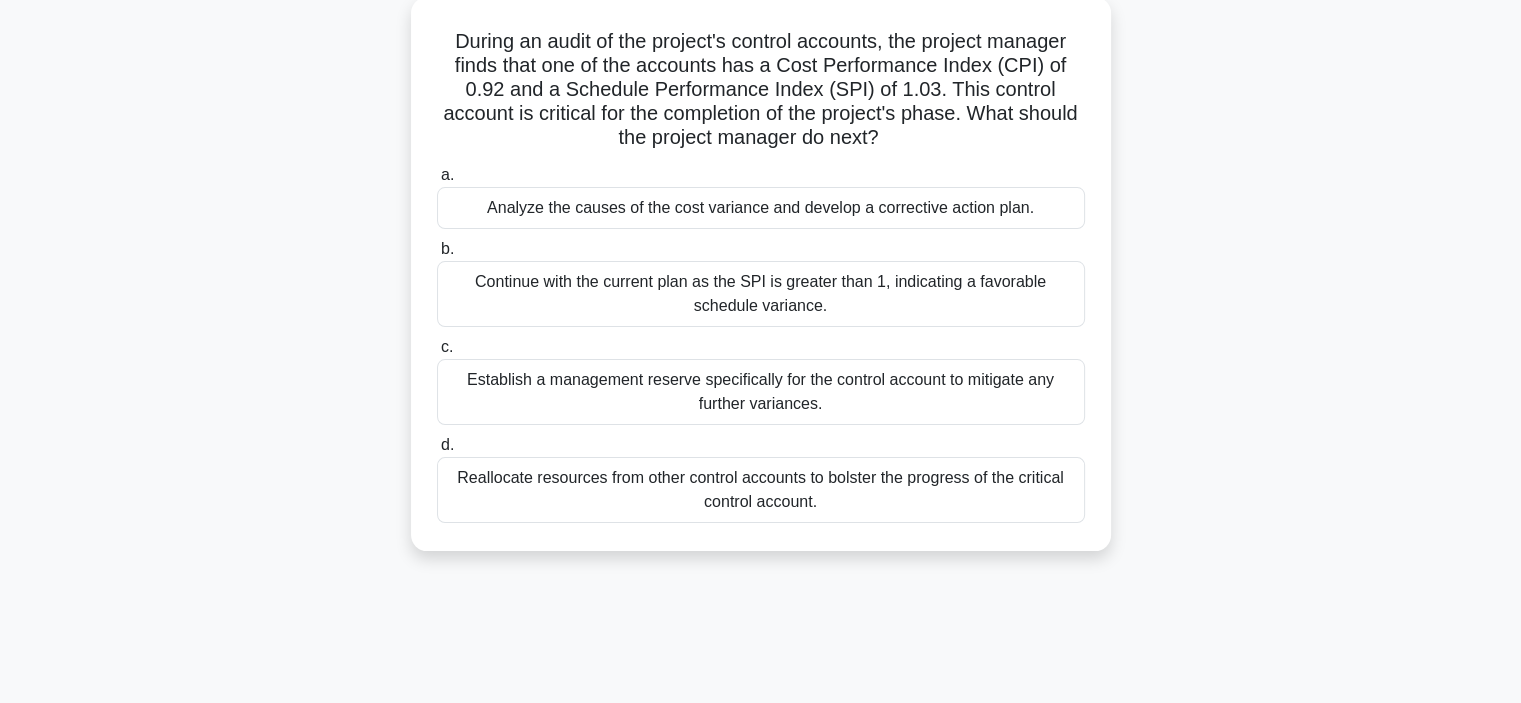 scroll, scrollTop: 0, scrollLeft: 0, axis: both 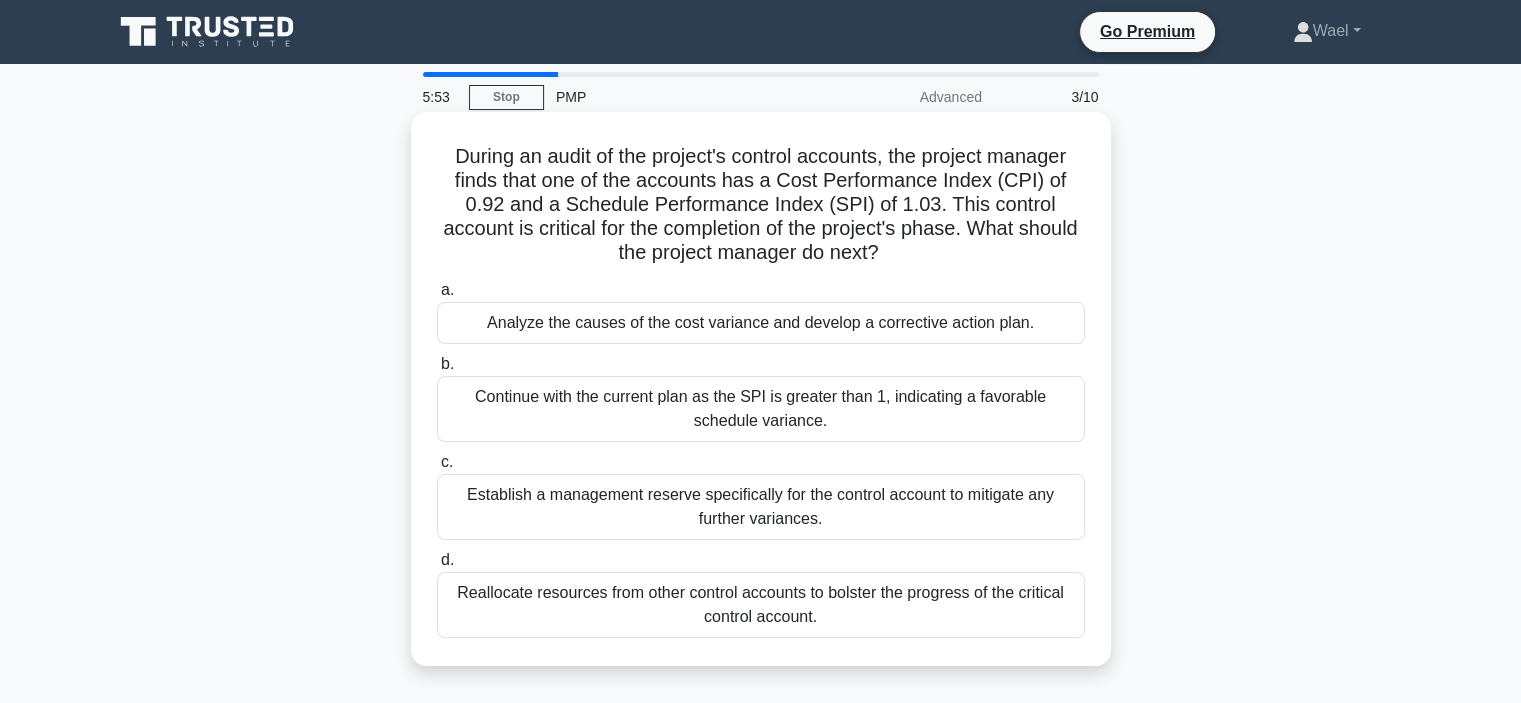 click on "Analyze the causes of the cost variance and develop a corrective action plan." at bounding box center (761, 323) 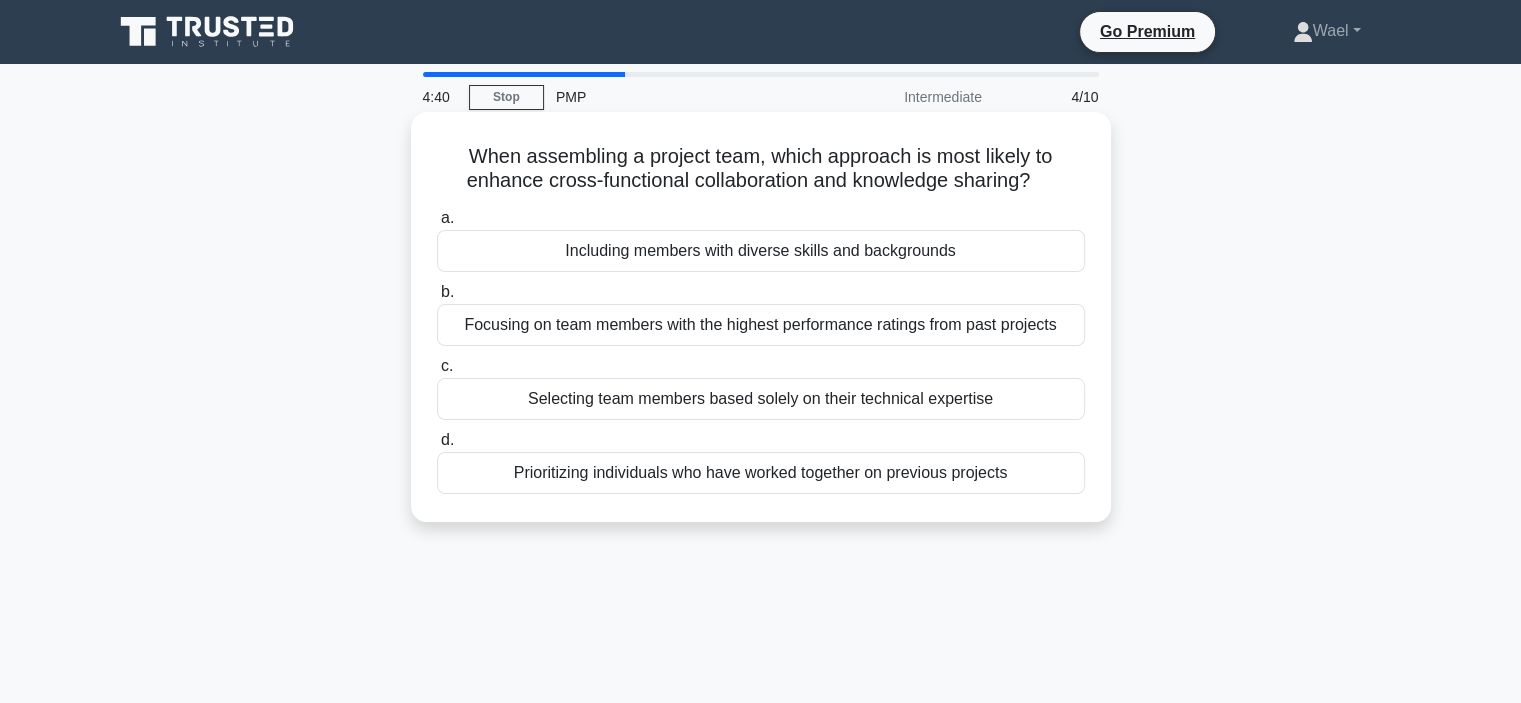 click on "Including members with diverse skills and backgrounds" at bounding box center (761, 251) 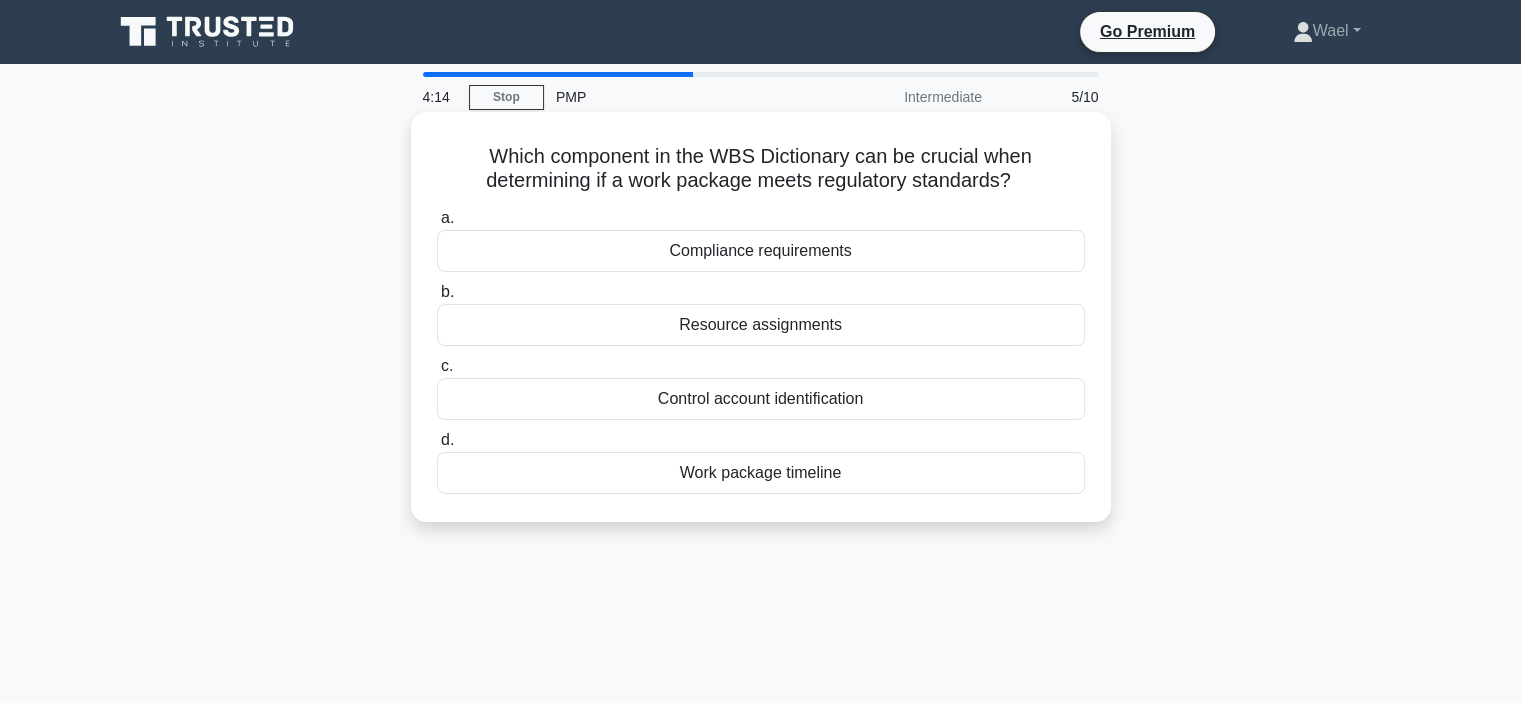 click on "Compliance requirements" at bounding box center (761, 251) 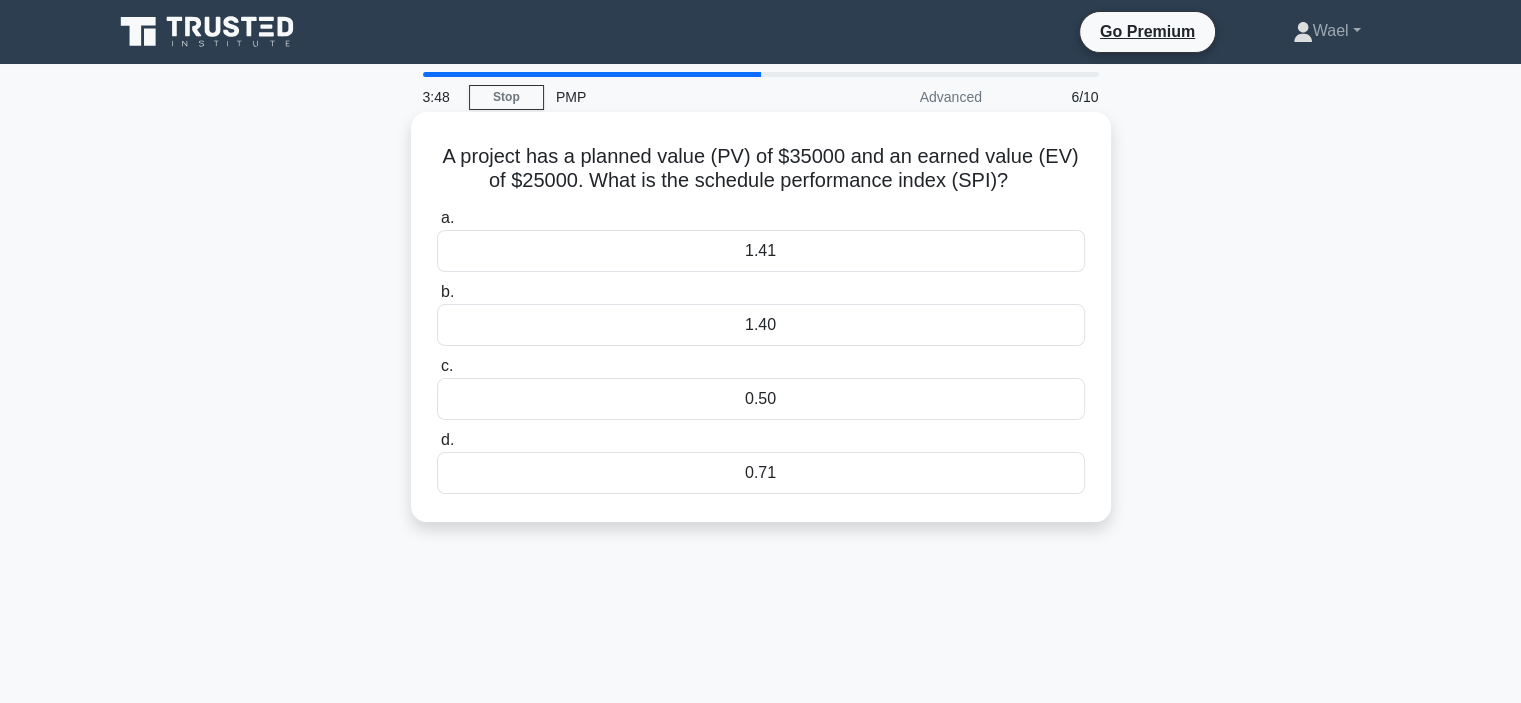 click on "0.71" at bounding box center (761, 473) 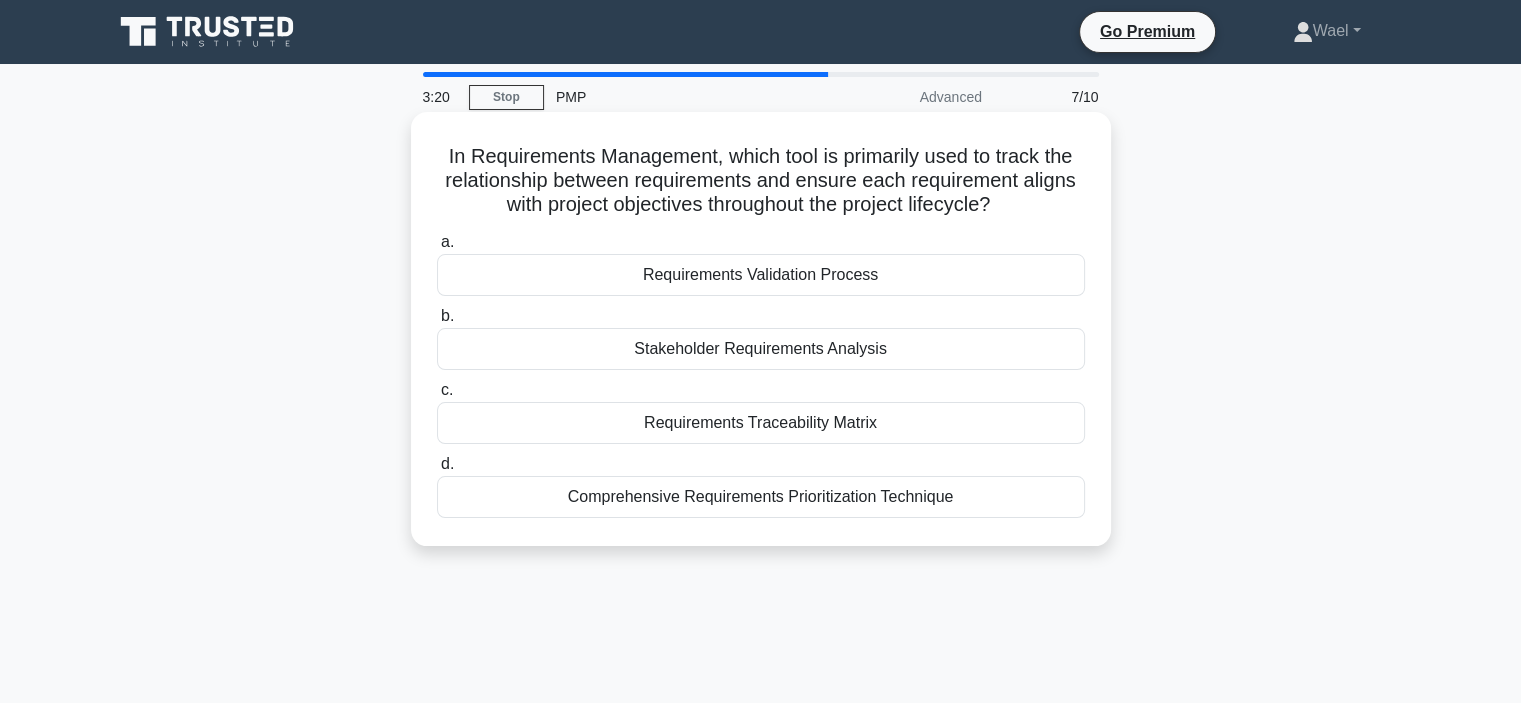 click on "Requirements Traceability Matrix" at bounding box center (761, 423) 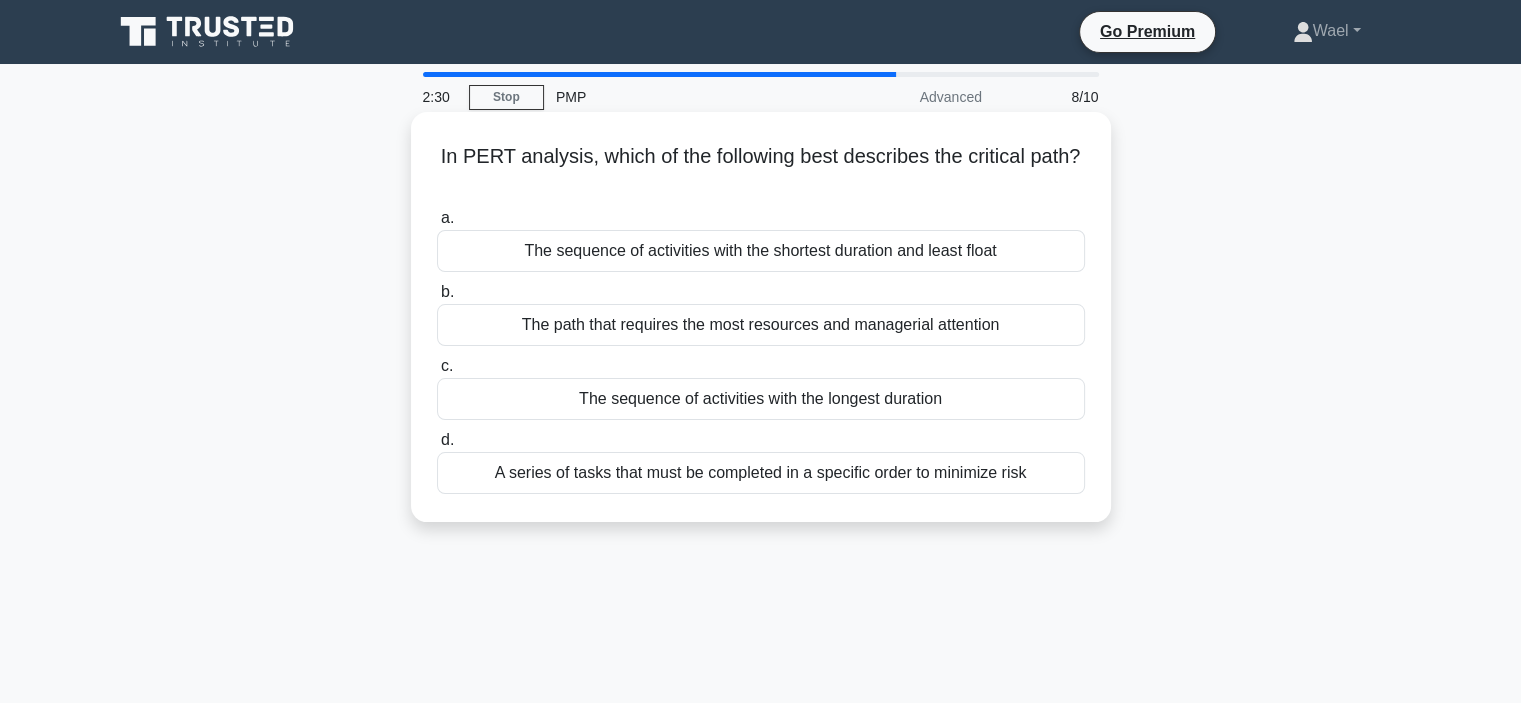 click on "The sequence of activities with the longest duration" at bounding box center (761, 399) 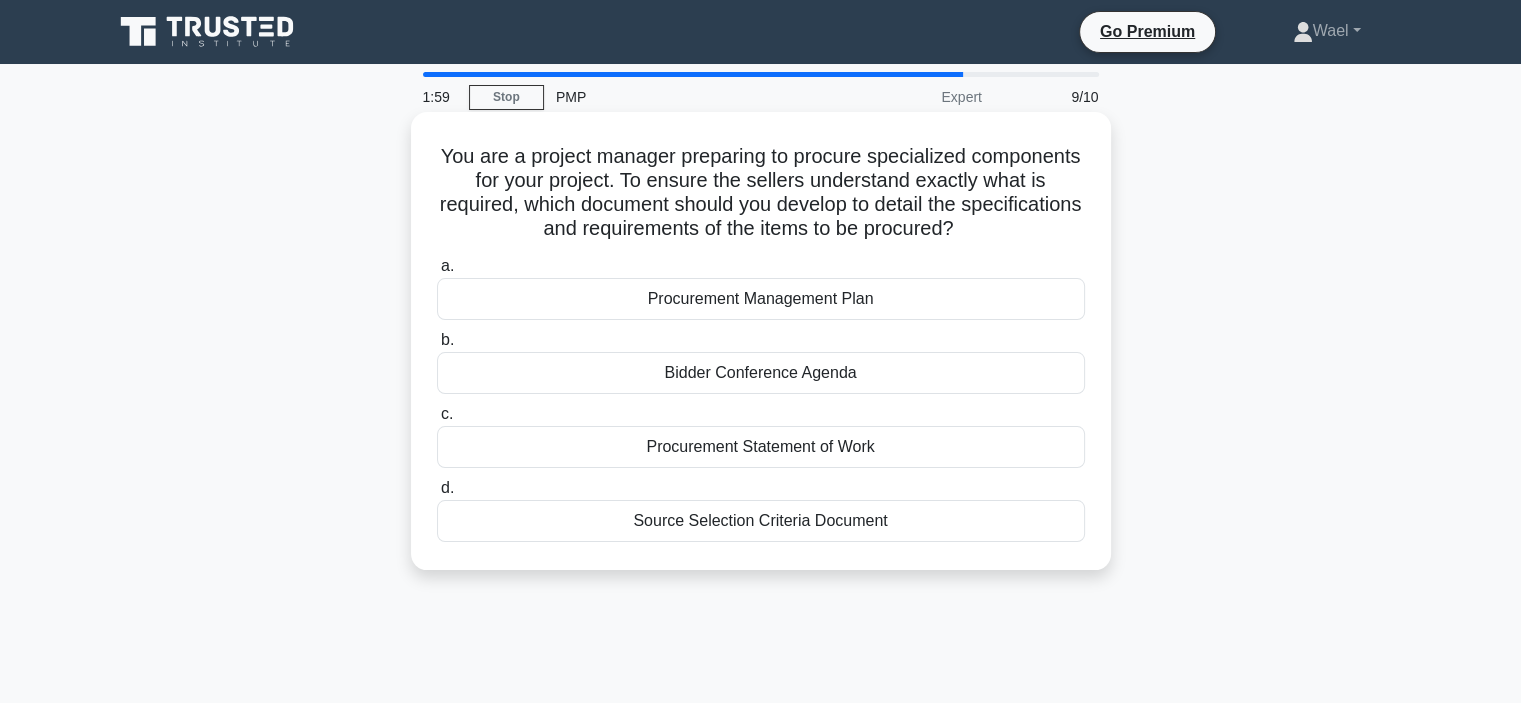 click on "Procurement Statement of Work" at bounding box center (761, 447) 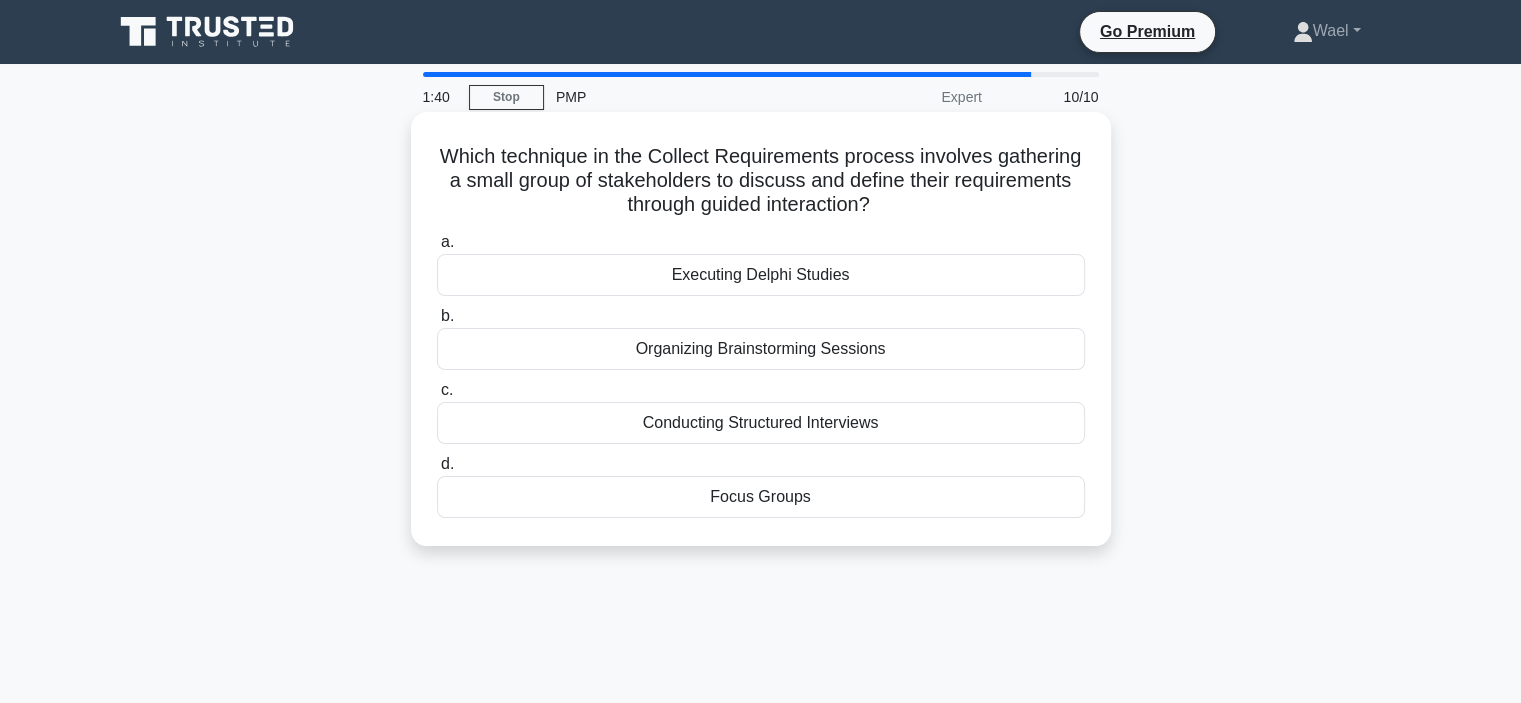click on "Focus Groups" at bounding box center (761, 497) 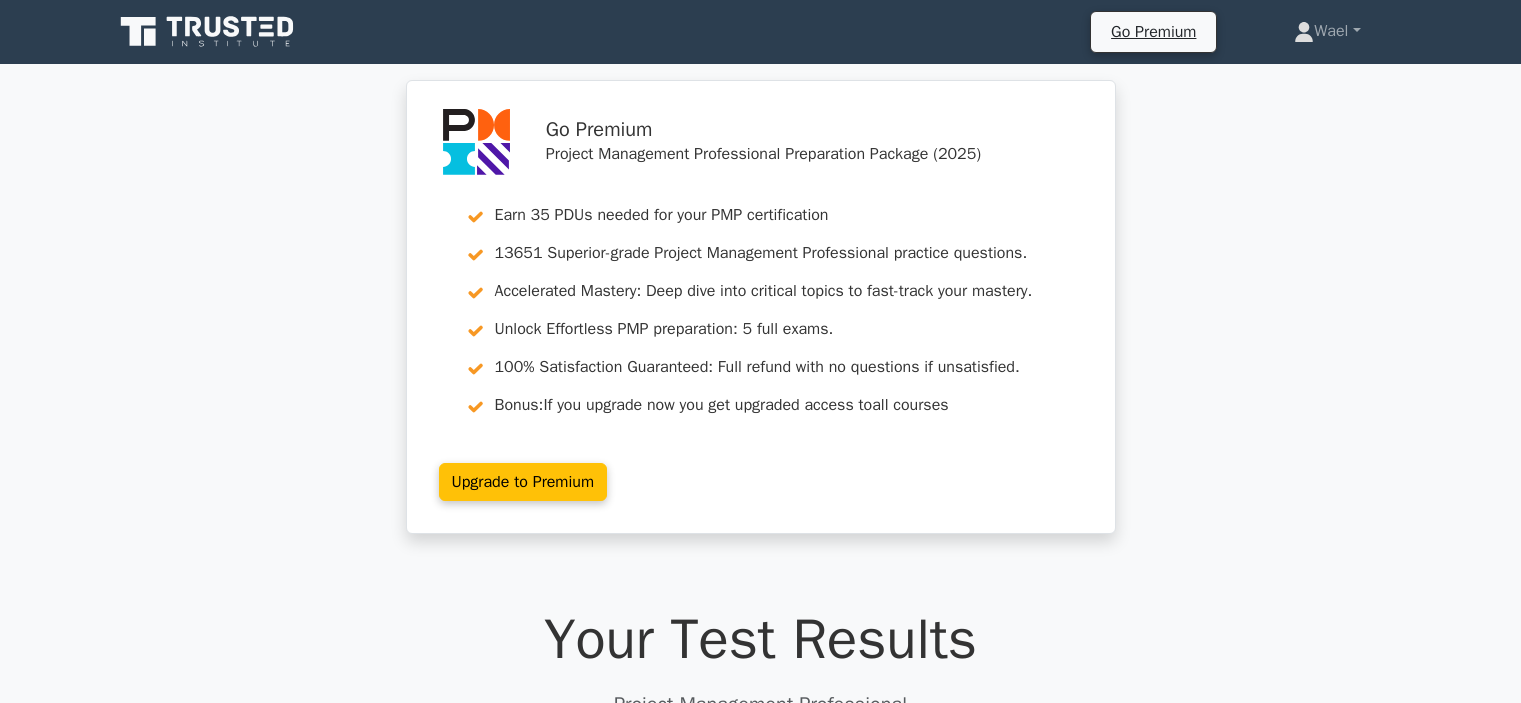 scroll, scrollTop: 0, scrollLeft: 0, axis: both 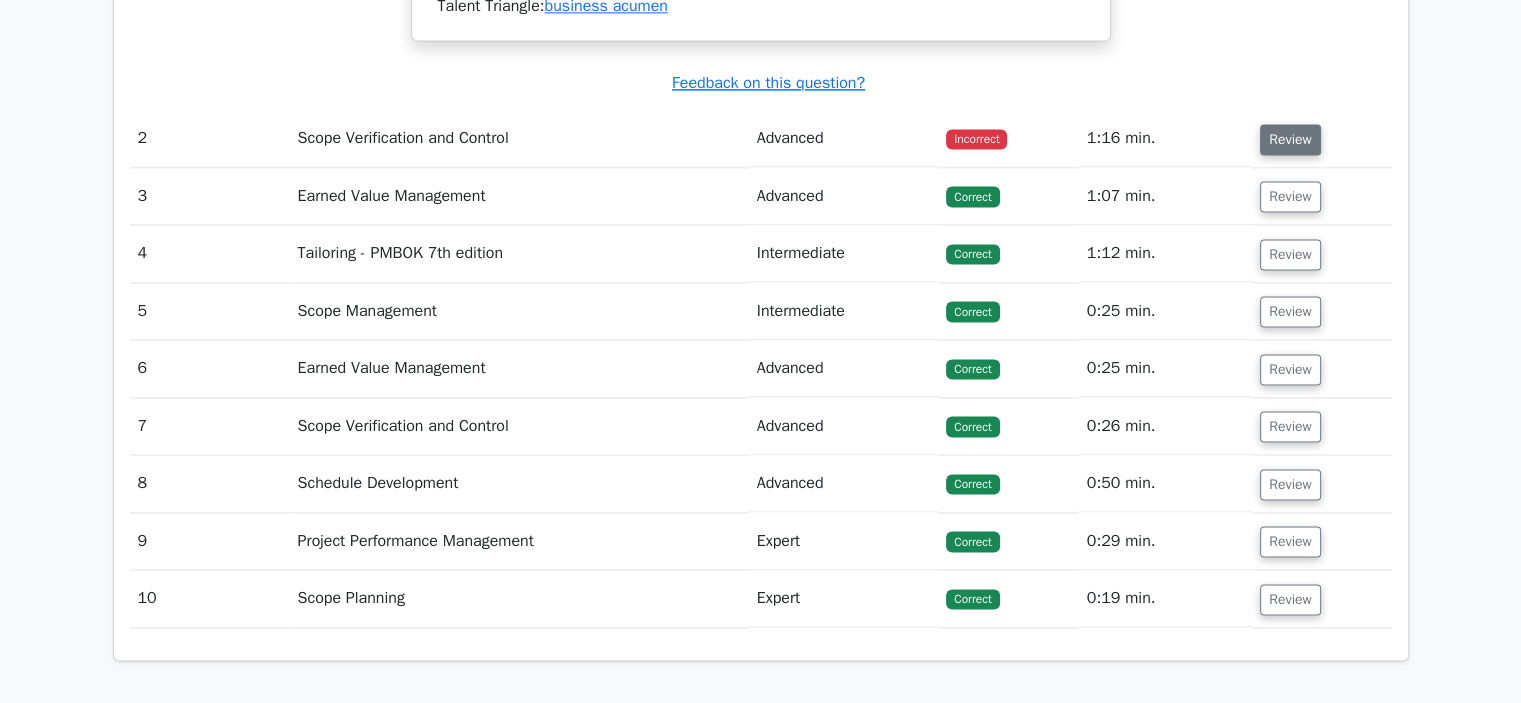 click on "Review" at bounding box center (1290, 139) 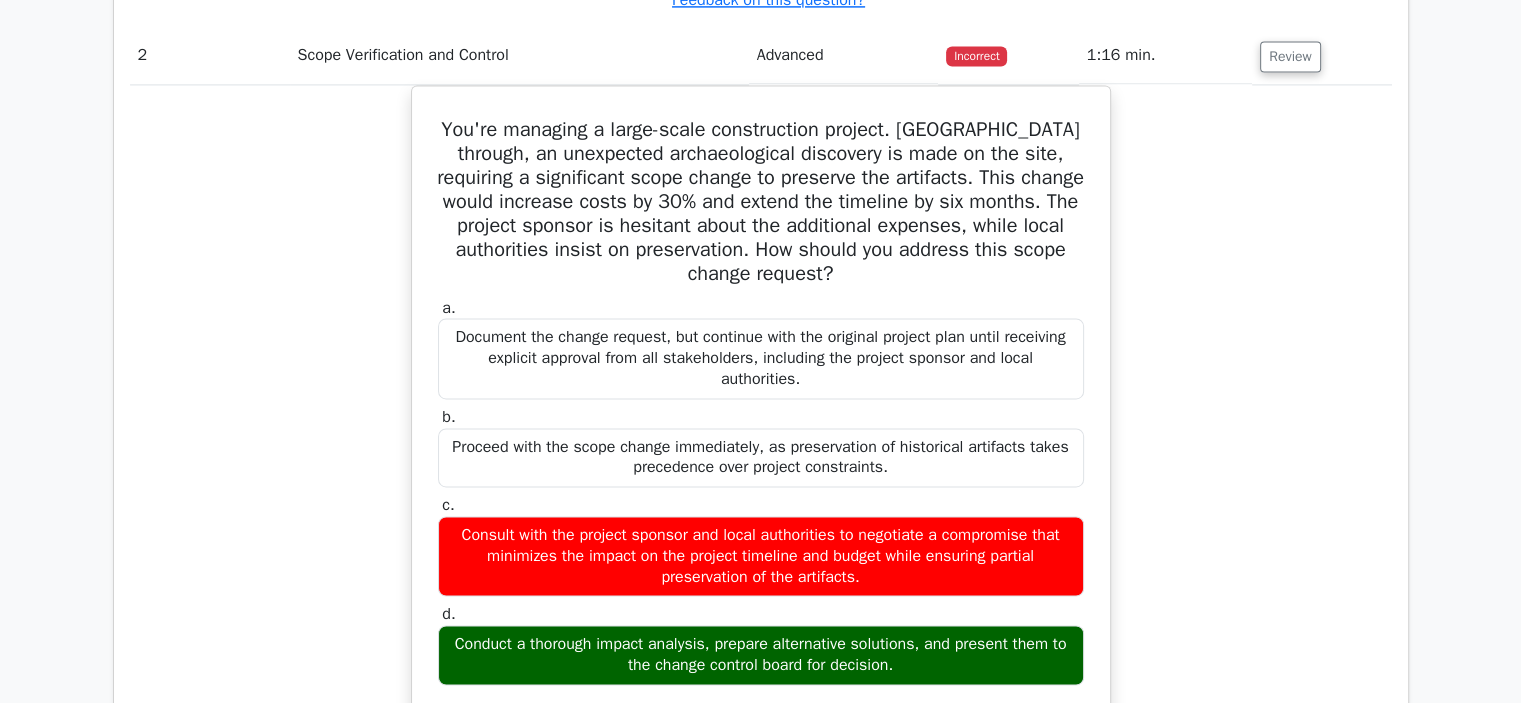 scroll, scrollTop: 3048, scrollLeft: 0, axis: vertical 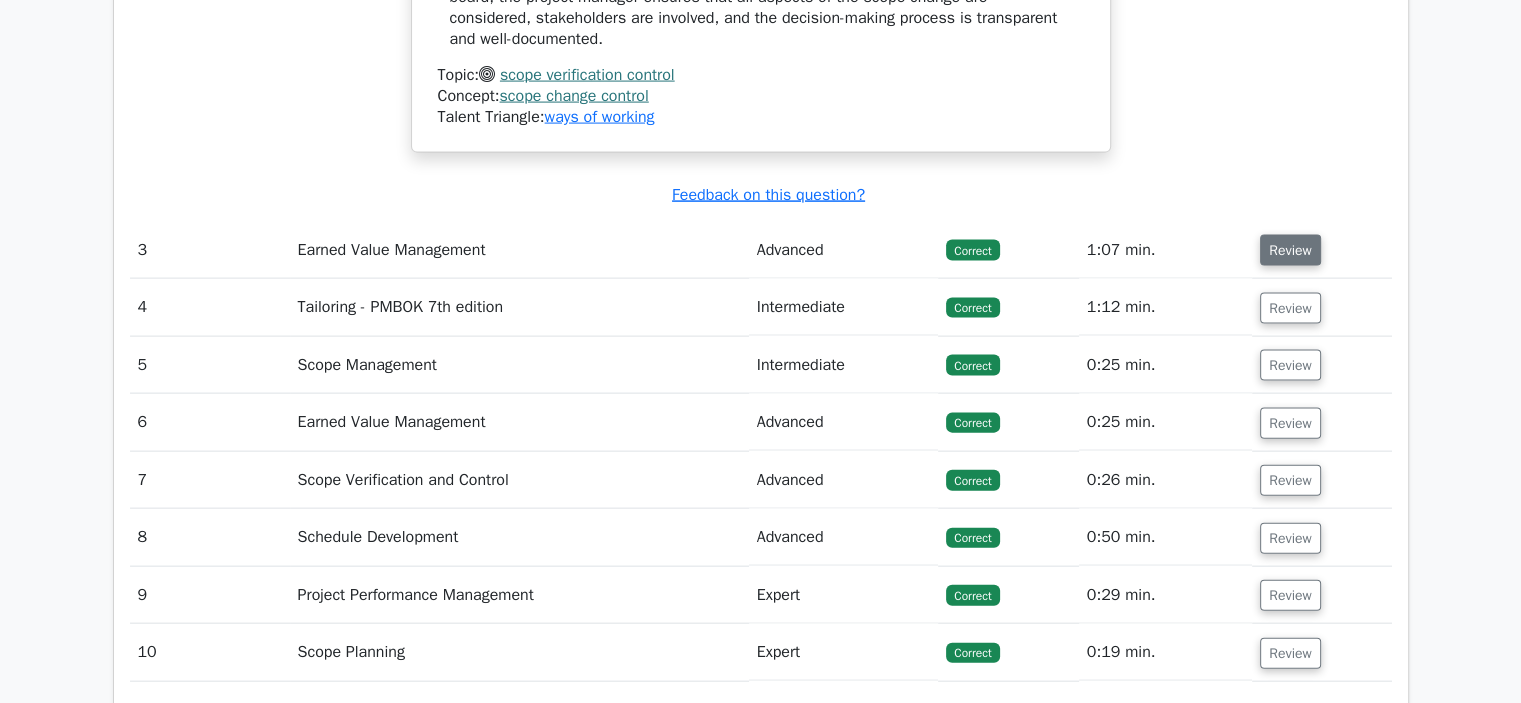 click on "Review" at bounding box center (1290, 250) 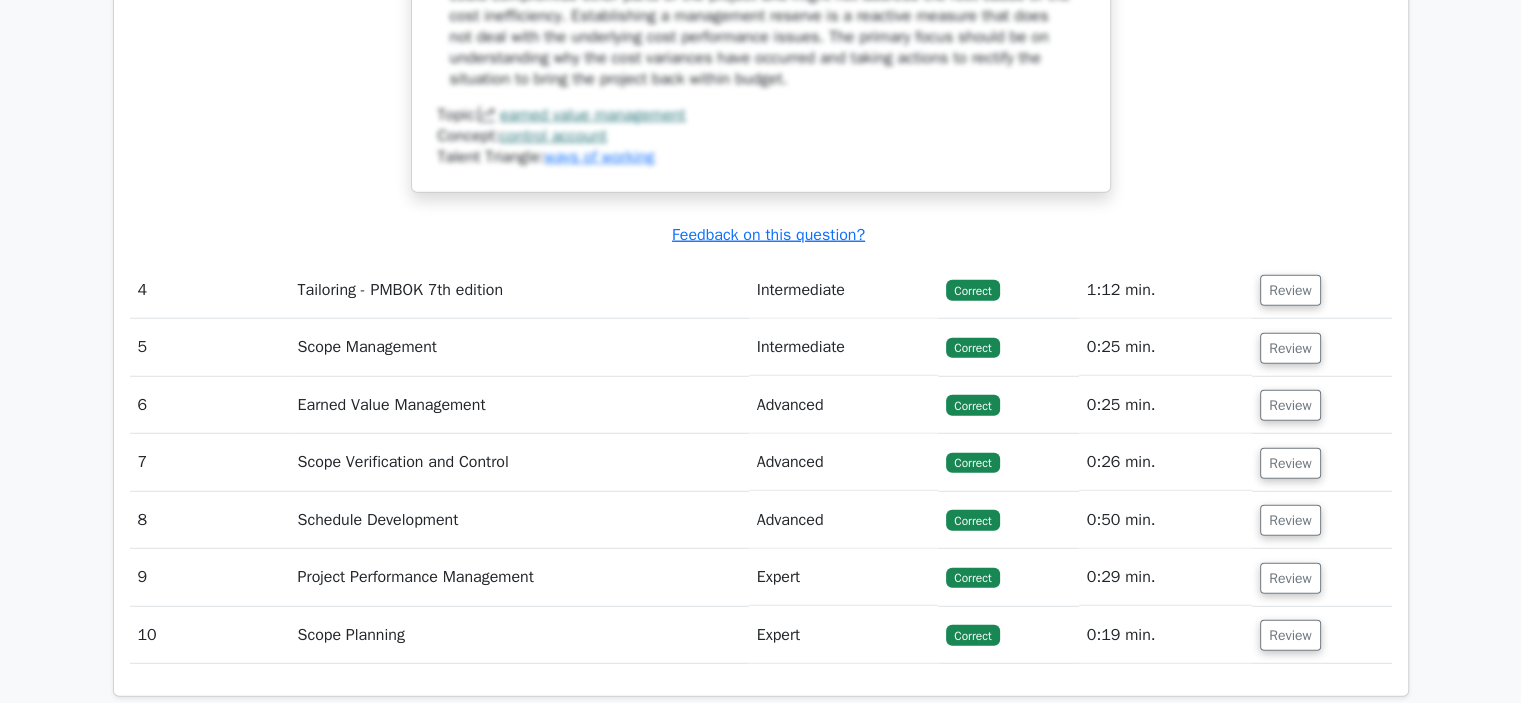 scroll, scrollTop: 5420, scrollLeft: 0, axis: vertical 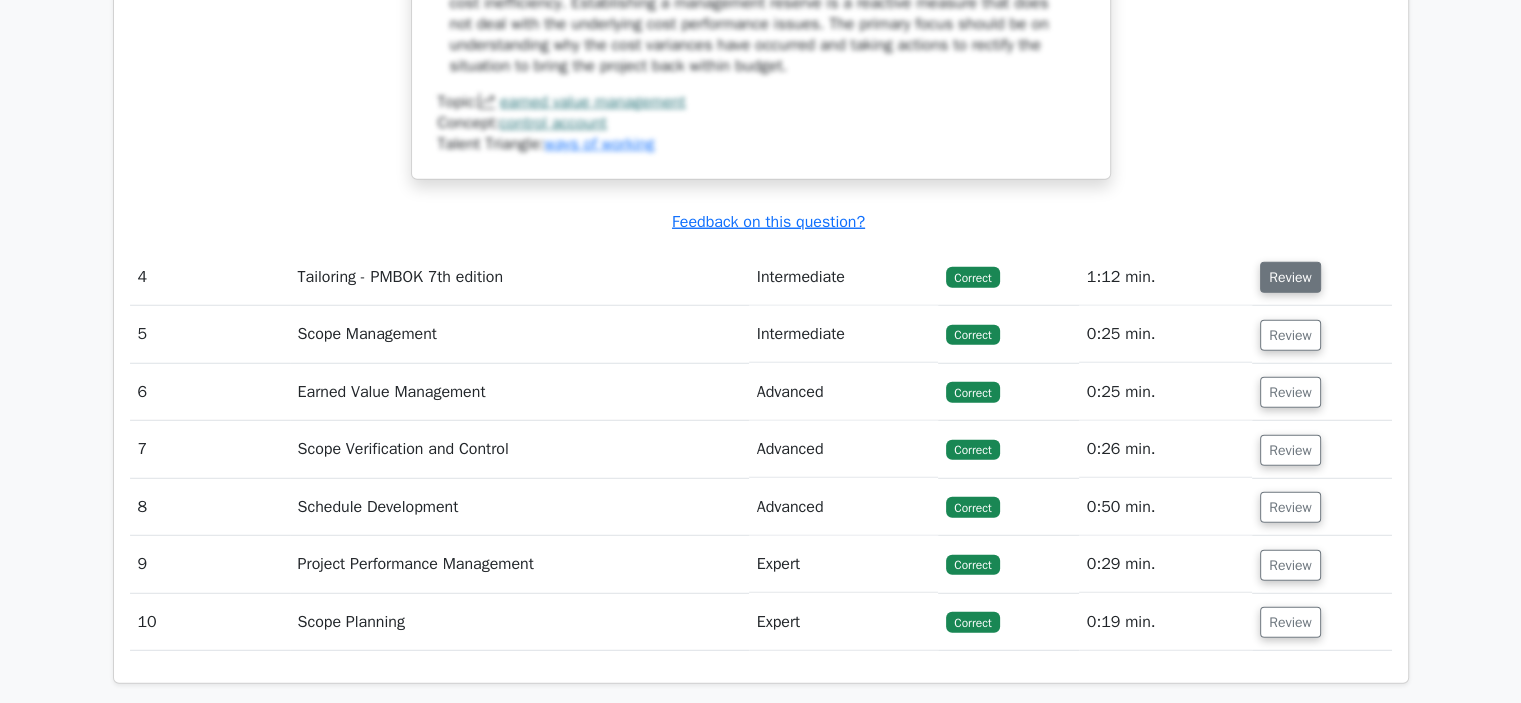 click on "Review" at bounding box center (1290, 277) 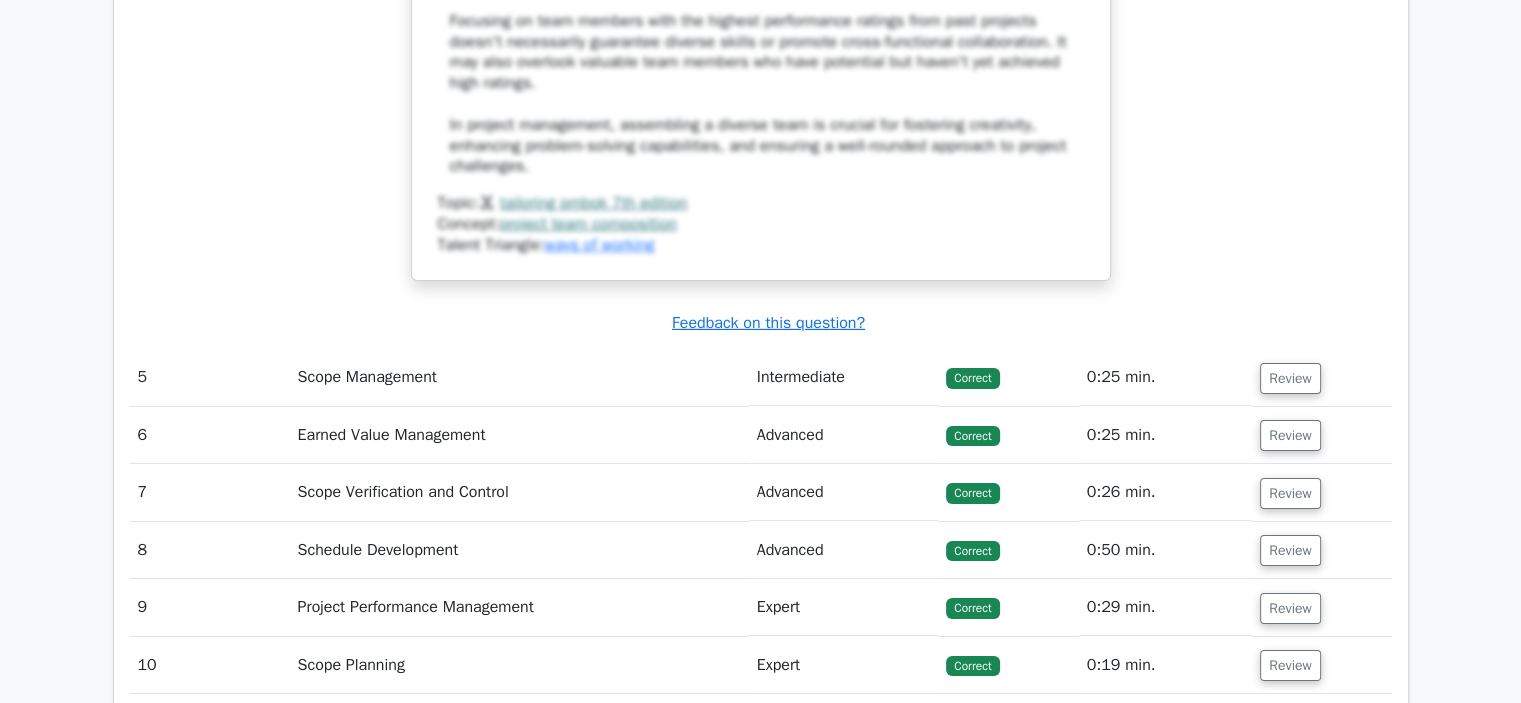 scroll, scrollTop: 6649, scrollLeft: 0, axis: vertical 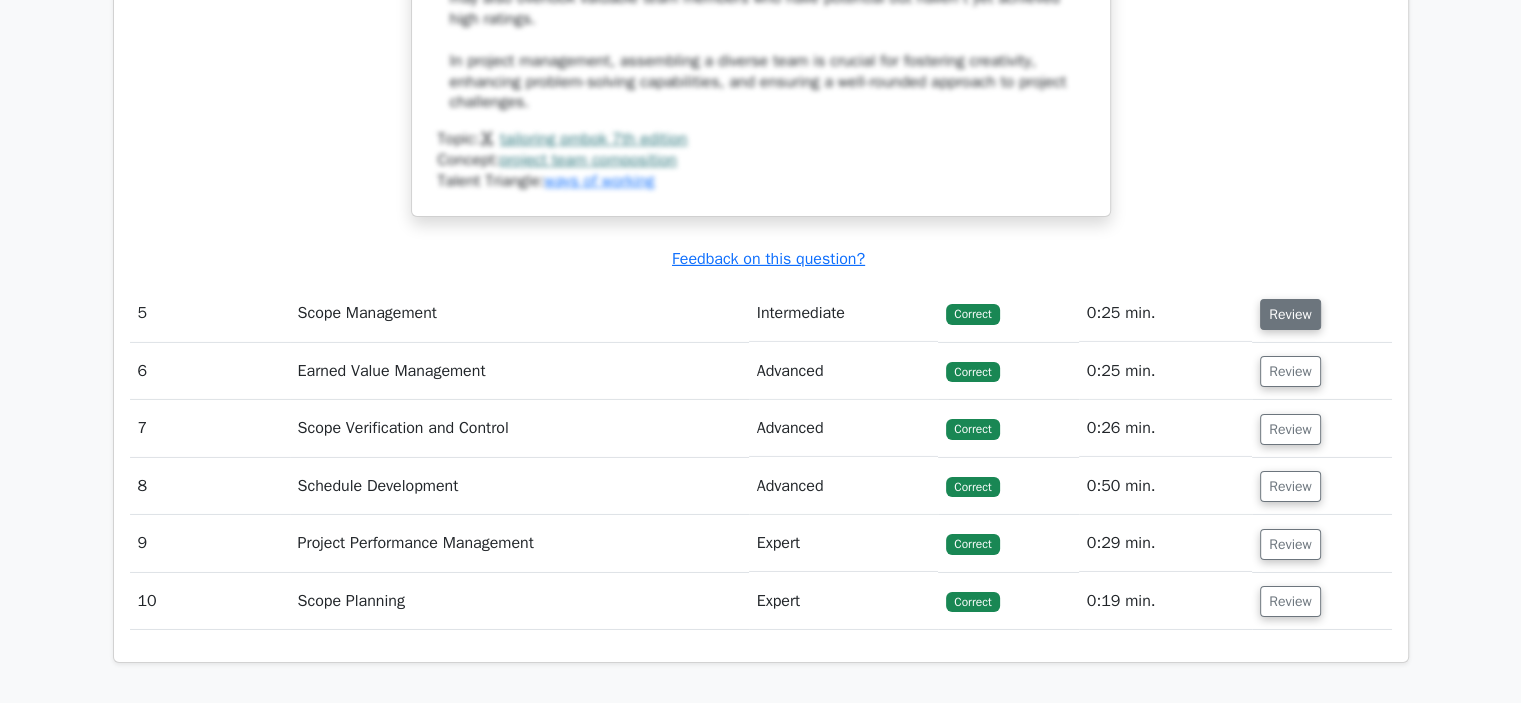 click on "Review" at bounding box center (1290, 314) 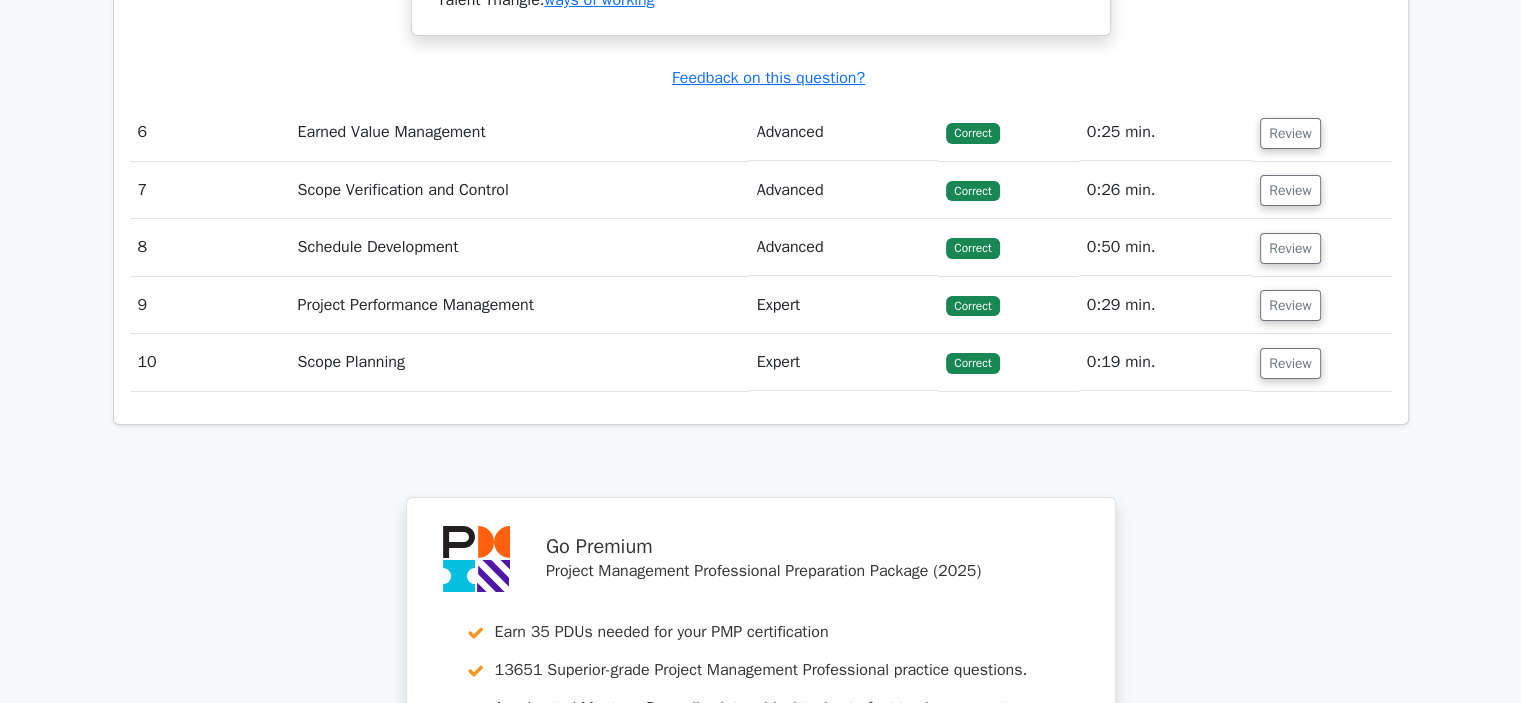 scroll, scrollTop: 7789, scrollLeft: 0, axis: vertical 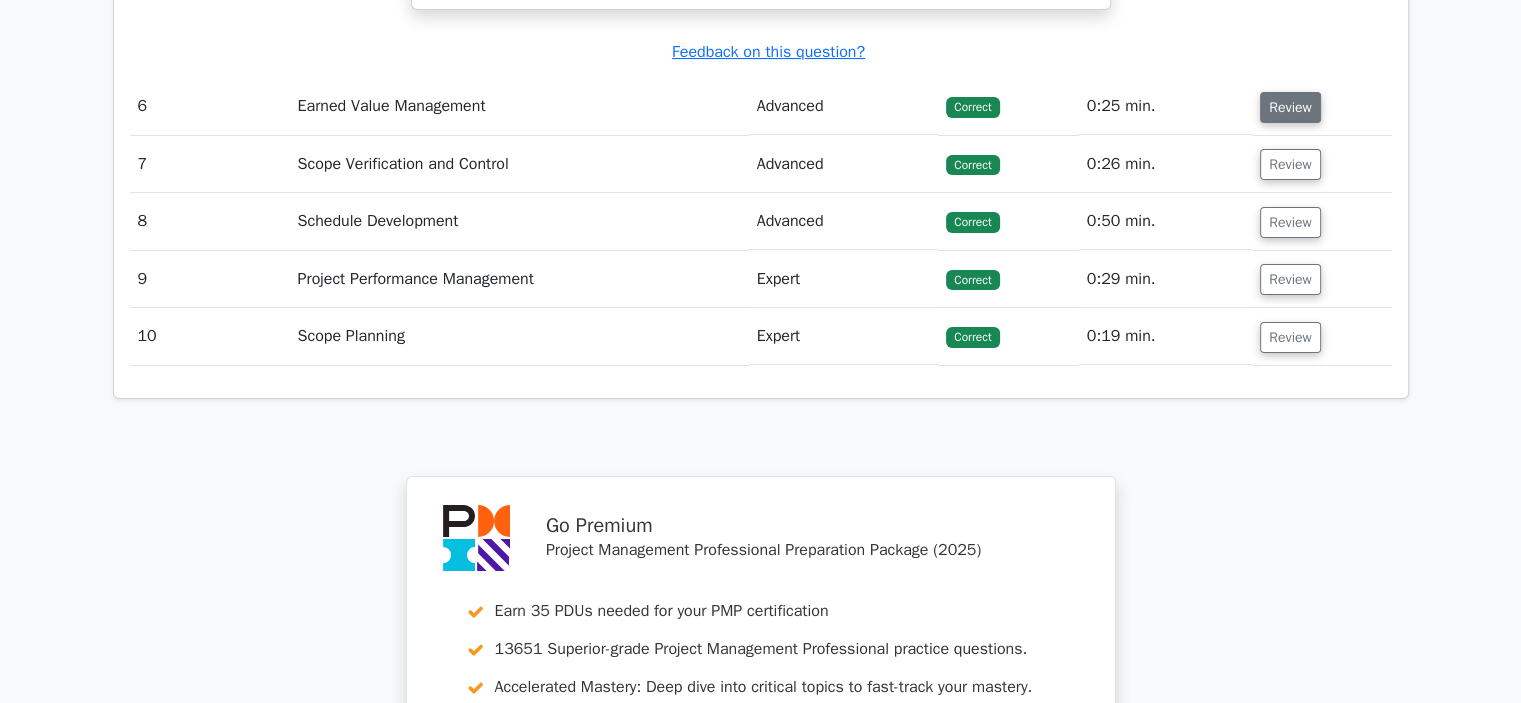 click on "Review" at bounding box center [1290, 107] 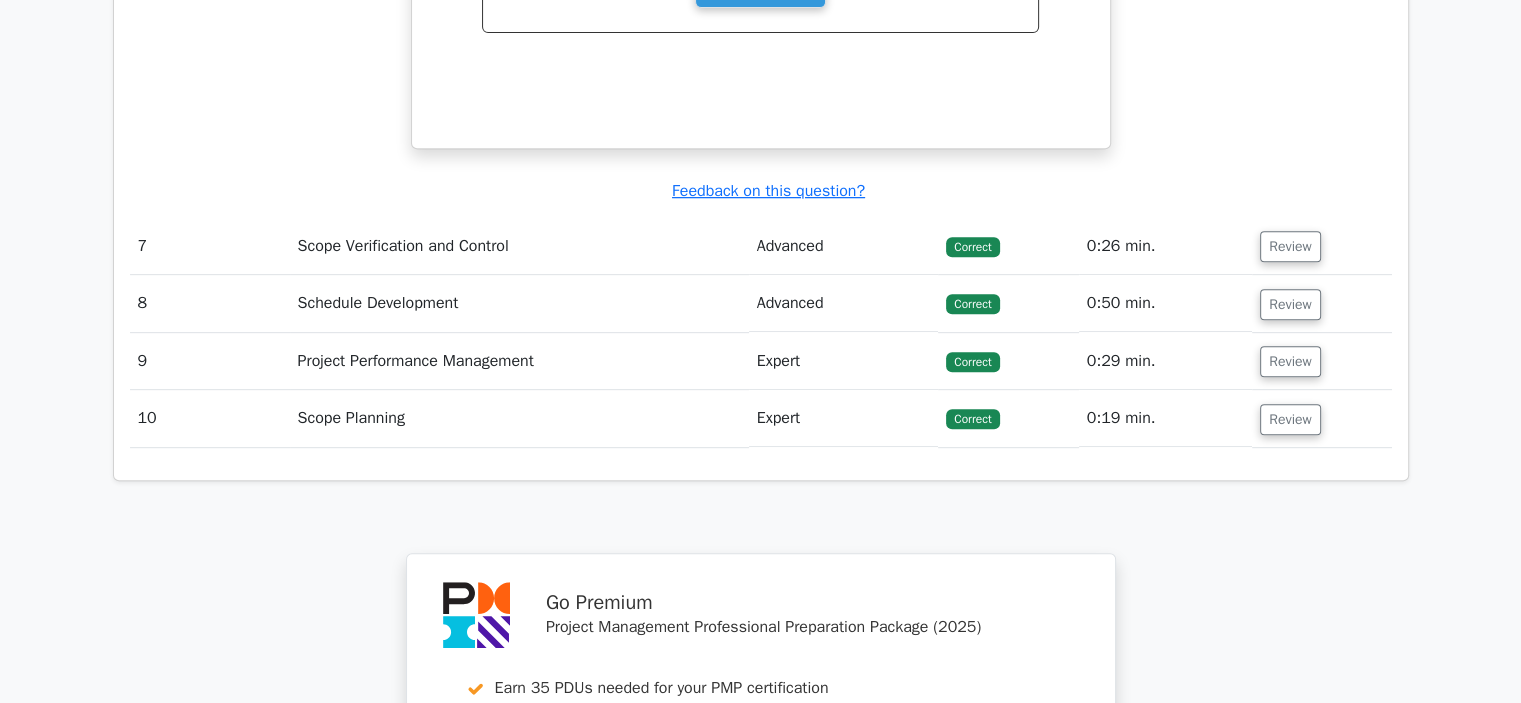 scroll, scrollTop: 8566, scrollLeft: 0, axis: vertical 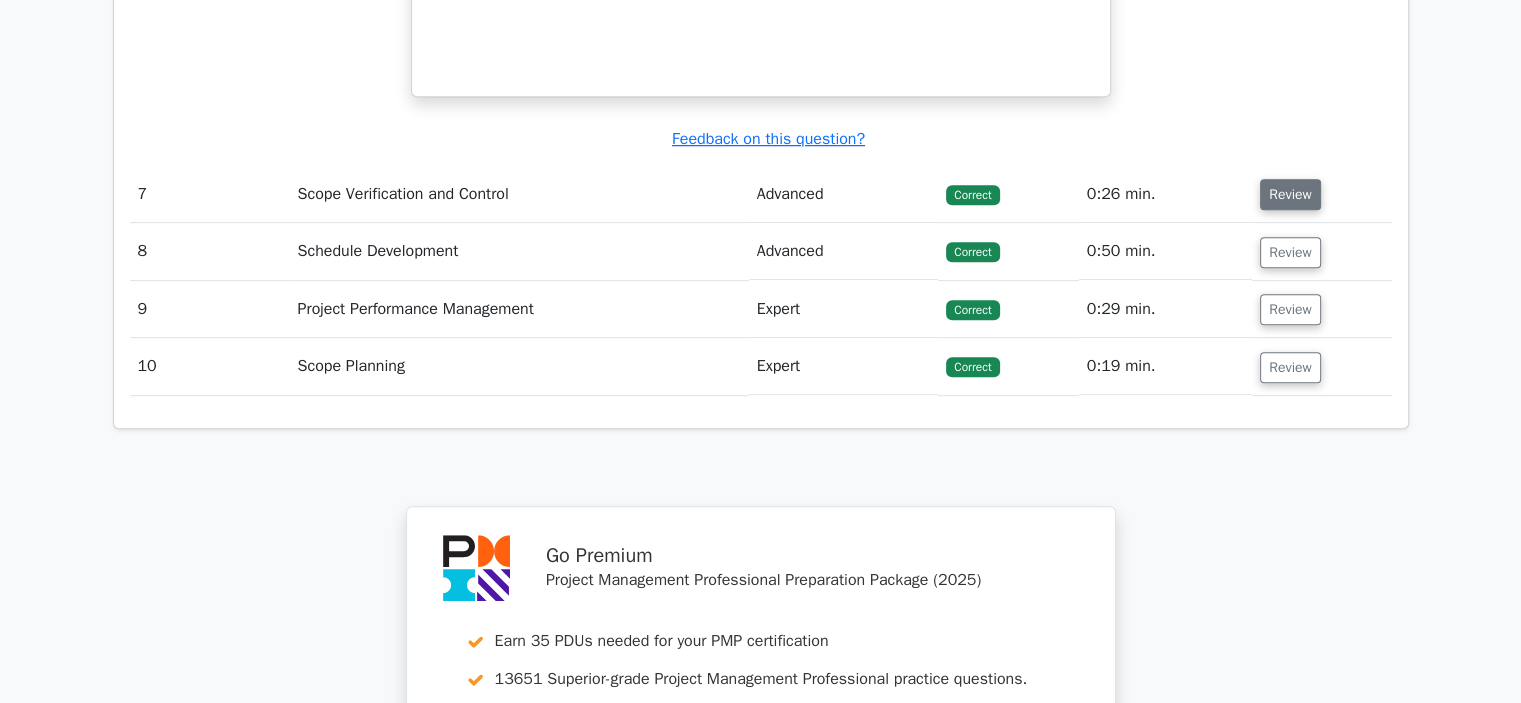 click on "Review" at bounding box center [1290, 194] 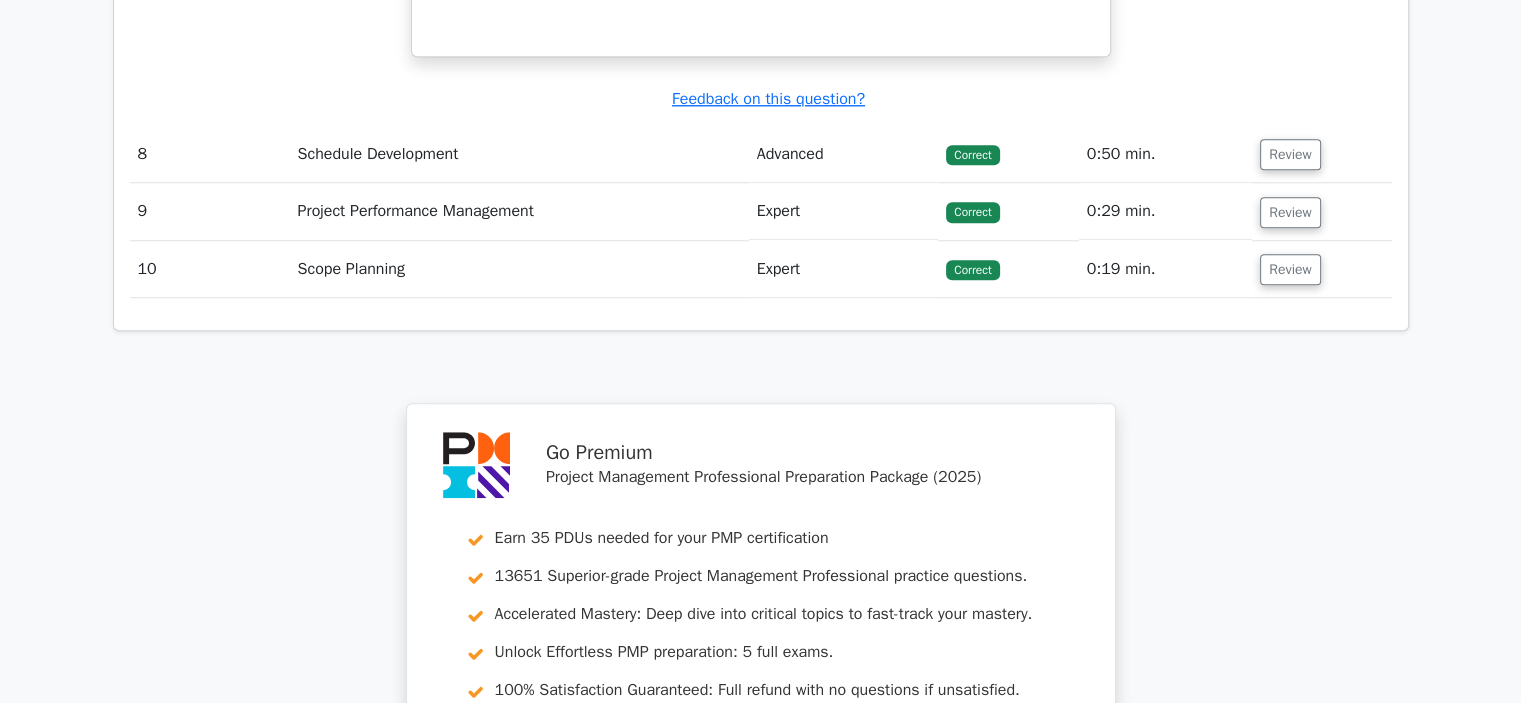 scroll, scrollTop: 9486, scrollLeft: 0, axis: vertical 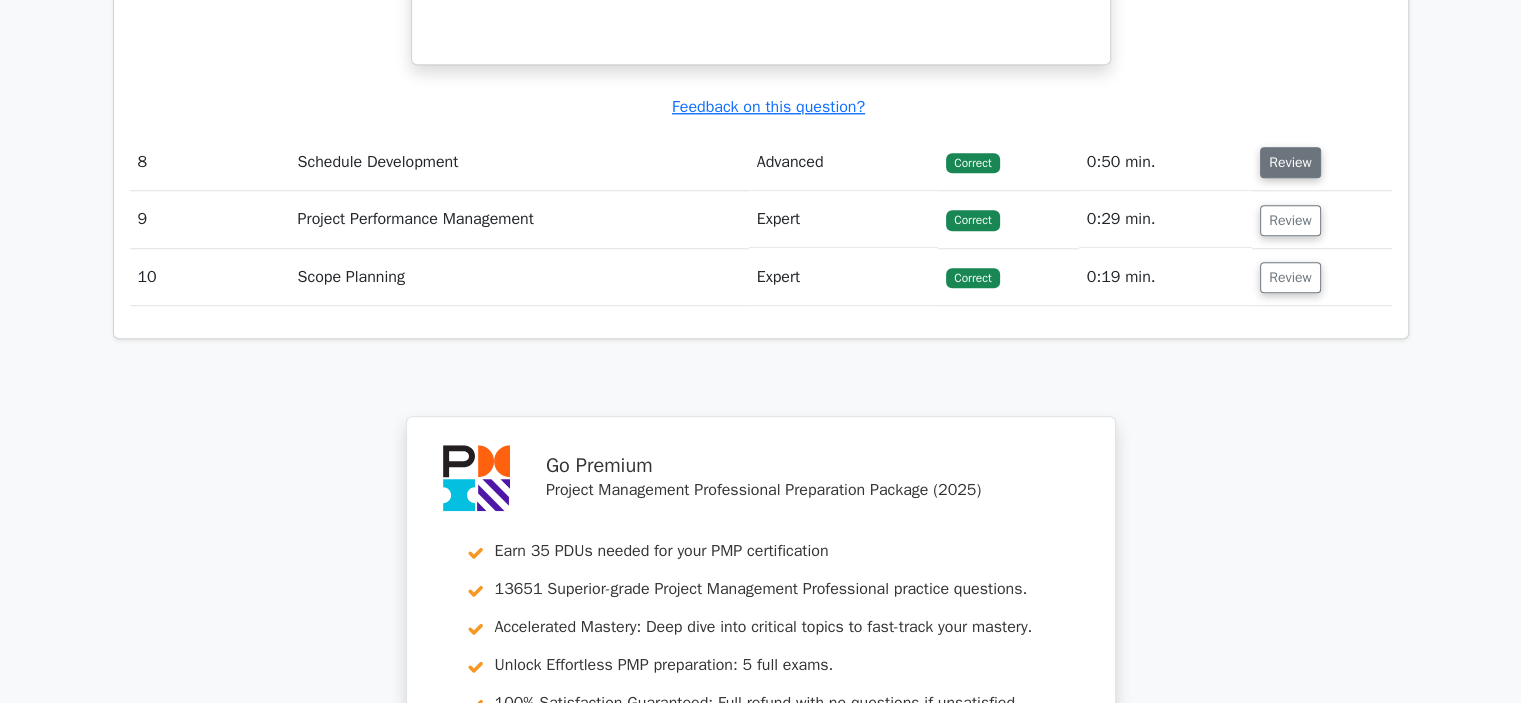 click on "Review" at bounding box center [1290, 162] 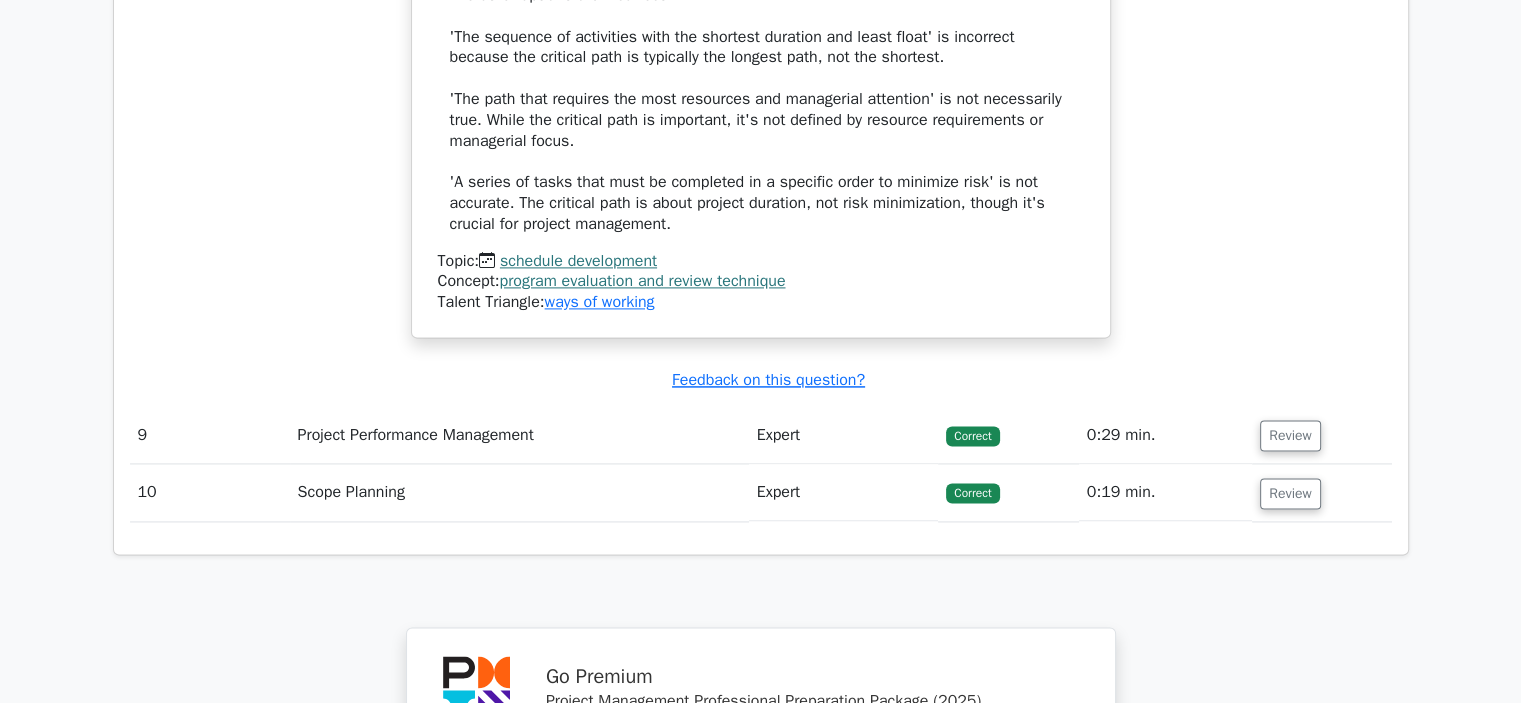 scroll, scrollTop: 10427, scrollLeft: 0, axis: vertical 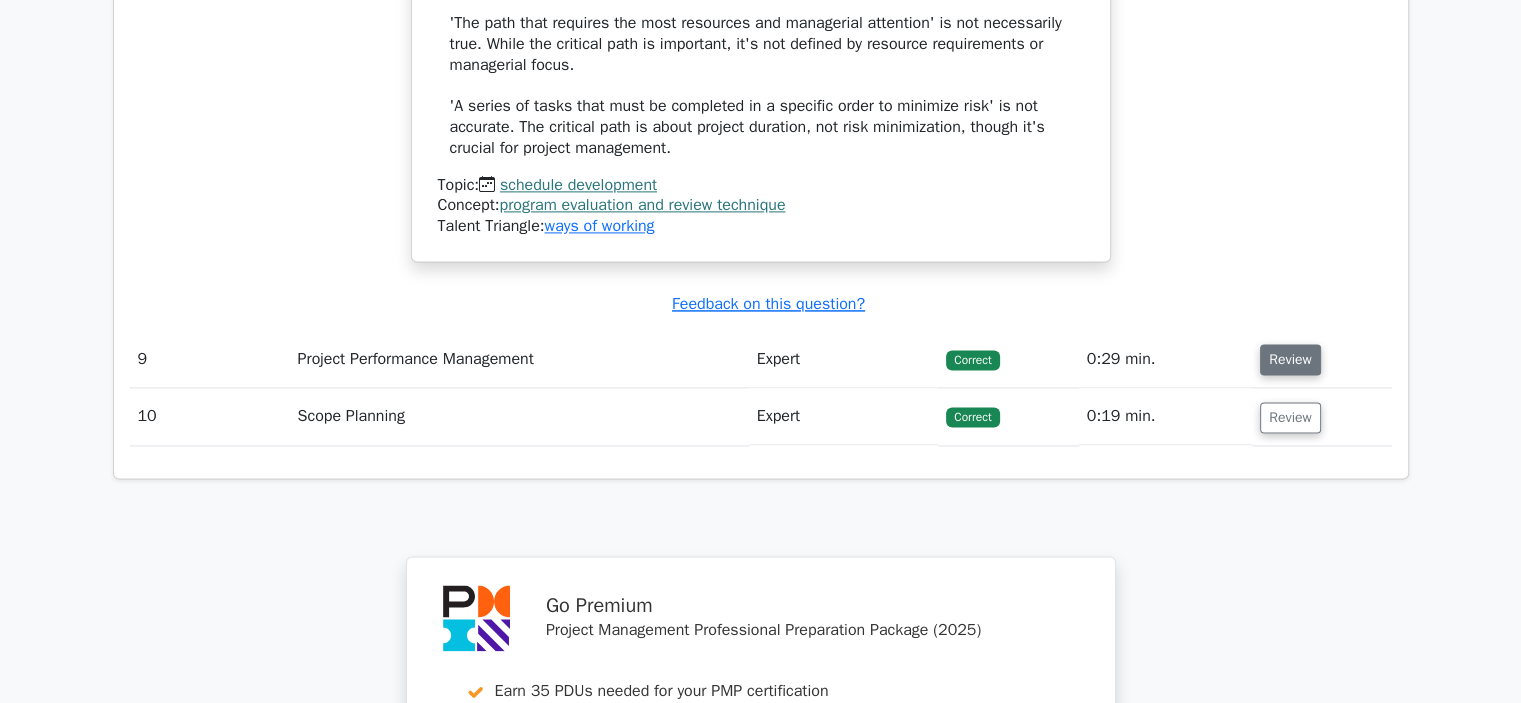 click on "Review" at bounding box center (1290, 359) 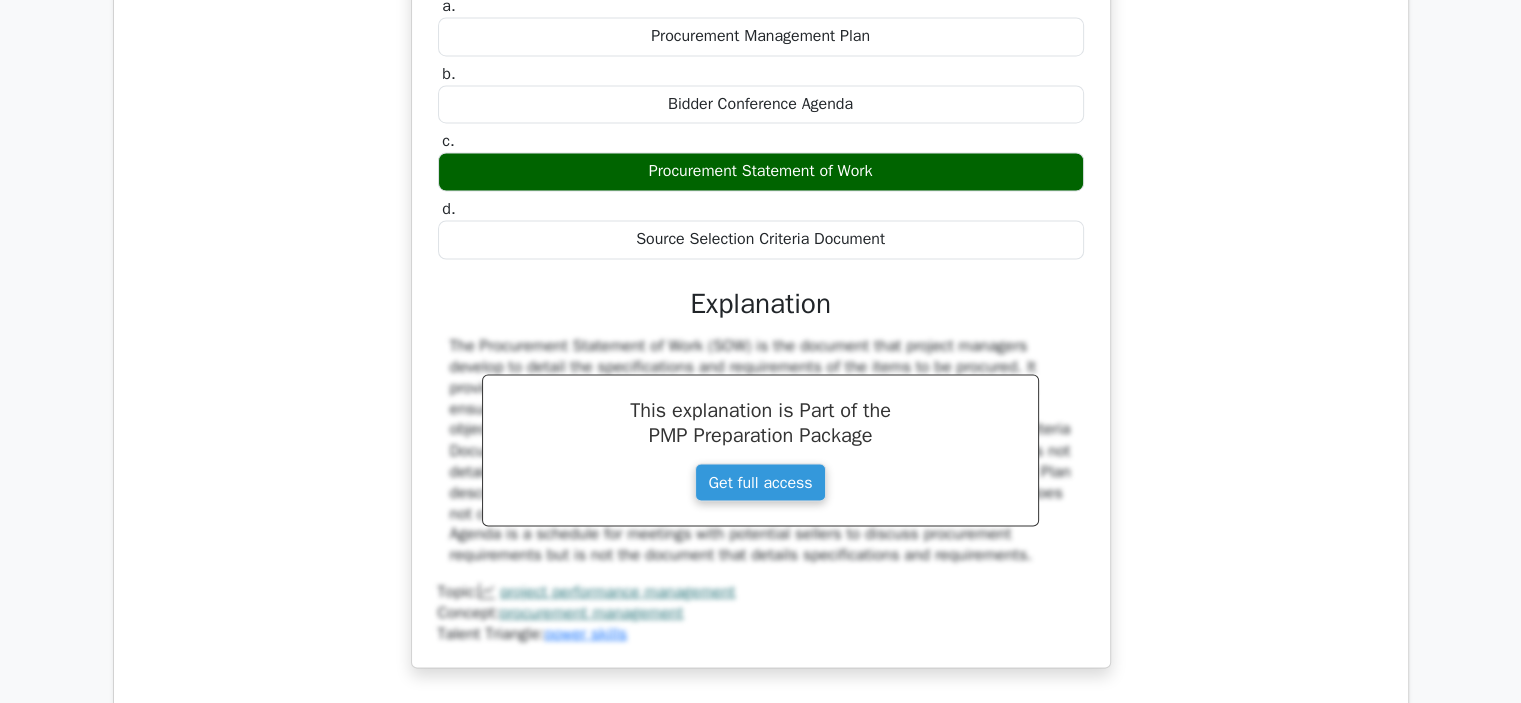 scroll, scrollTop: 11042, scrollLeft: 0, axis: vertical 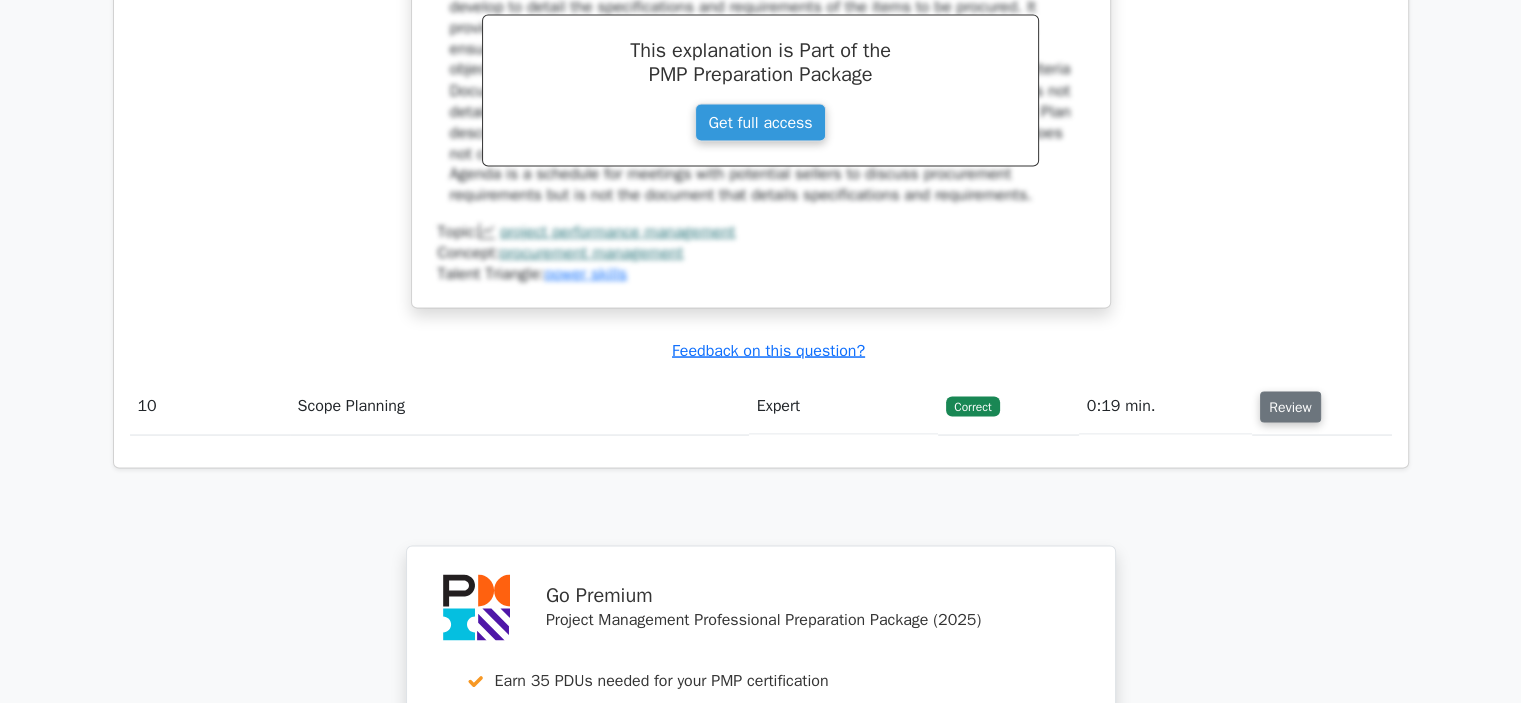 click on "Review" at bounding box center [1290, 406] 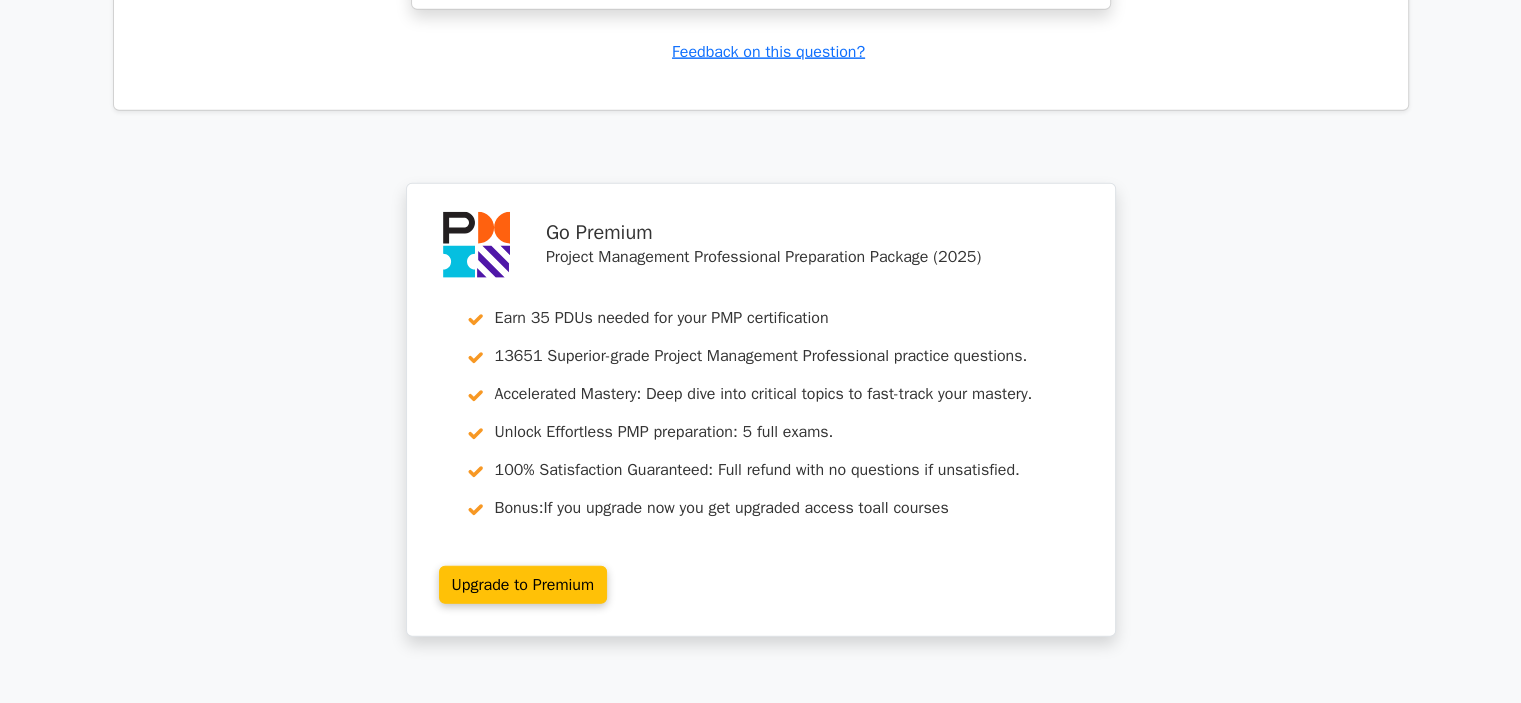 scroll, scrollTop: 12851, scrollLeft: 0, axis: vertical 